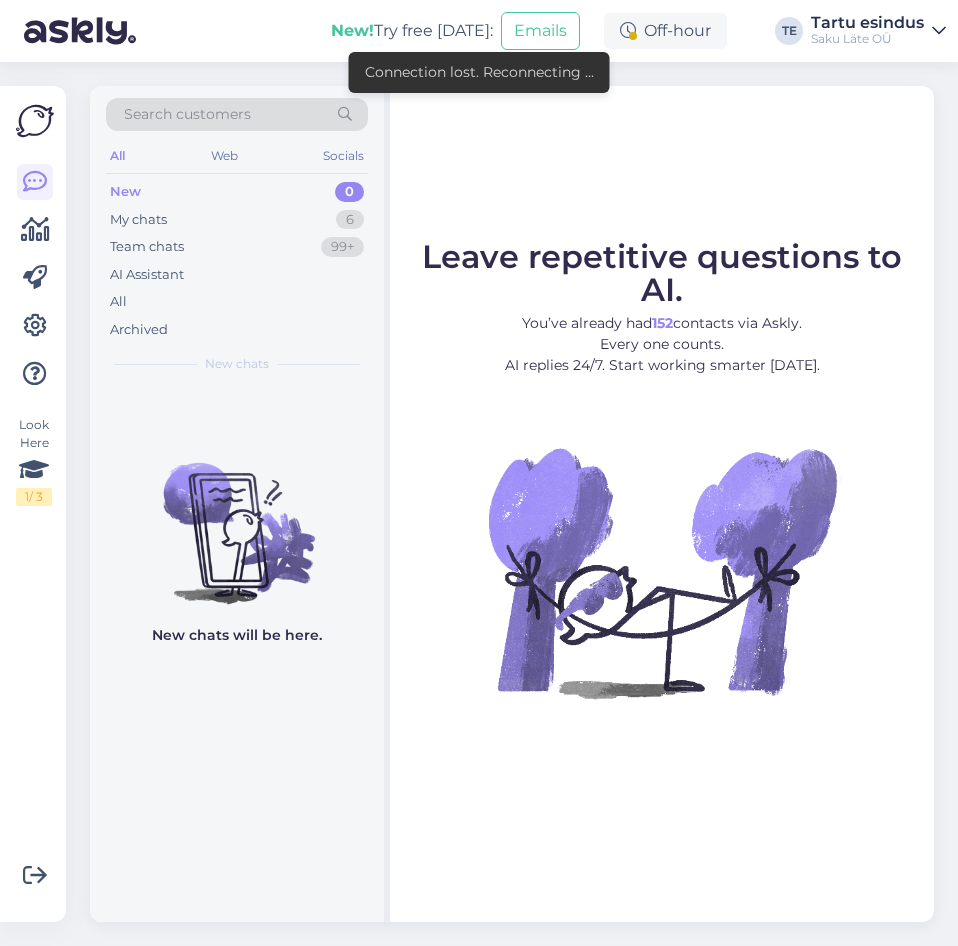scroll, scrollTop: 0, scrollLeft: 0, axis: both 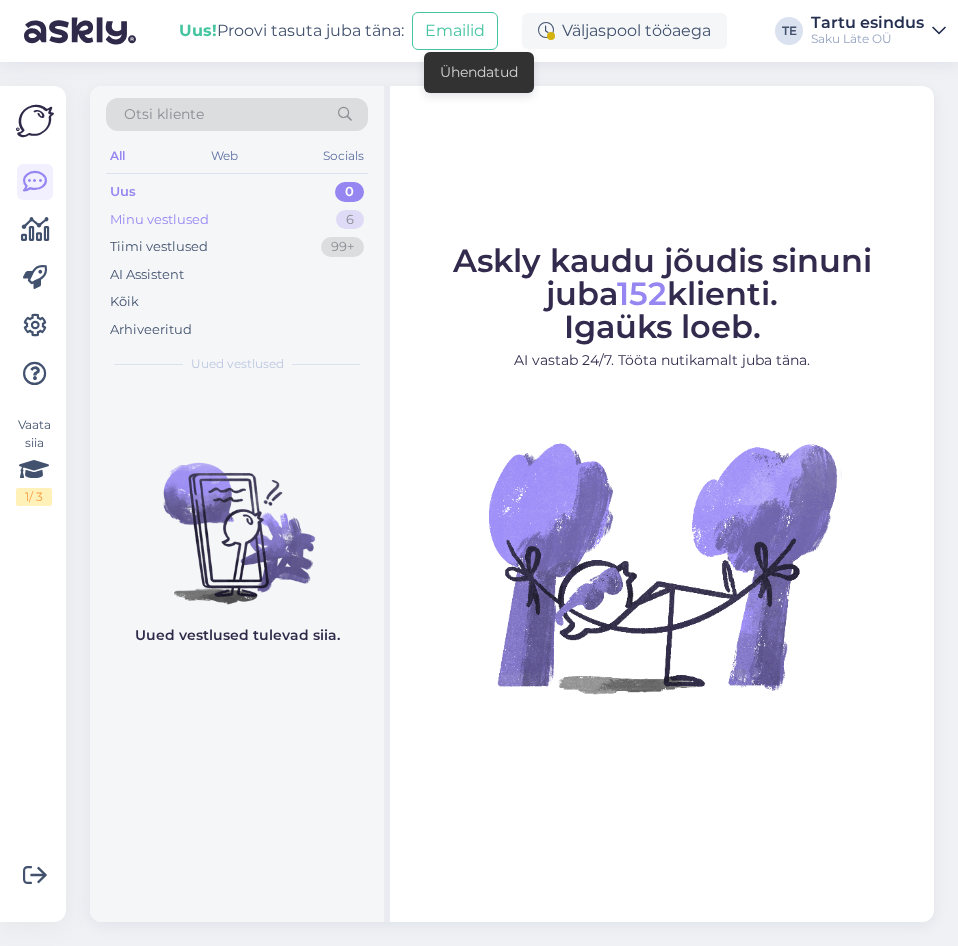 click on "Minu vestlused 6" at bounding box center [237, 220] 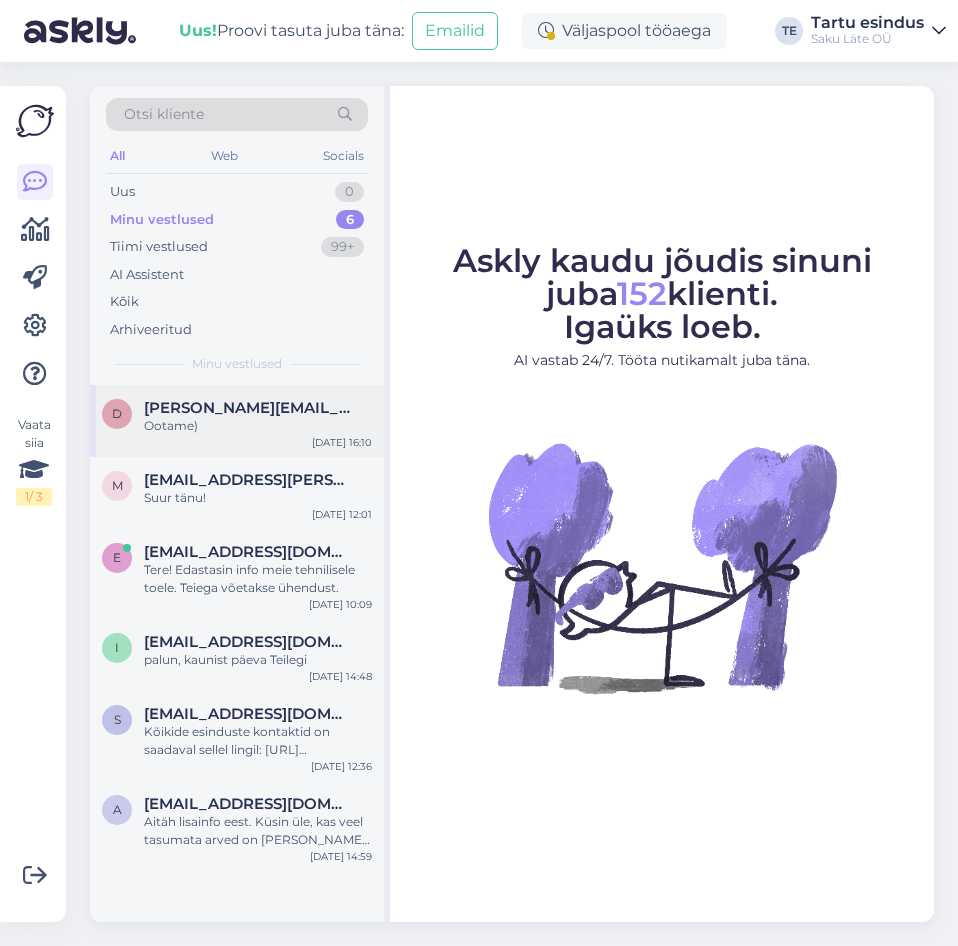 click on "Ootame)" at bounding box center [258, 426] 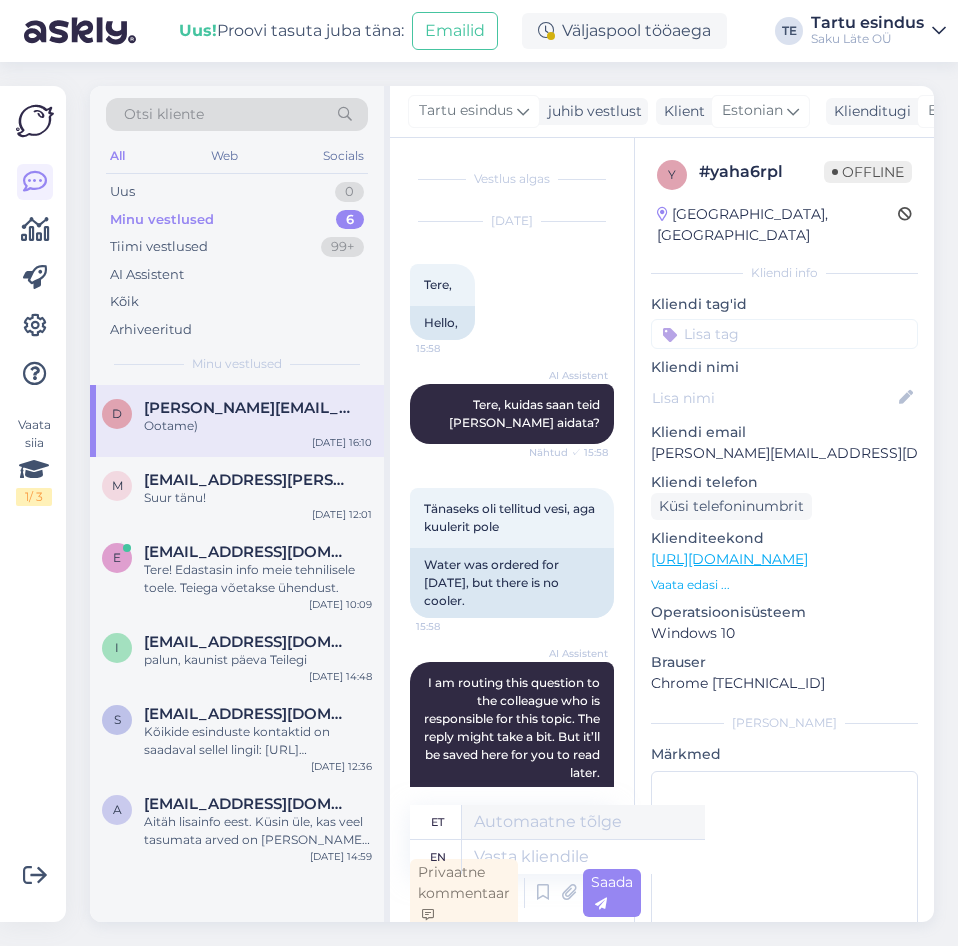 scroll, scrollTop: 6, scrollLeft: 0, axis: vertical 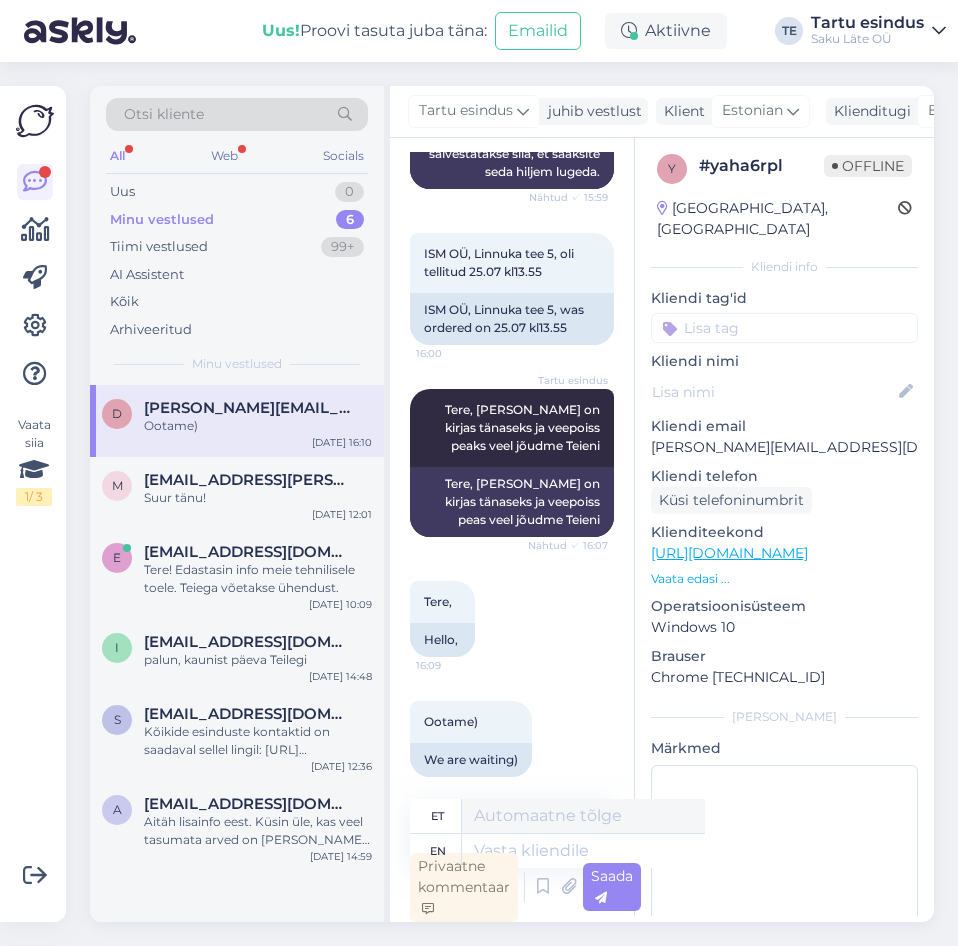 click on "All" at bounding box center (117, 156) 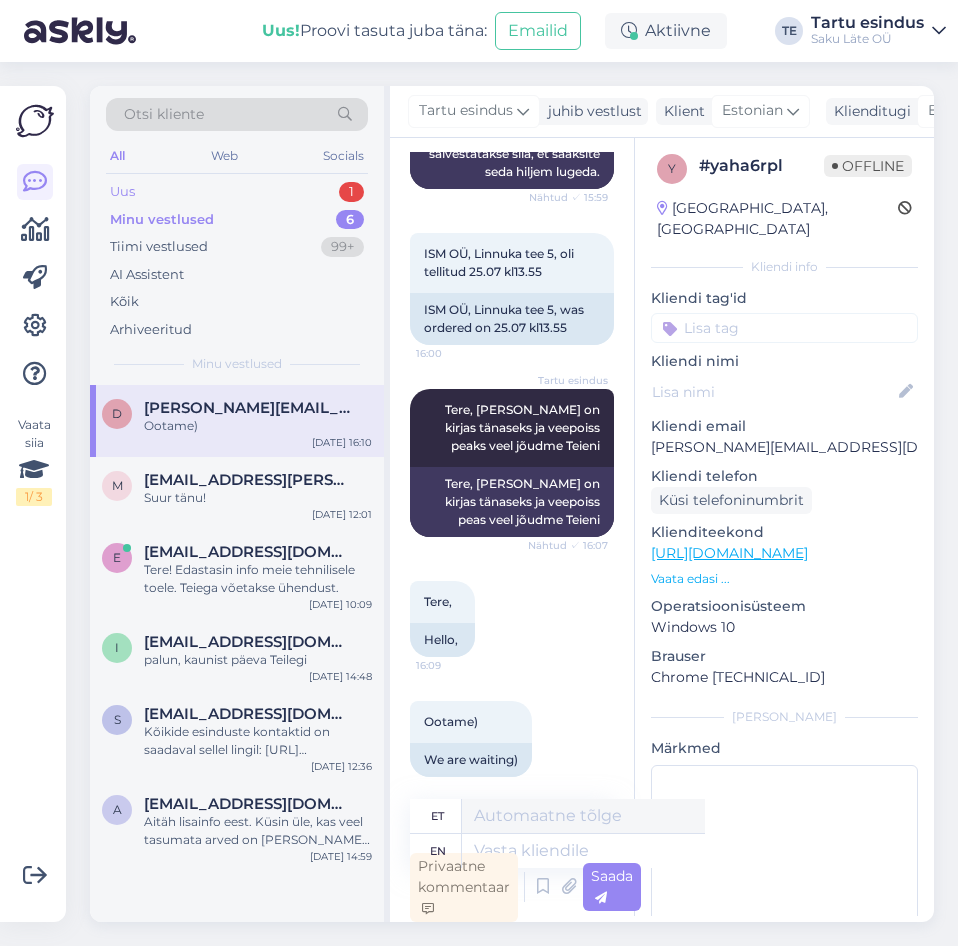 click on "Uus 1" at bounding box center (237, 192) 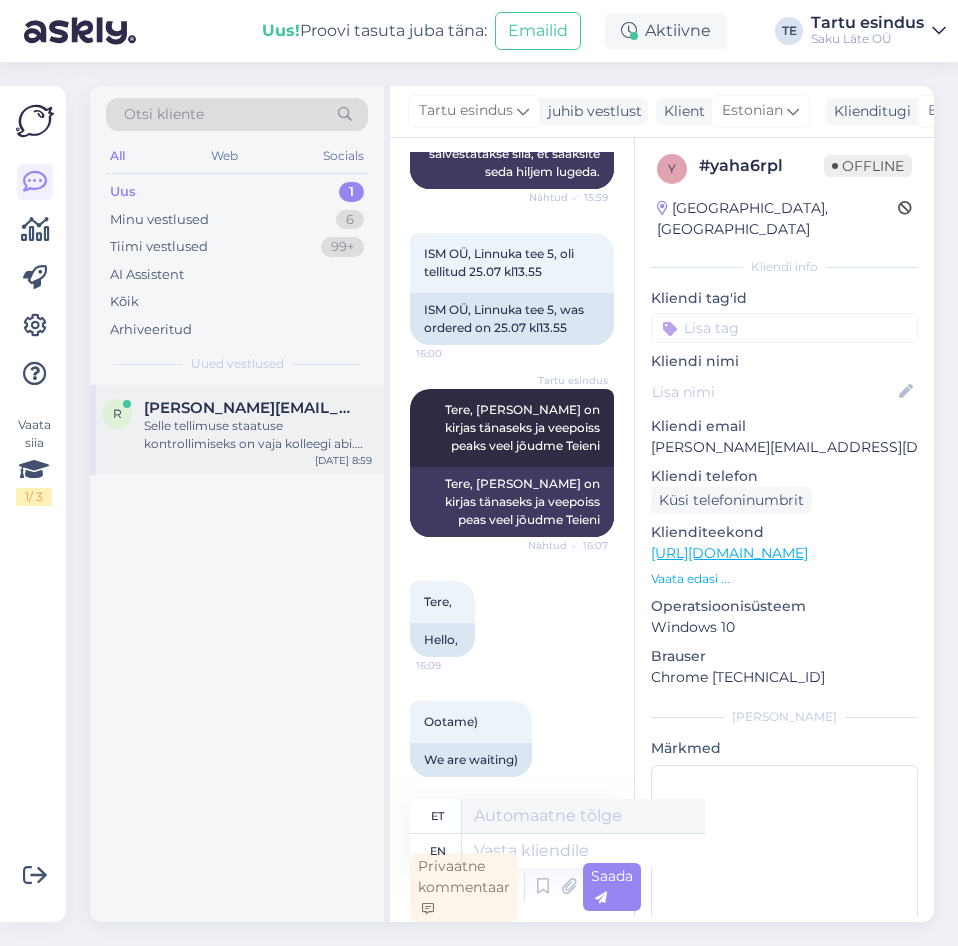 click on "Selle tellimuse staatuse kontrollimiseks on vaja kolleegi abi. Palun oodake, ma edastan teie päringu edasi." at bounding box center (258, 435) 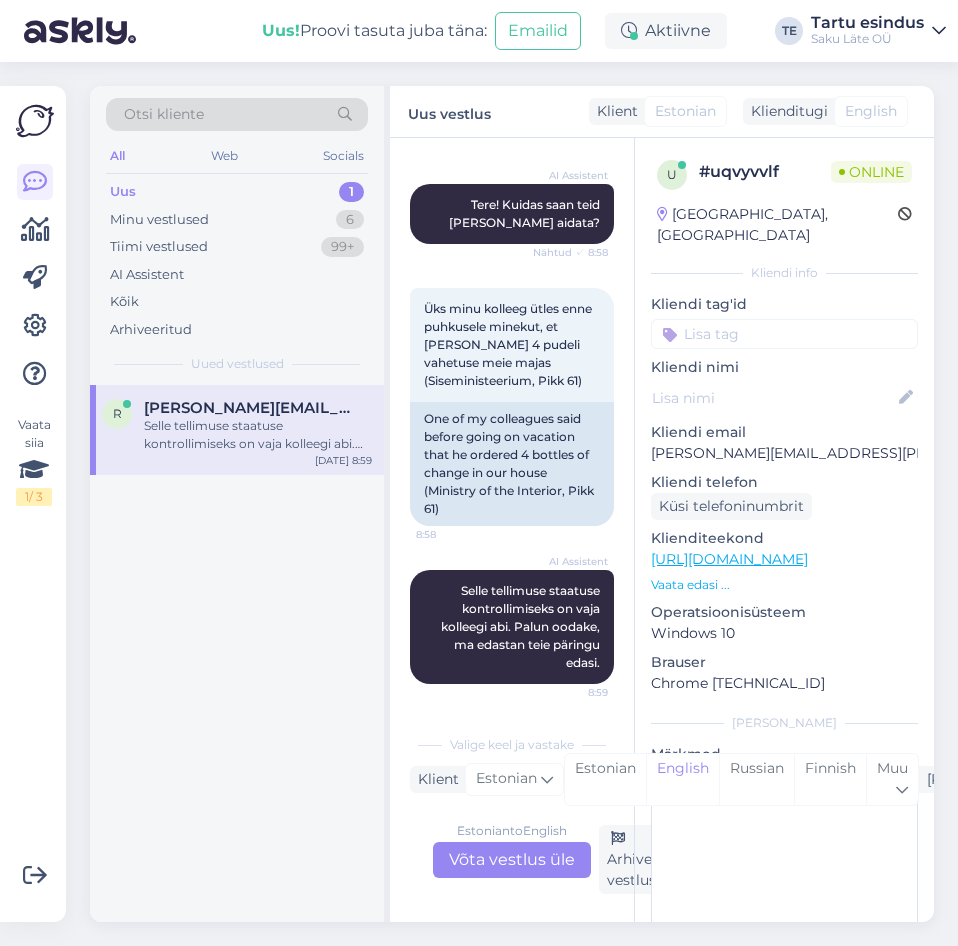 scroll, scrollTop: 200, scrollLeft: 0, axis: vertical 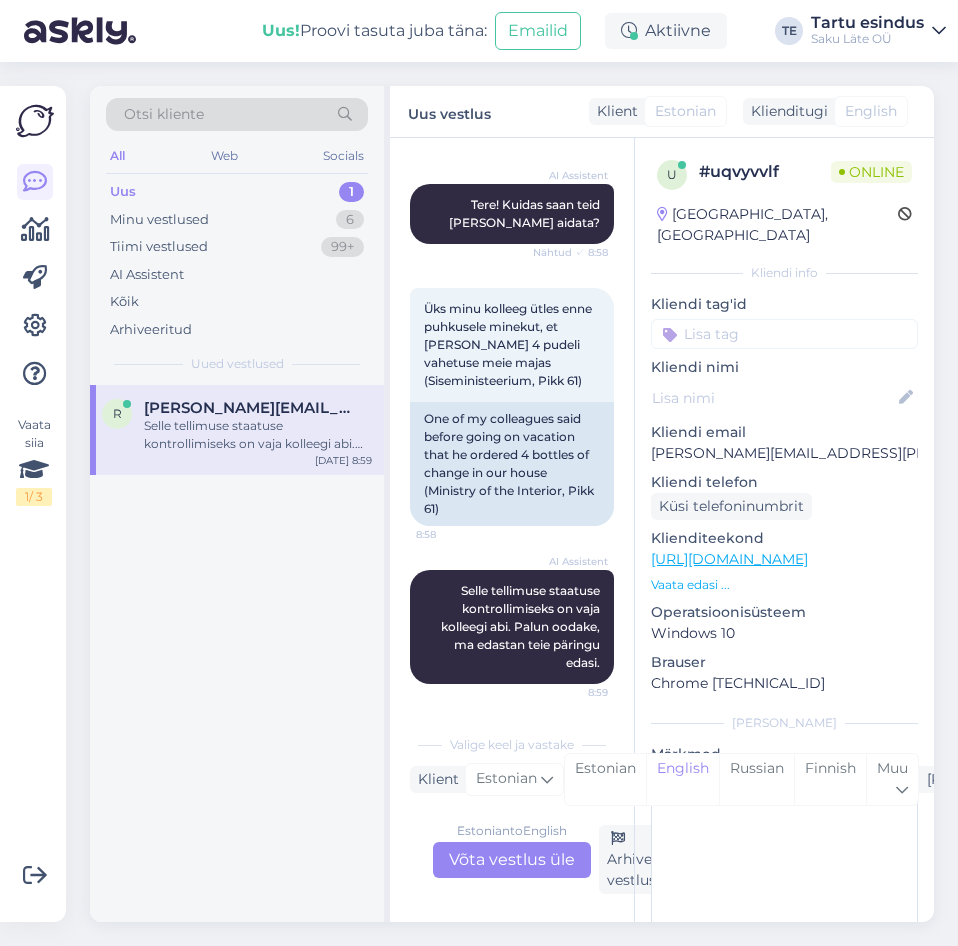 click on "Estonian  to  English Võta vestlus üle" at bounding box center (512, 860) 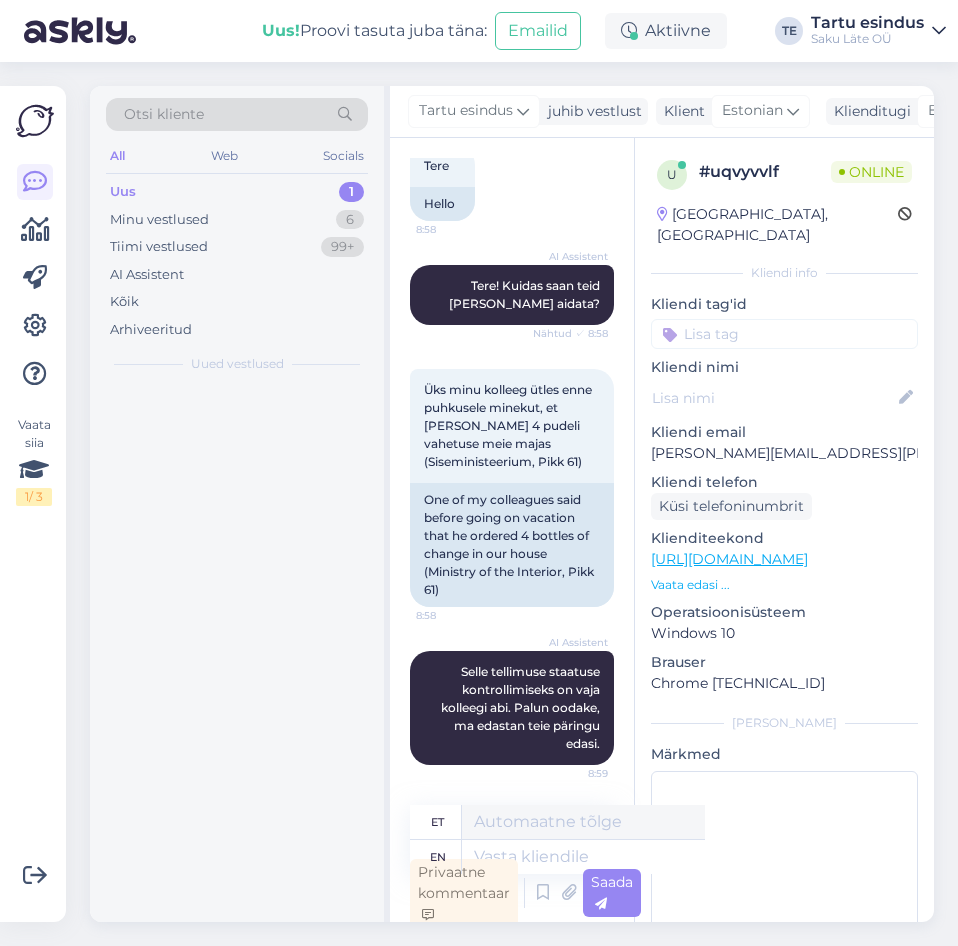 scroll, scrollTop: 119, scrollLeft: 0, axis: vertical 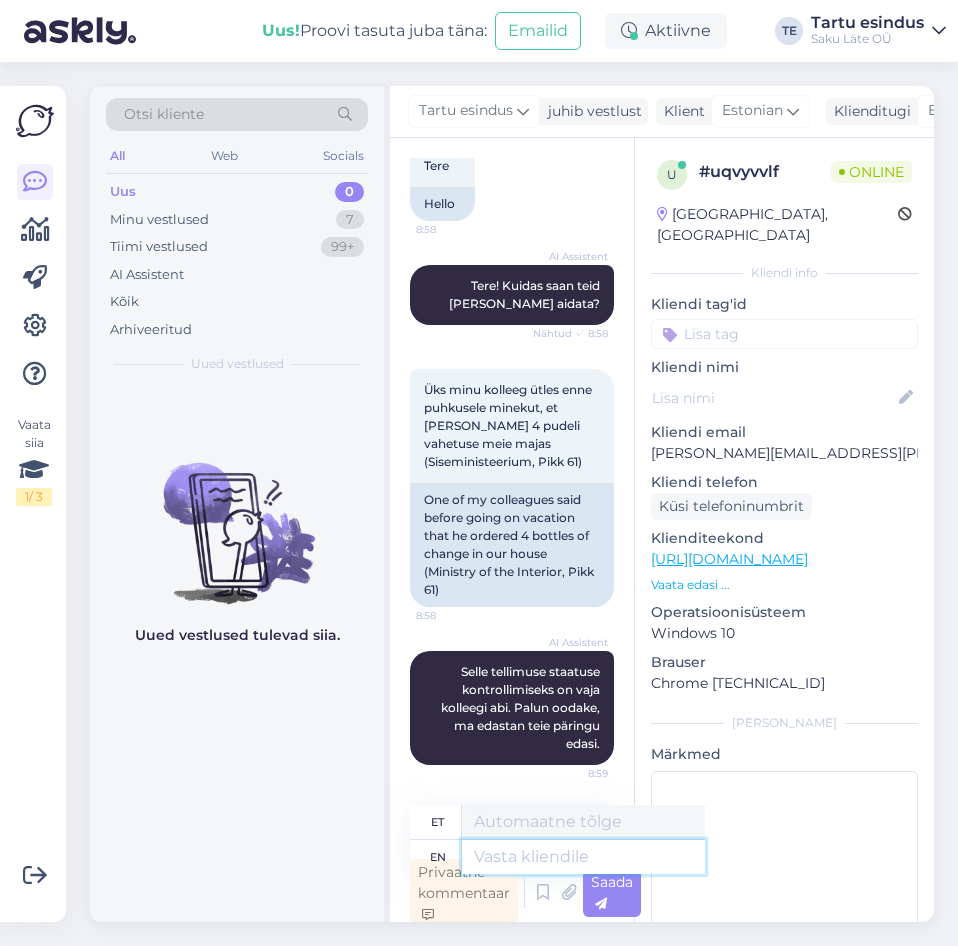 click at bounding box center [583, 857] 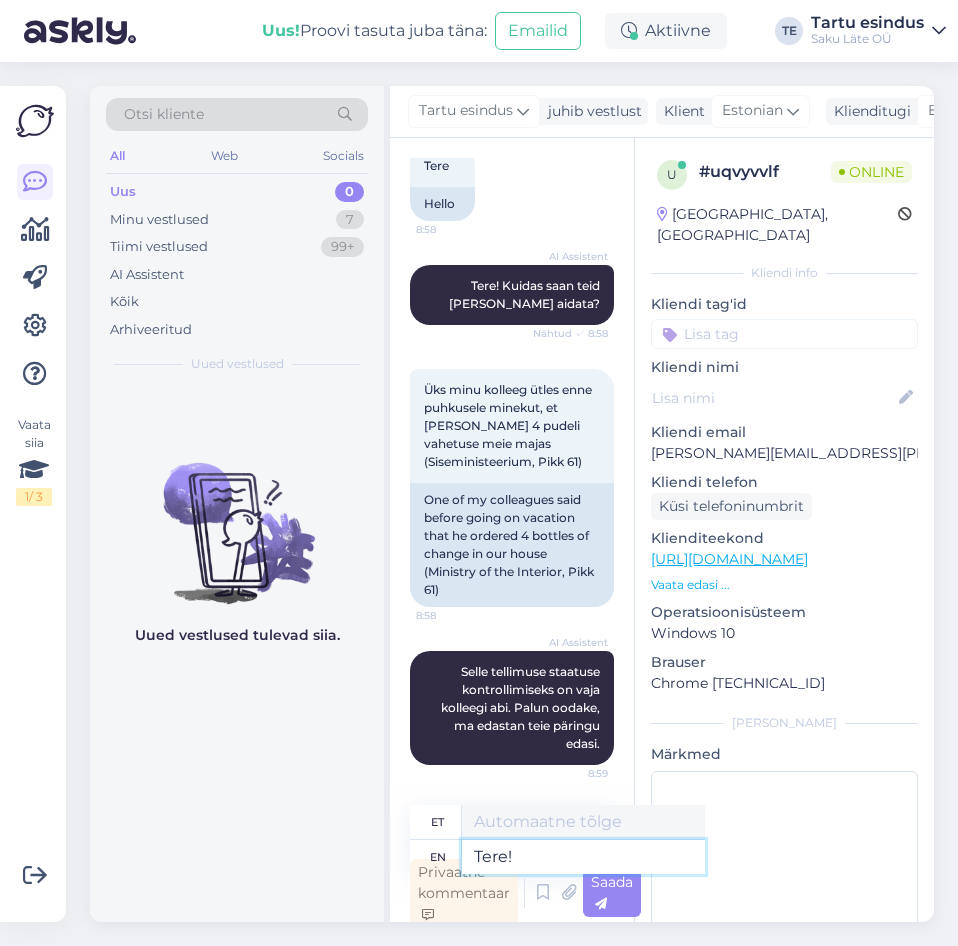 type on "Tere!" 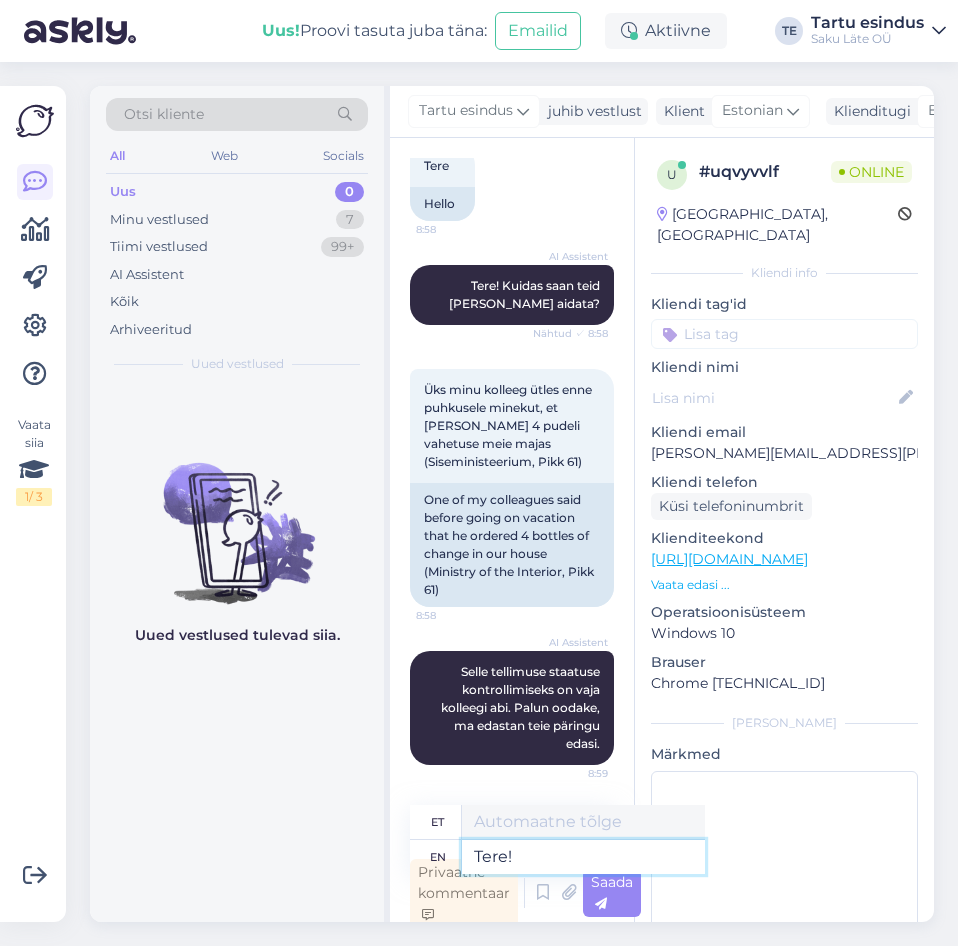 type on "Tere!" 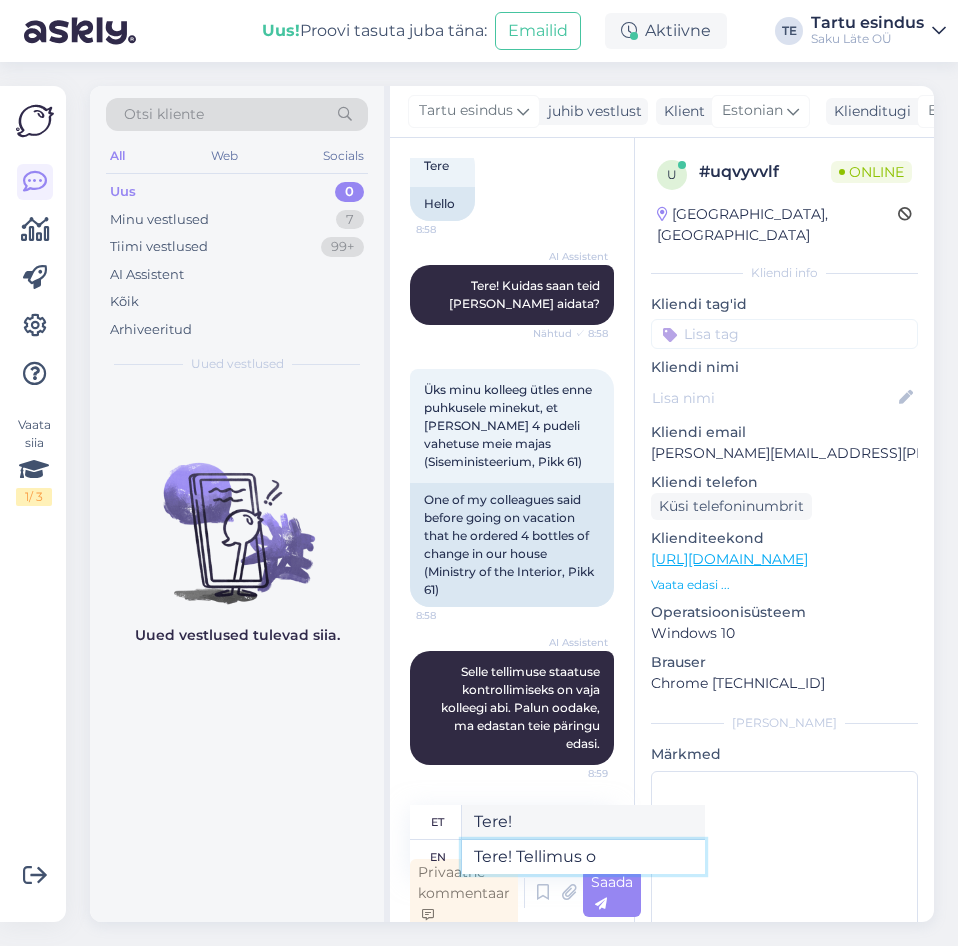 type on "Tere! Tellimus on" 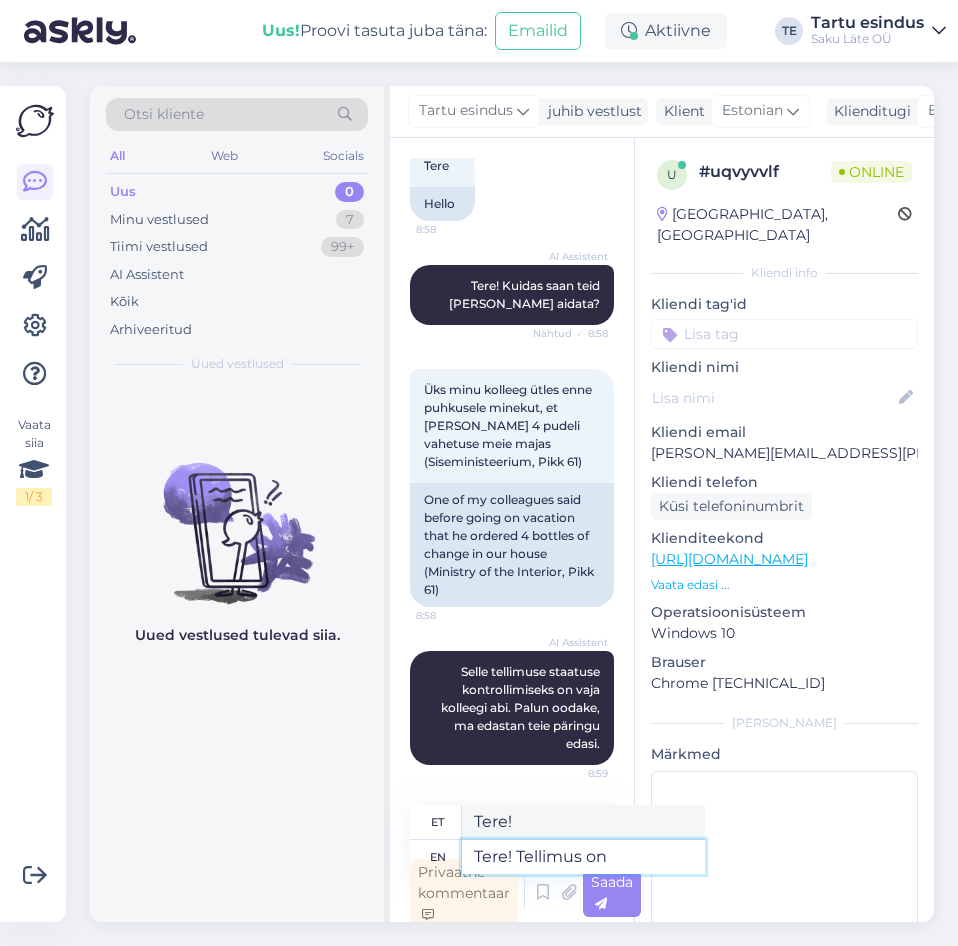 type on "Tere! Tellimus" 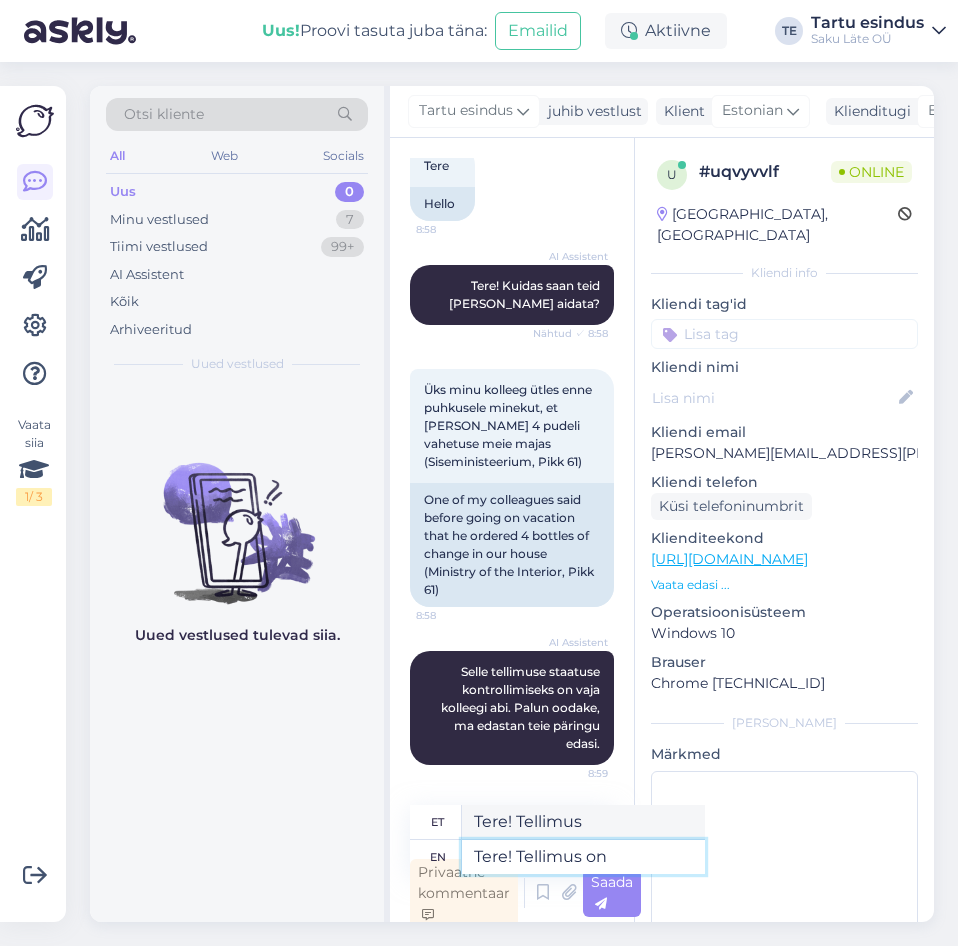 type on "Tere! Tellimus on" 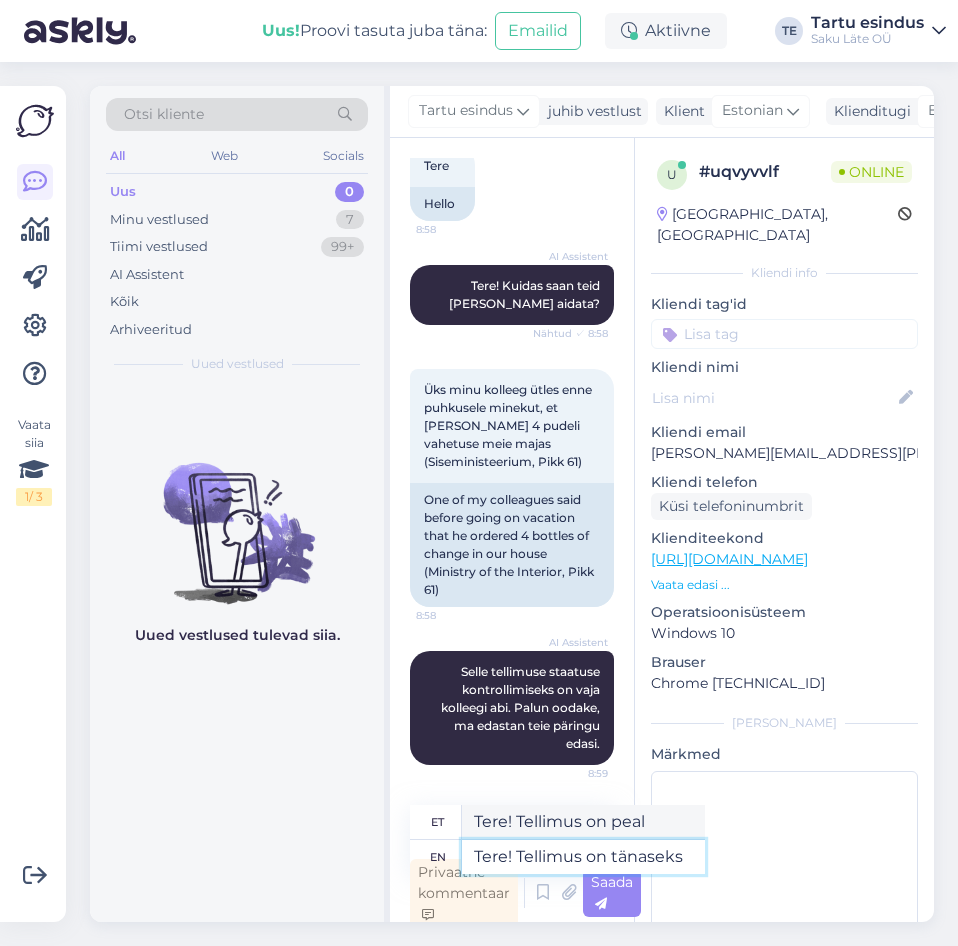 type on "Tere! Tellimus on tänaseks m" 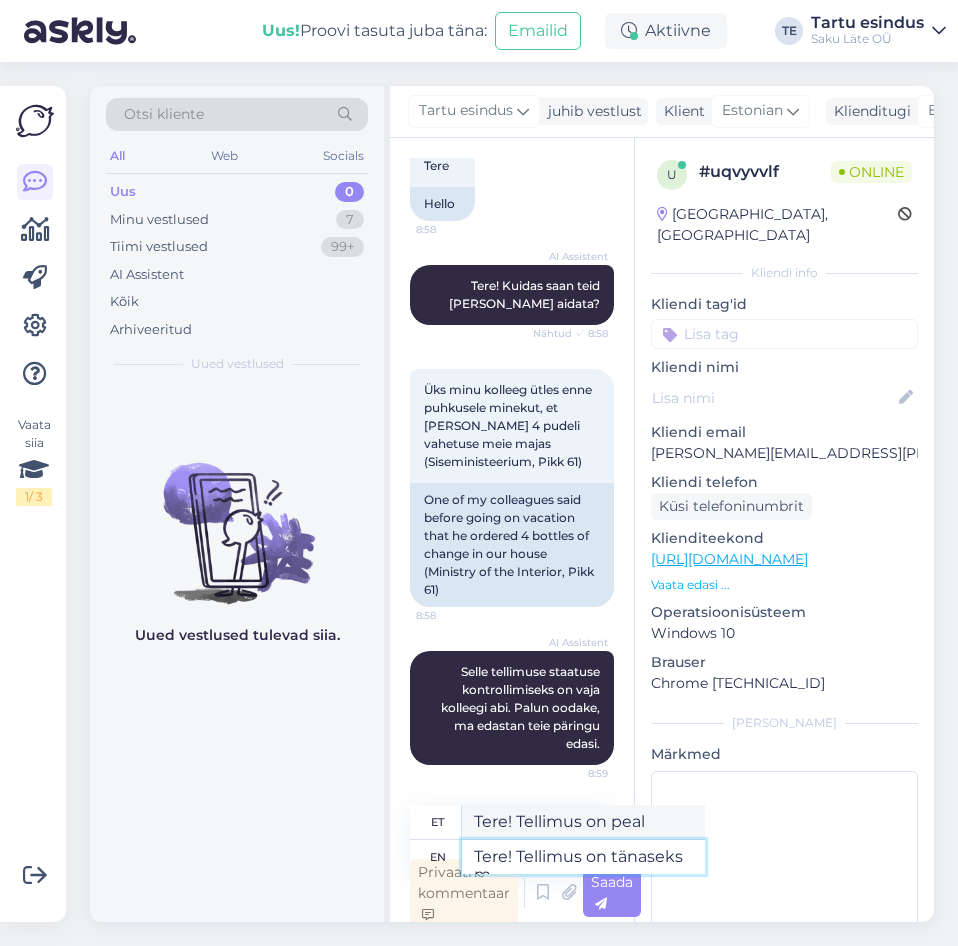 type on "Tere! Tellimus on tänaseks" 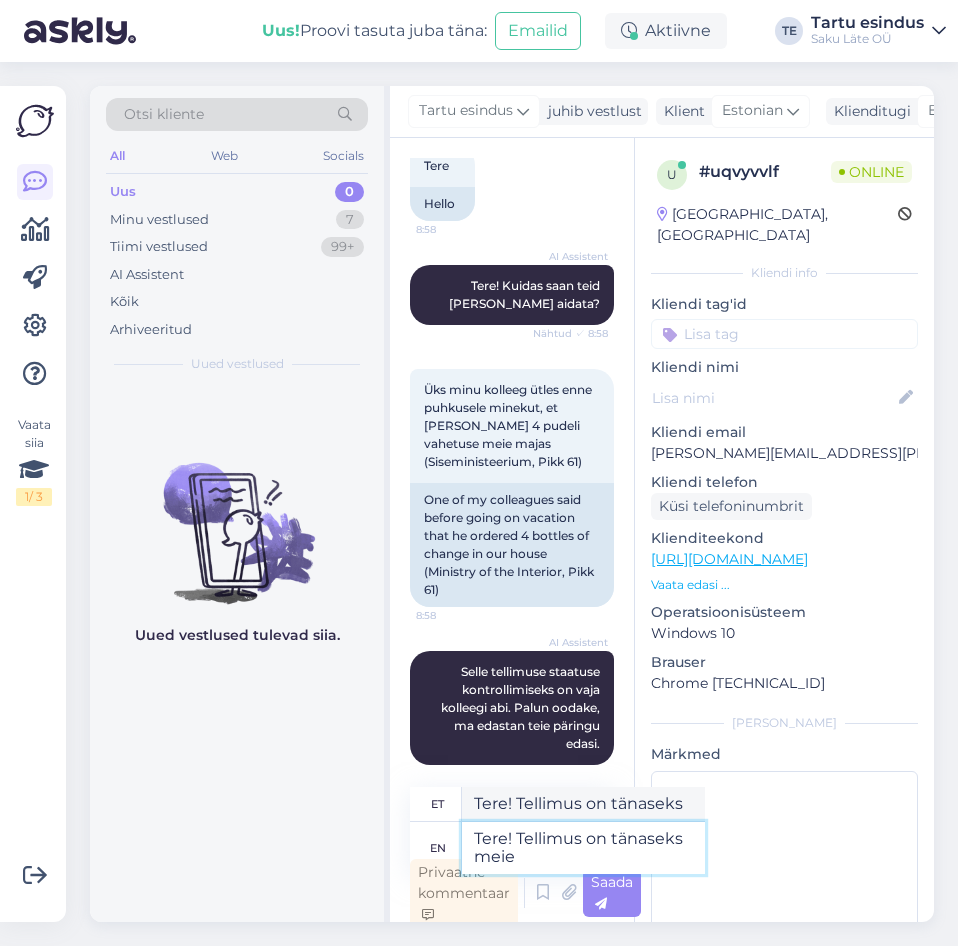 type on "Tere! Tellimus on tänaseks meie" 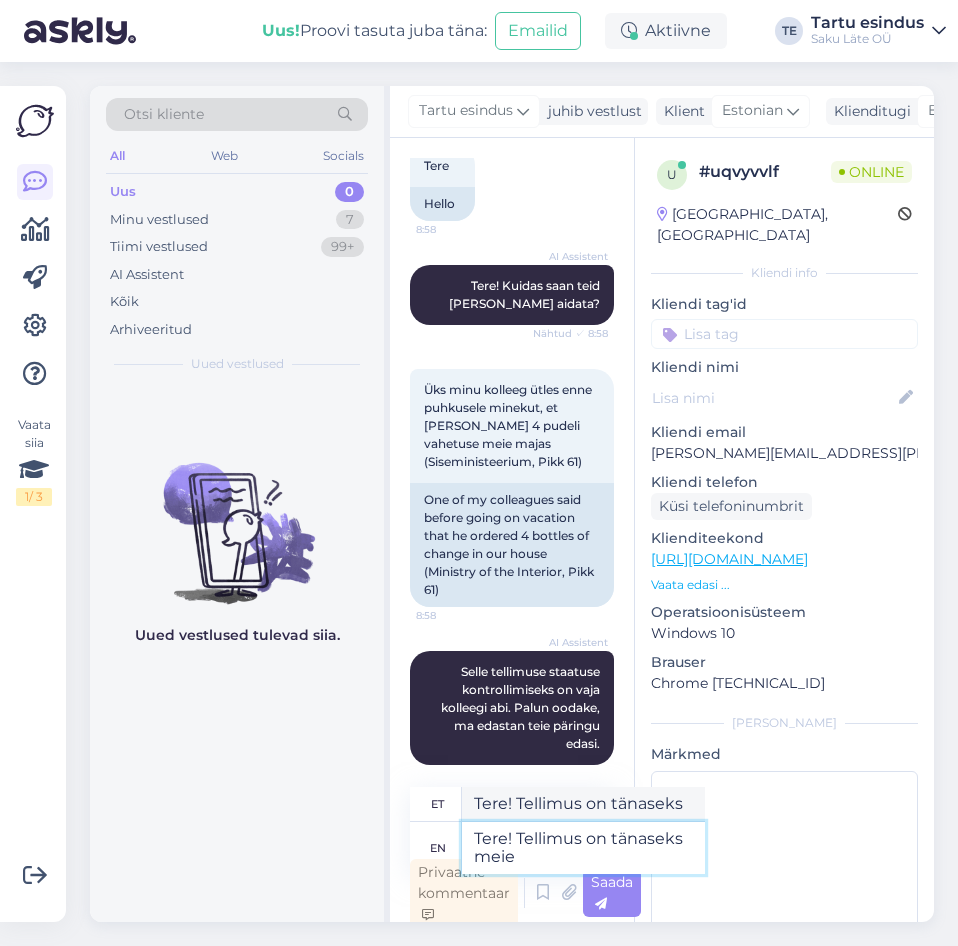 type on "Tere! Tellimus on tänaseks meie" 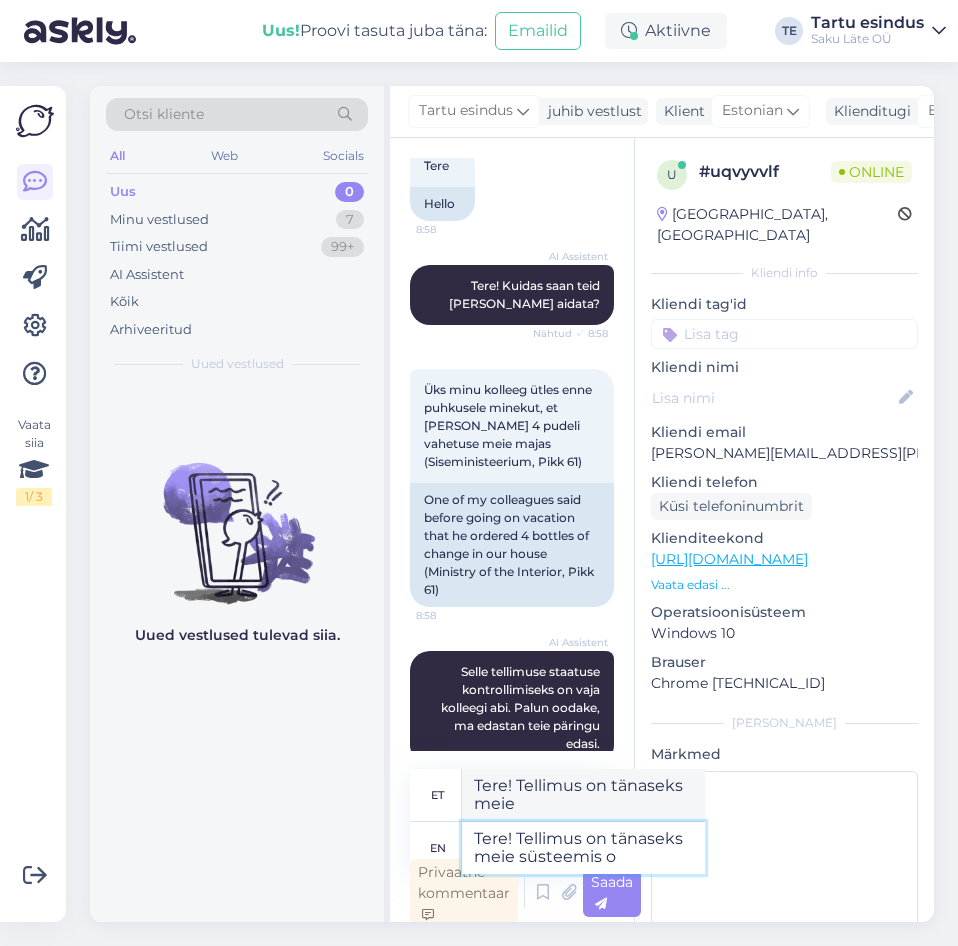 type on "Tere! Tellimus on tänaseks meie süsteemis ol" 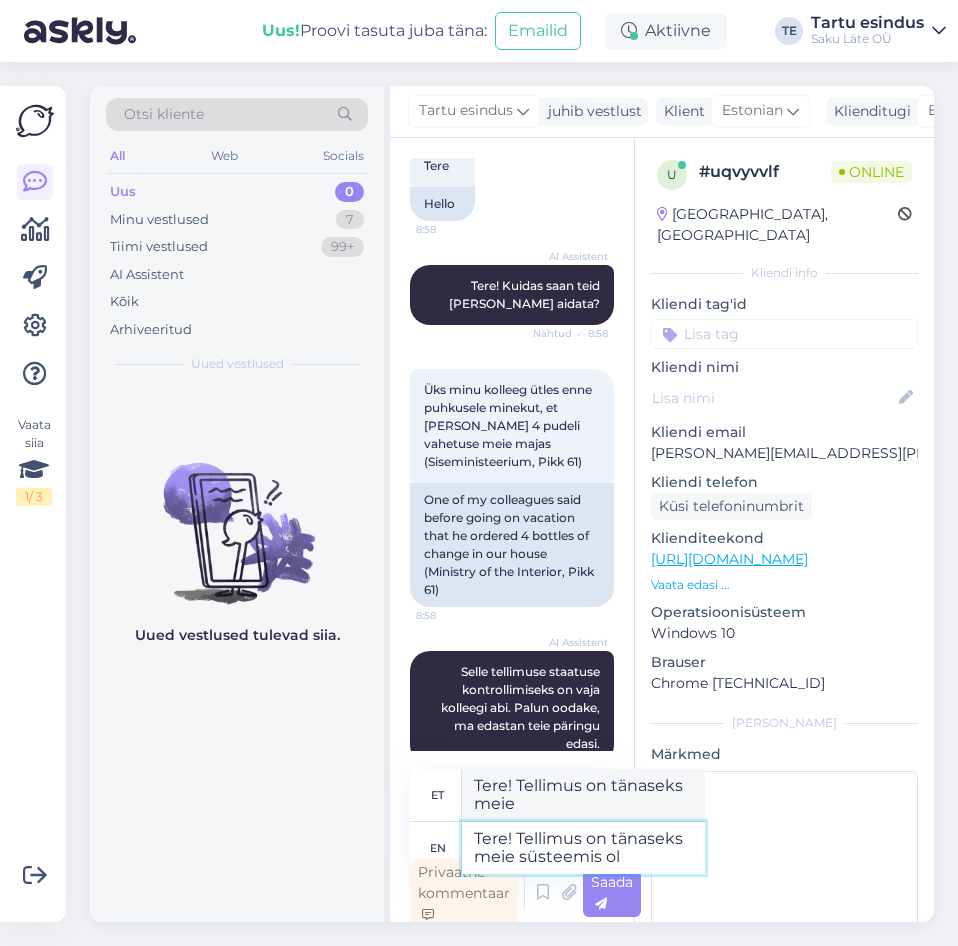 type on "Tere! Tellimus on tänaseks meie süsteemis" 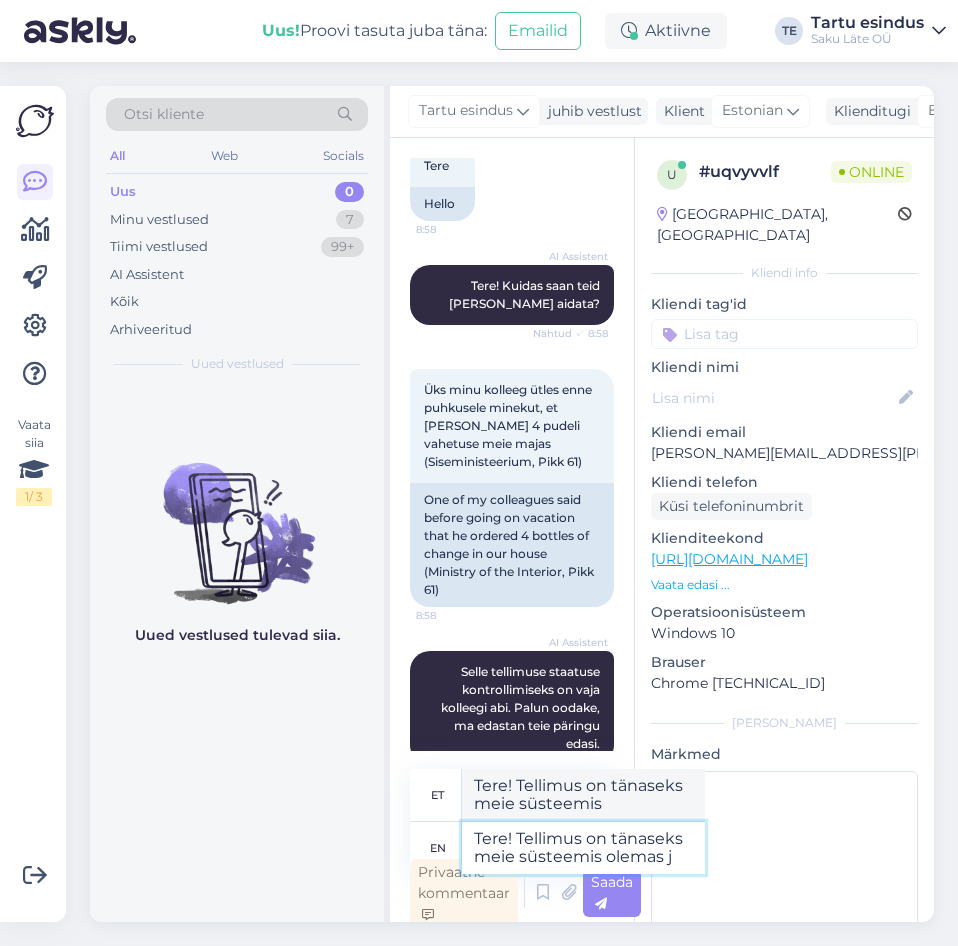 type on "Tere! Tellimus on tänaseks meie süsteemis olemas ja" 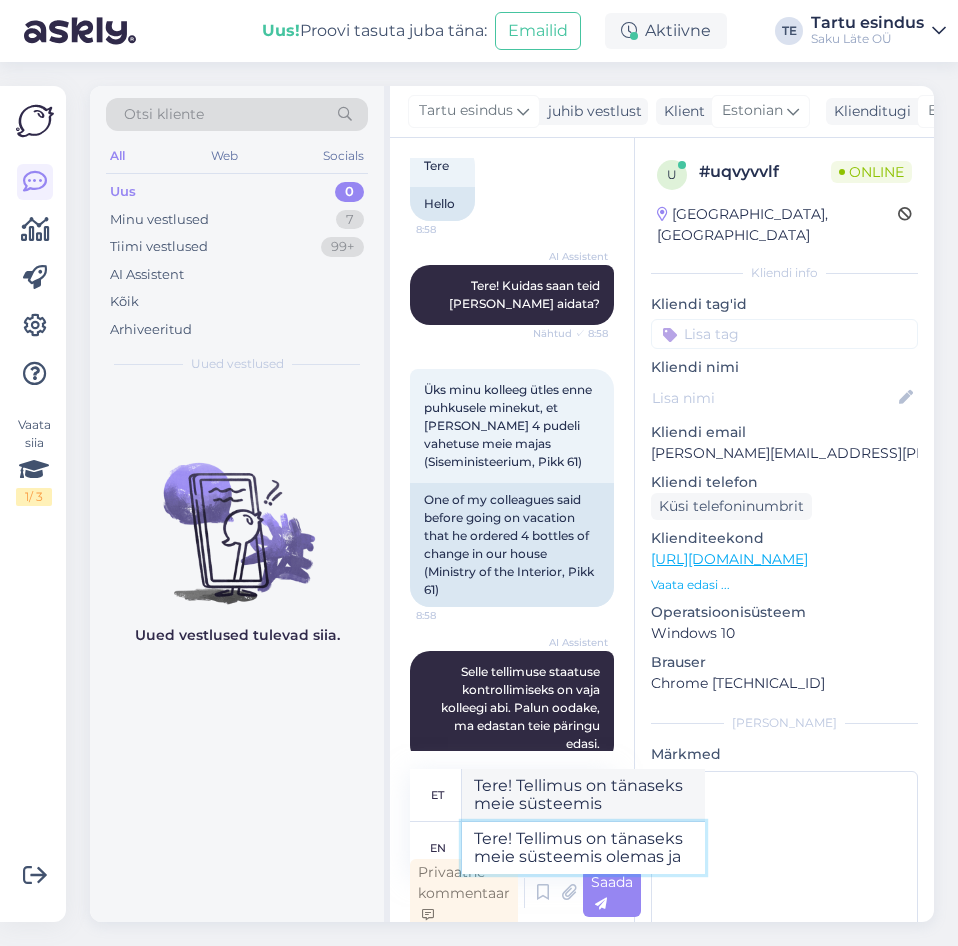 type on "Tere! Tellimus on tänaseks meie süsteemis olemas" 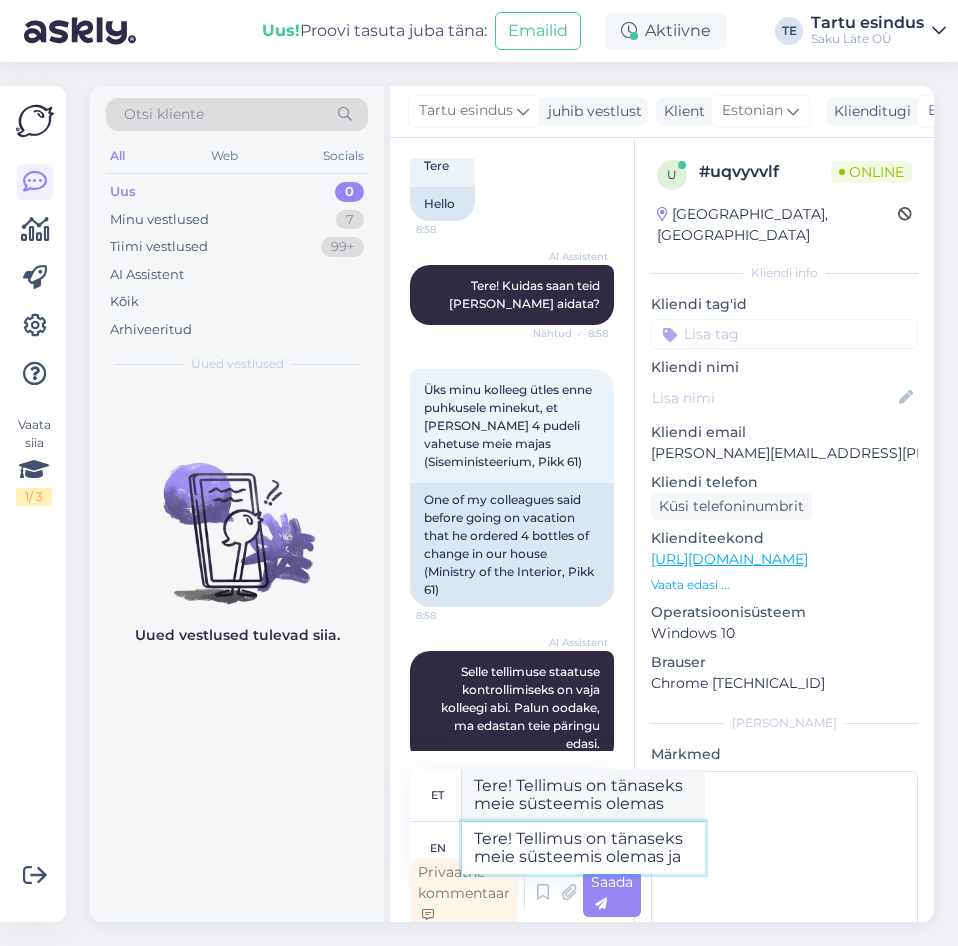 type on "Tere! Tellimus on tänaseks meie süsteemis olemas ja k" 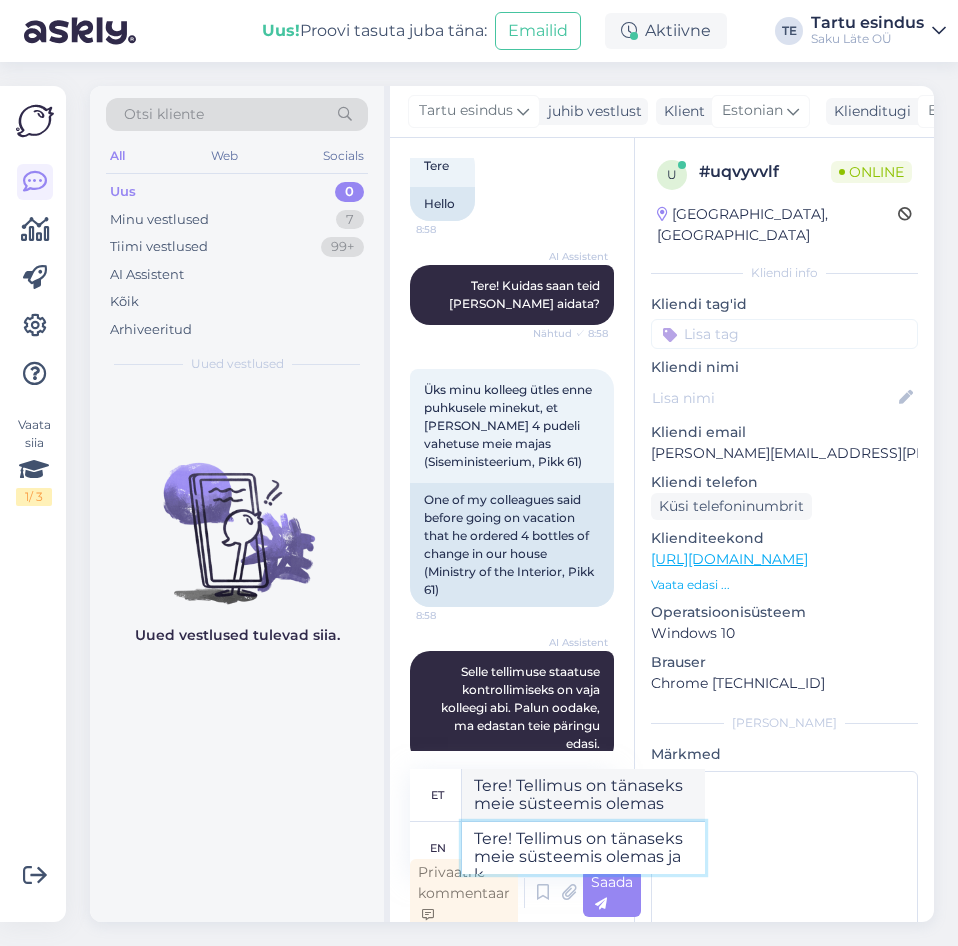 type on "Tere! Tellimus on tänaseks meie süsteemis olemas ja" 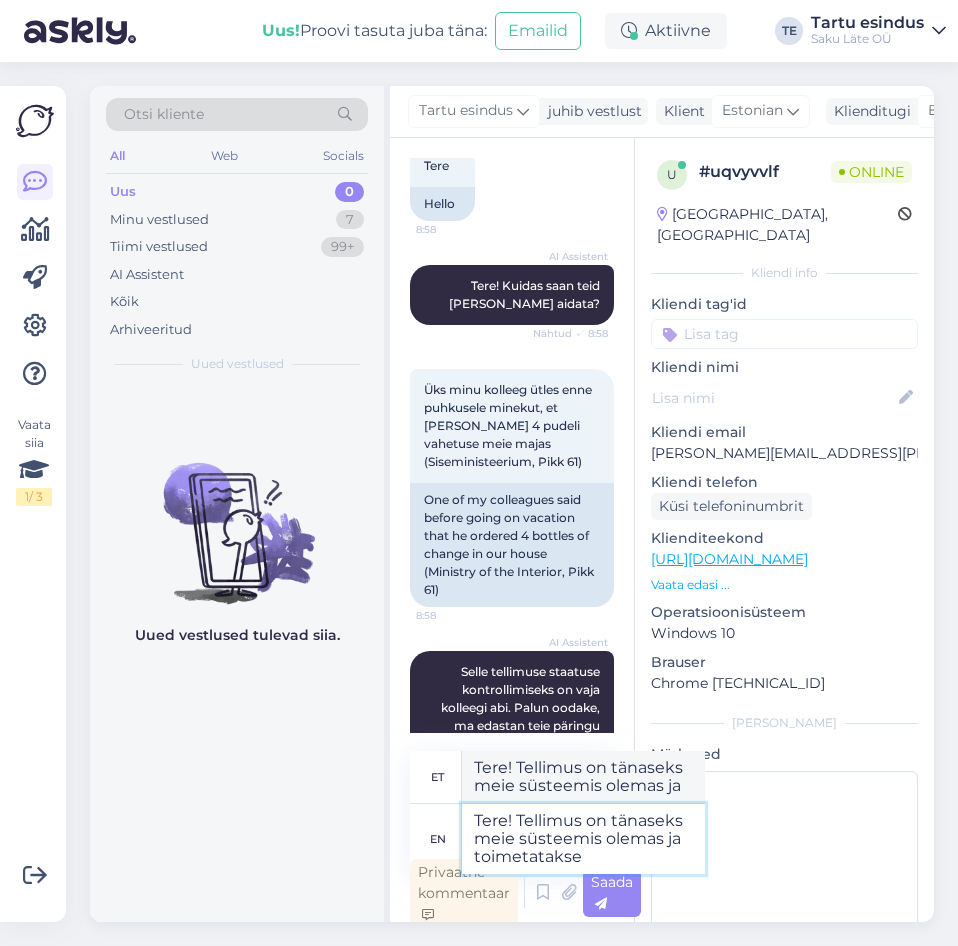 type on "Tere! Tellimus on tänaseks meie süsteemis olemas ja toimetatakse k" 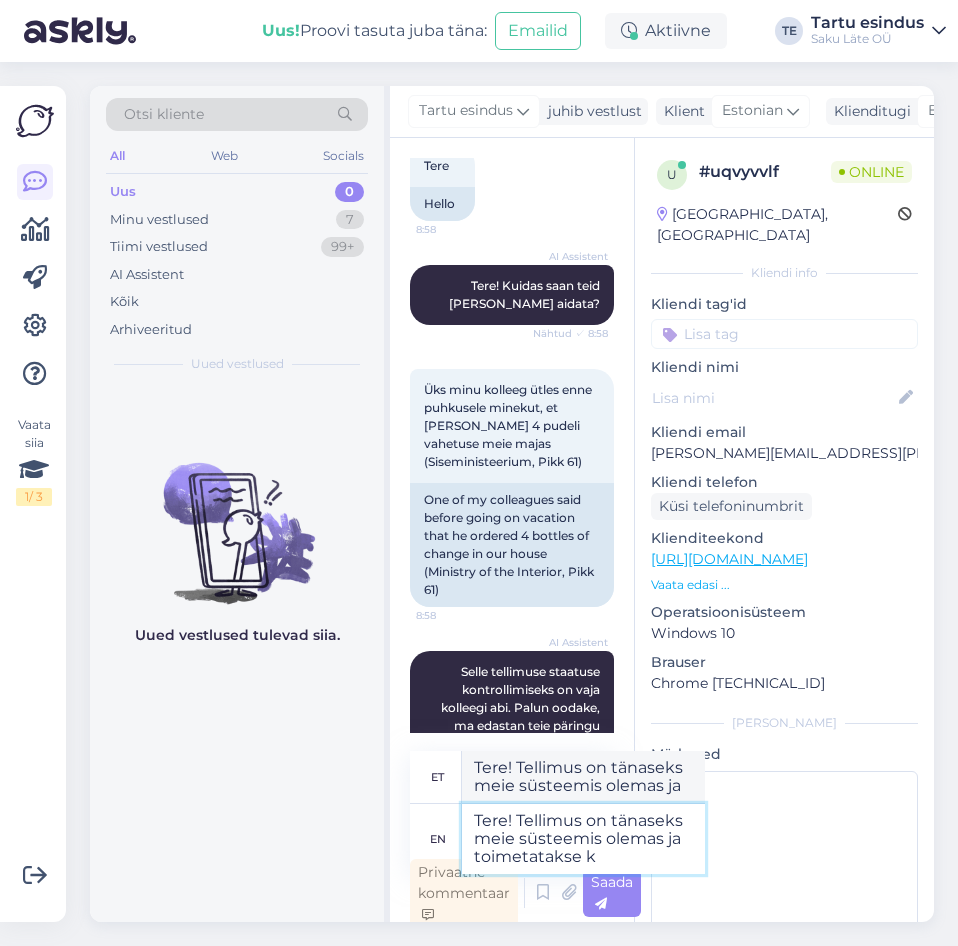 type on "Tere! Tellimus on tänaseks meie süsteemis olemas ja toimetatakse" 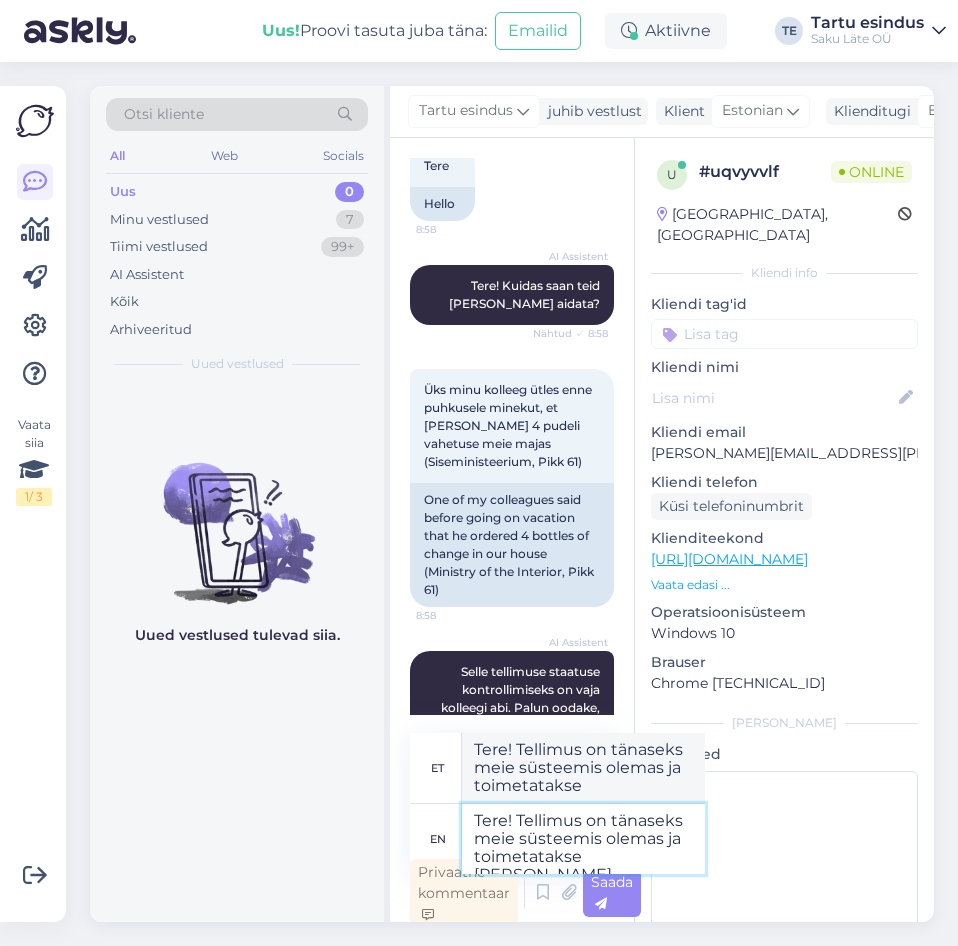type on "Tere! Tellimus on tänaseks meie süsteemis olemas ja toimetatakse [PERSON_NAME]" 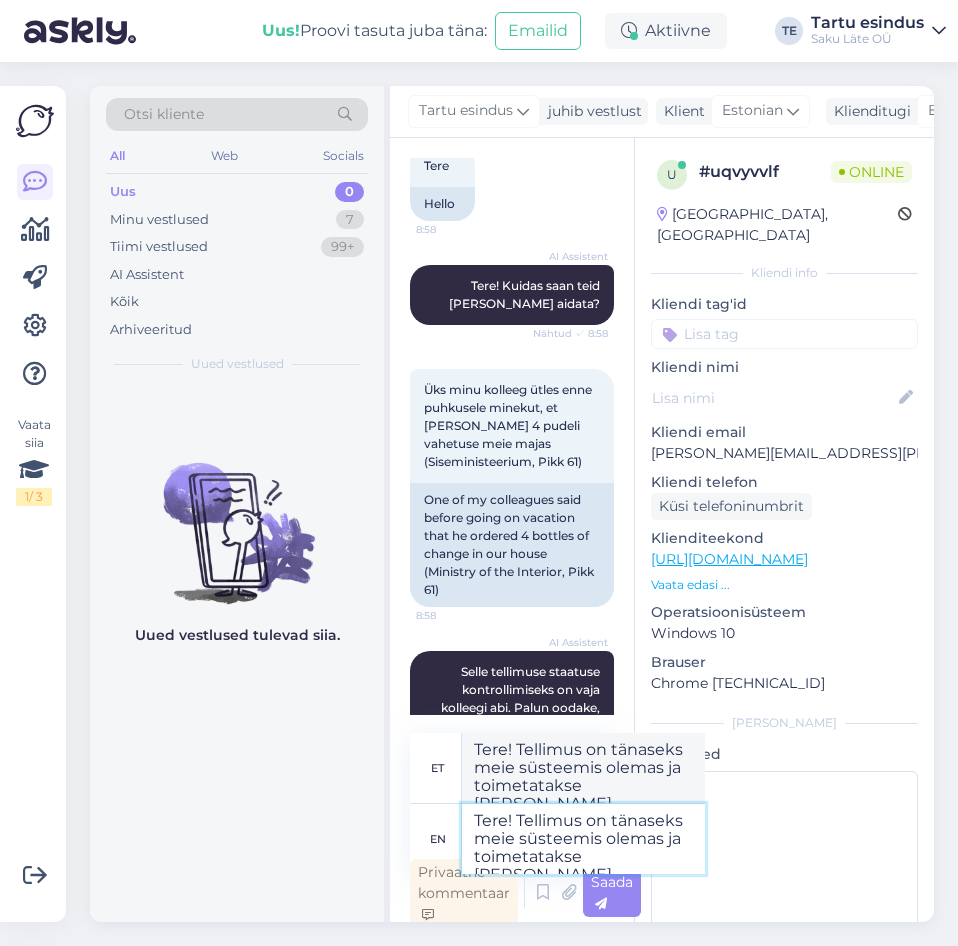 type on "Tere! Tellimus on tänaseks meie süsteemis olemas ja toimetatakse [PERSON_NAME] s" 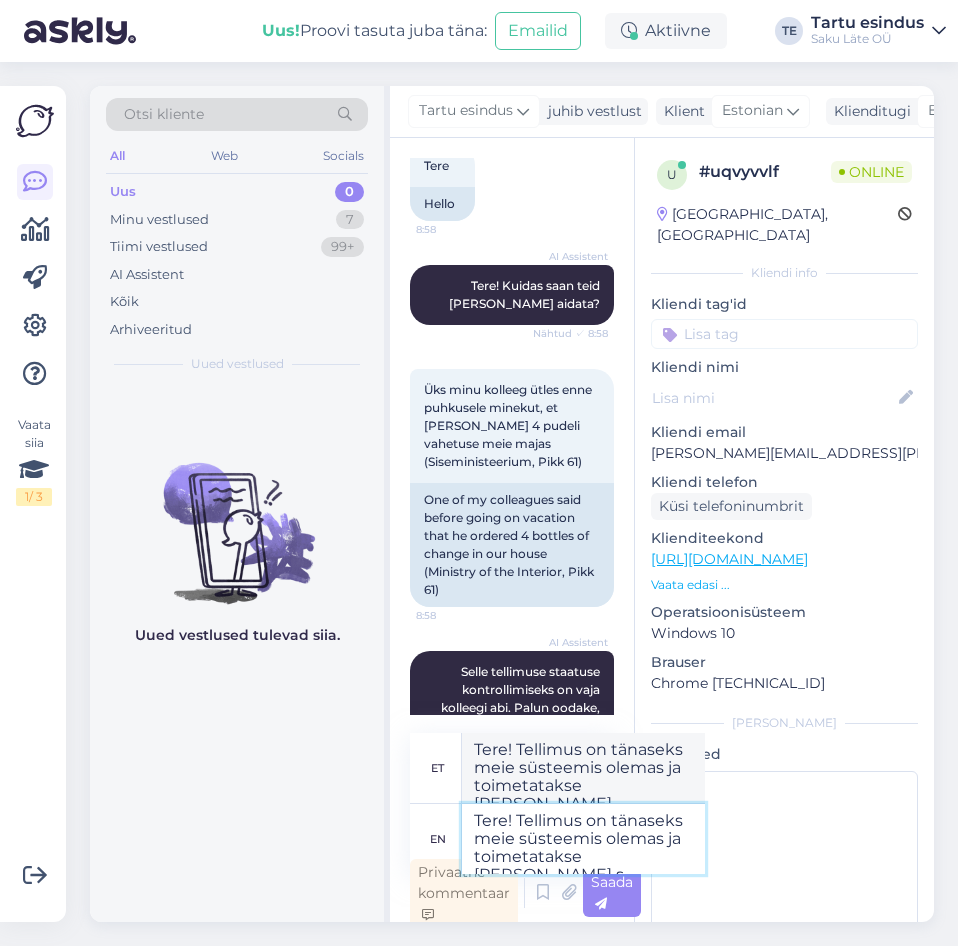 type on "Tere! Tellimus on tänaseks meie süsteemis olemas ja toimetatakse [PERSON_NAME]" 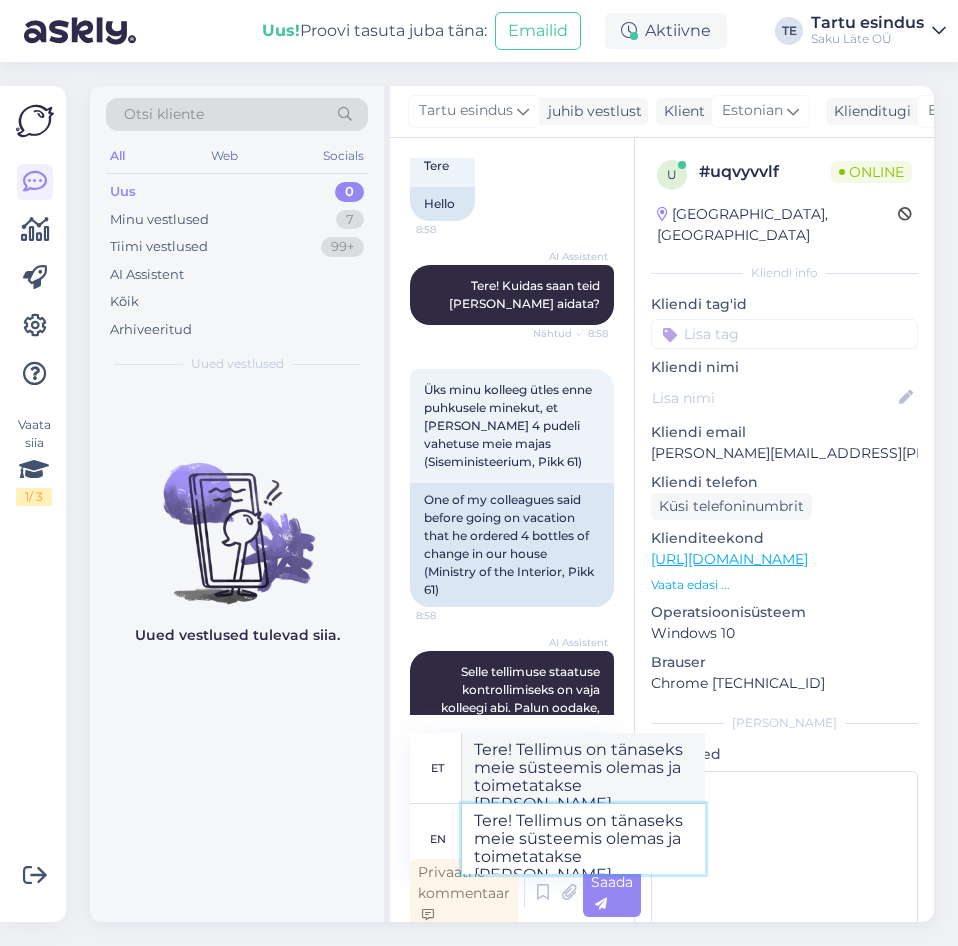 type on "Tere! Tellimus on tänaseks meie süsteemis olemas ja toimetatakse [PERSON_NAME] t" 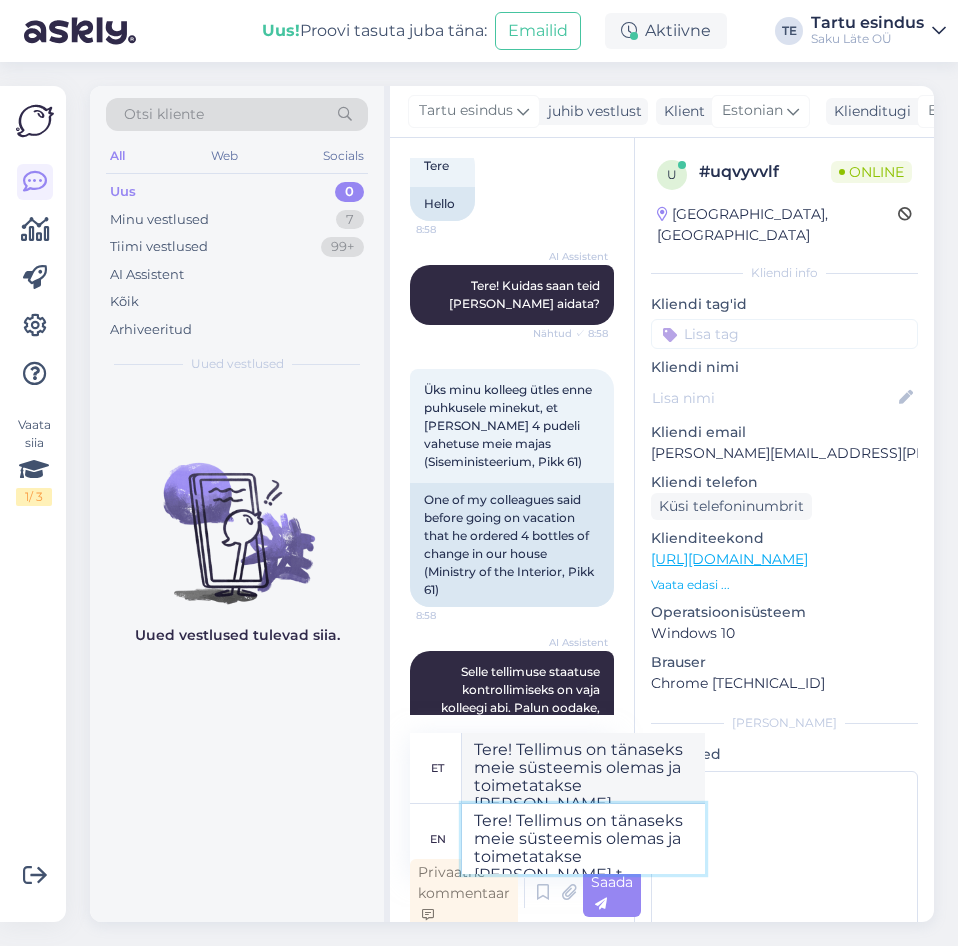 type on "Tere! Tellimus on tänaseks meie süsteemis olemas ja toimetatakse tänaseni" 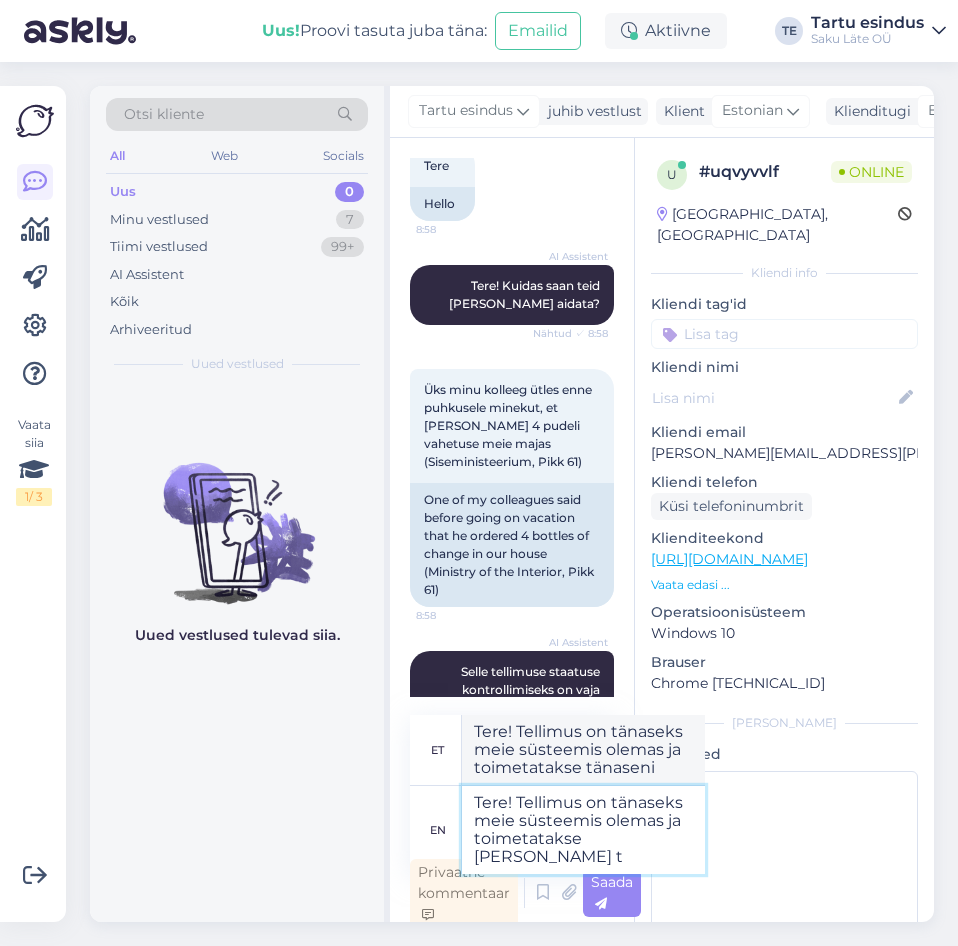 type on "Tere! Tellimus on tänaseks meie süsteemis olemas ja toimetatakse [PERSON_NAME] tö" 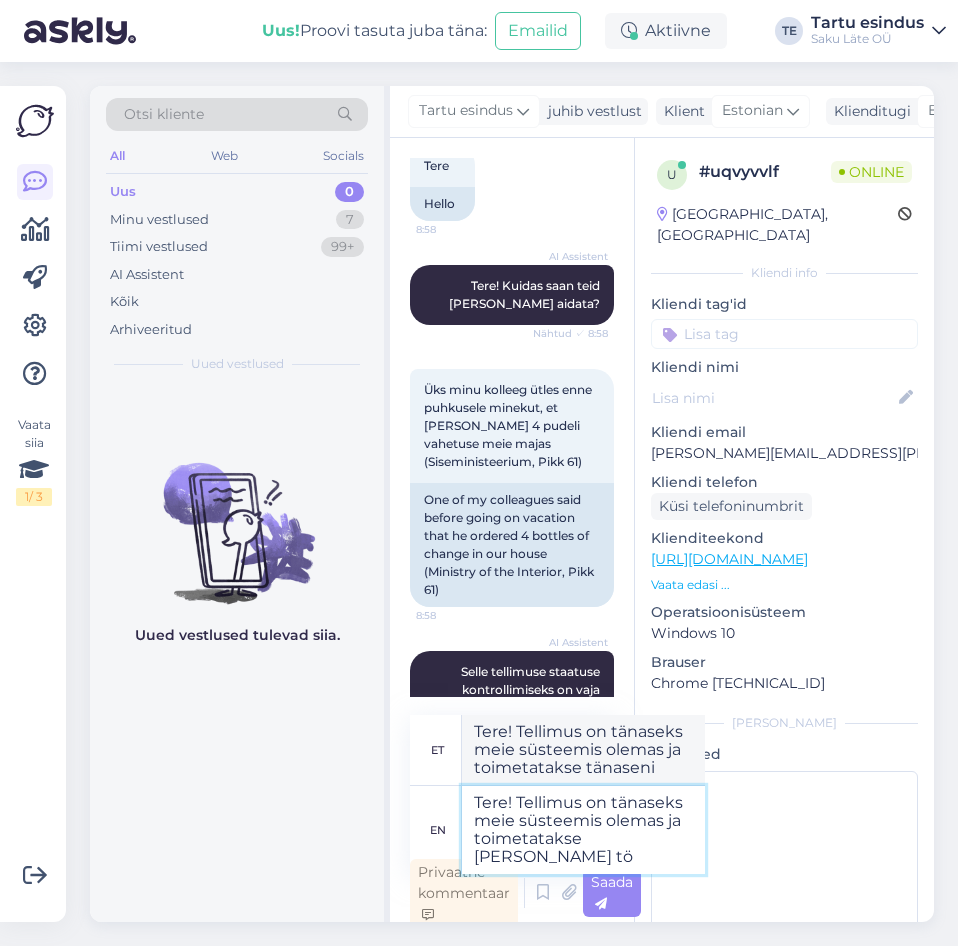 type on "Tere! Tellimus on tänaseks meie süsteemis olemas ja toimetatakse [PERSON_NAME] t" 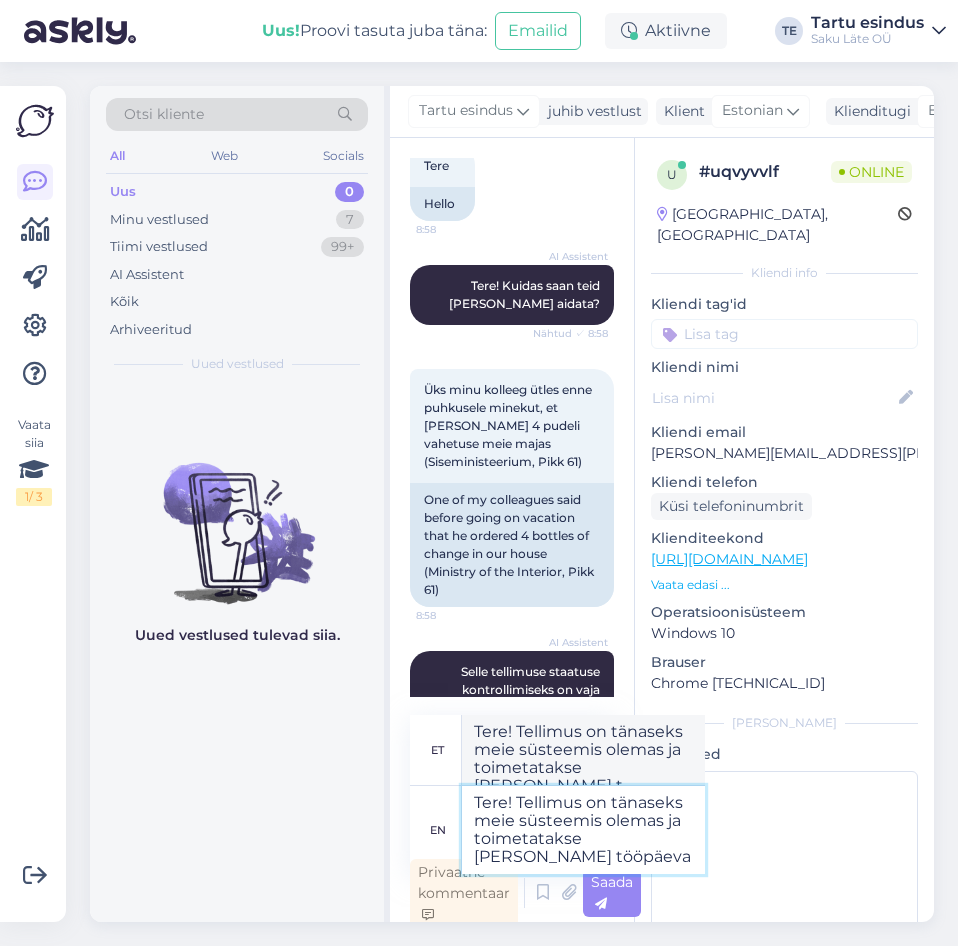type on "Tere! Tellimus on tänaseks meie süsteemis olemas ja toimetatakse [PERSON_NAME] tööpäeva j" 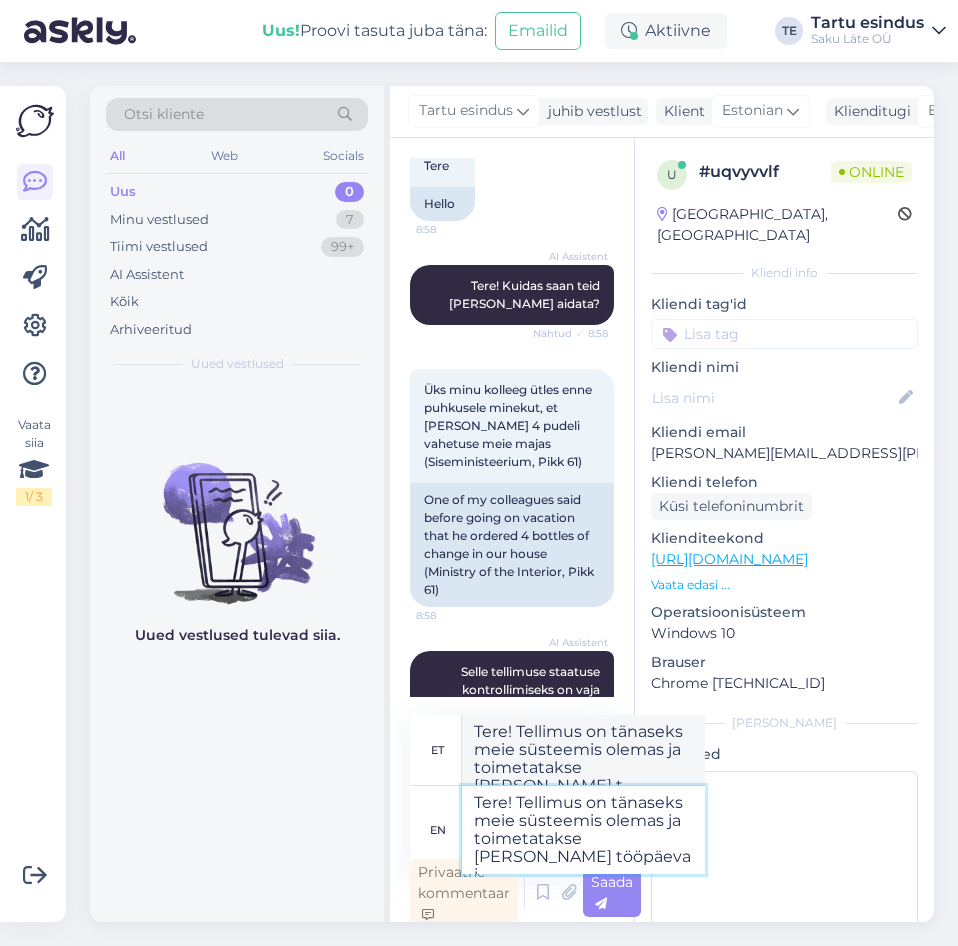 type on "Tere! Tellimus on tänaseks meie süsteemis olemas ja toimetatakse [PERSON_NAME] tööpäeva" 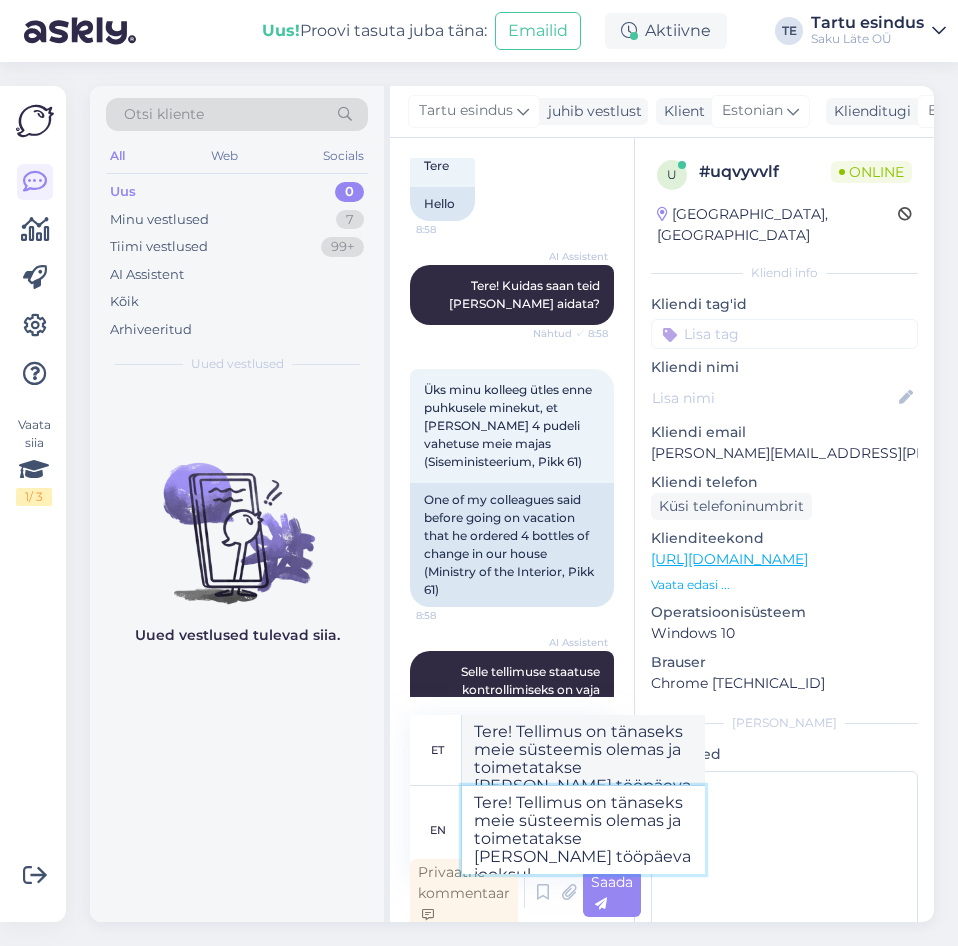 type on "Tere! Tellimus on tänaseks meie süsteemis olemas ja toimetatakse [PERSON_NAME] tööpäeva jooksul." 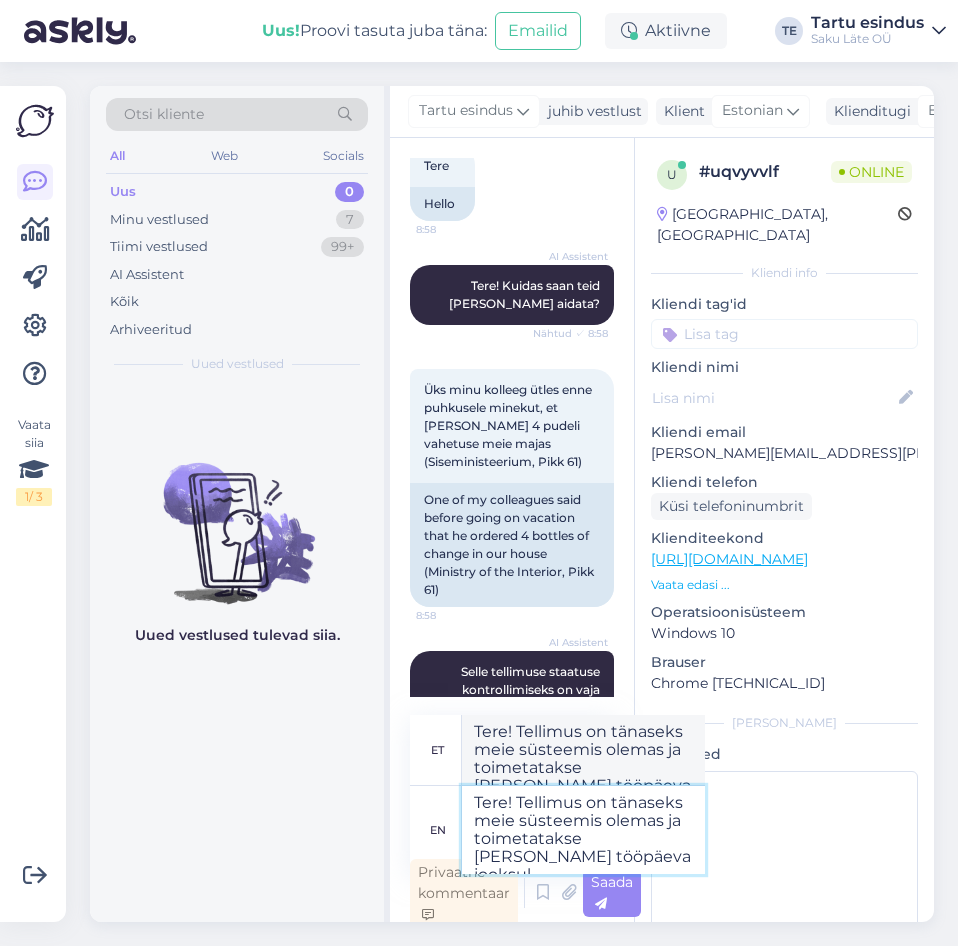 type on "Tere! Tellimus on tänaseks meie süsteemis olemas ja toimetatakse tänase tööpäeva jooksul." 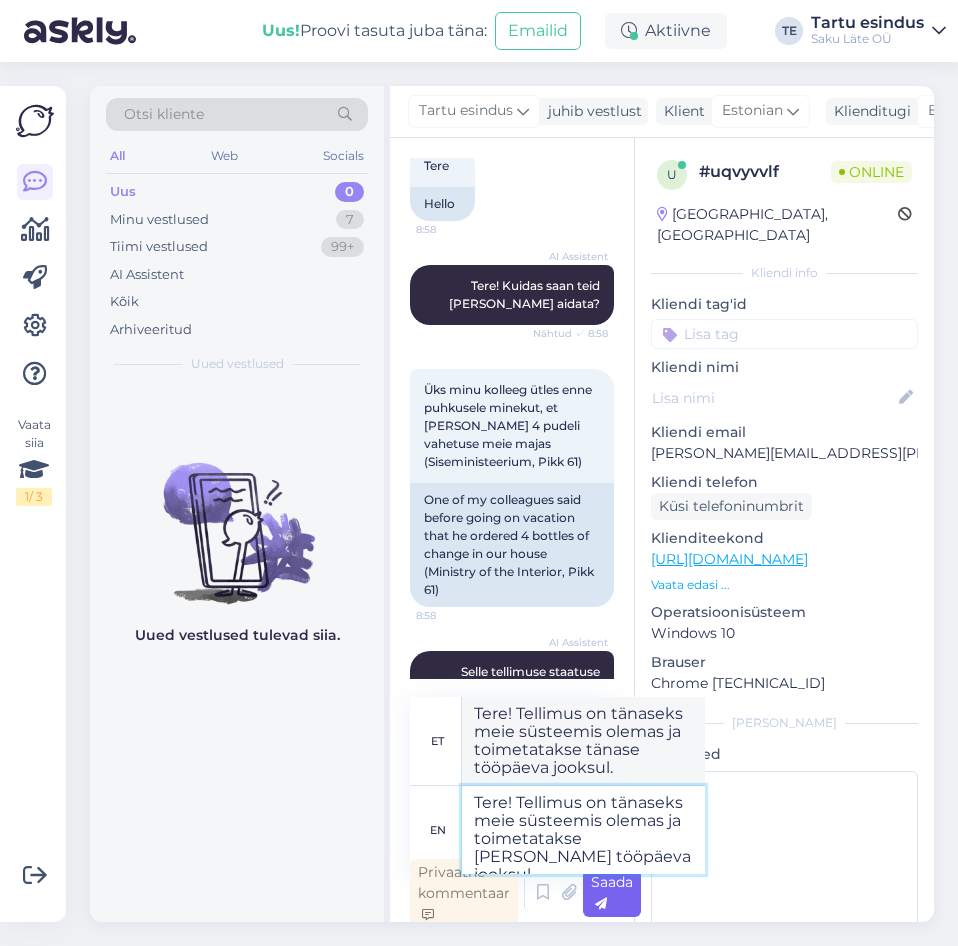 type on "Tere! Tellimus on tänaseks meie süsteemis olemas ja toimetatakse [PERSON_NAME] tööpäeva jooksul." 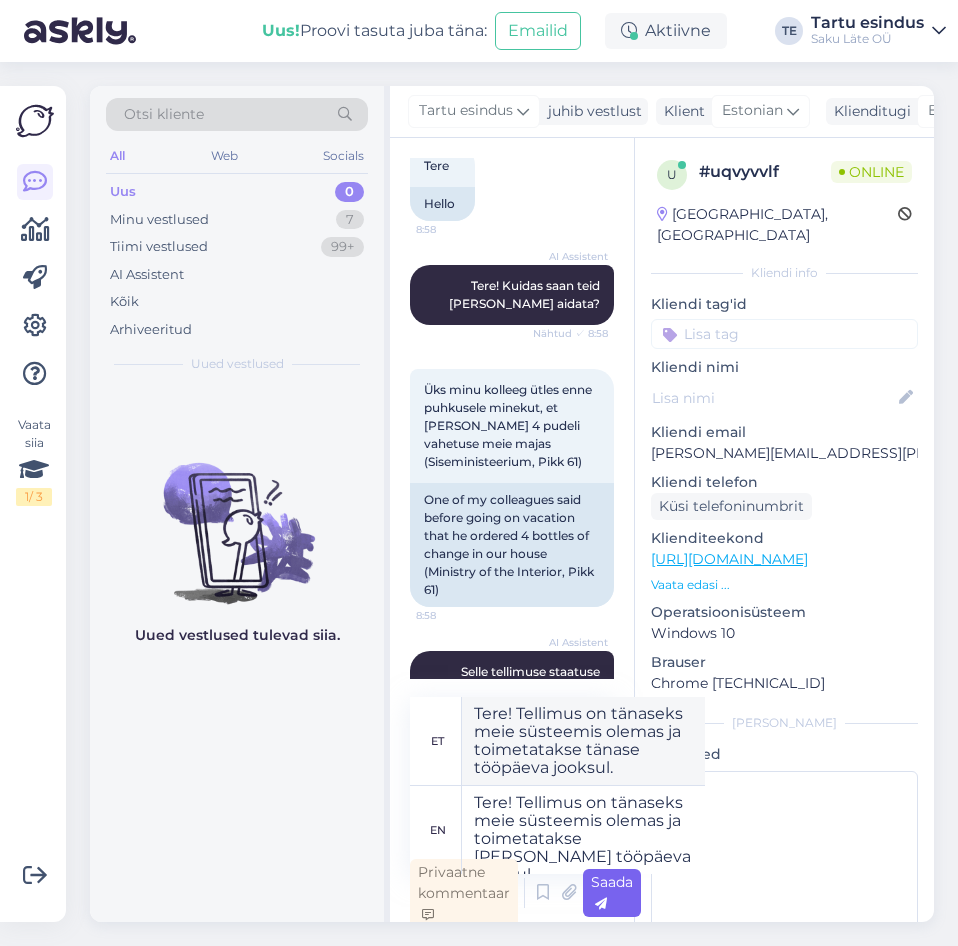 click on "Saada" at bounding box center (612, 893) 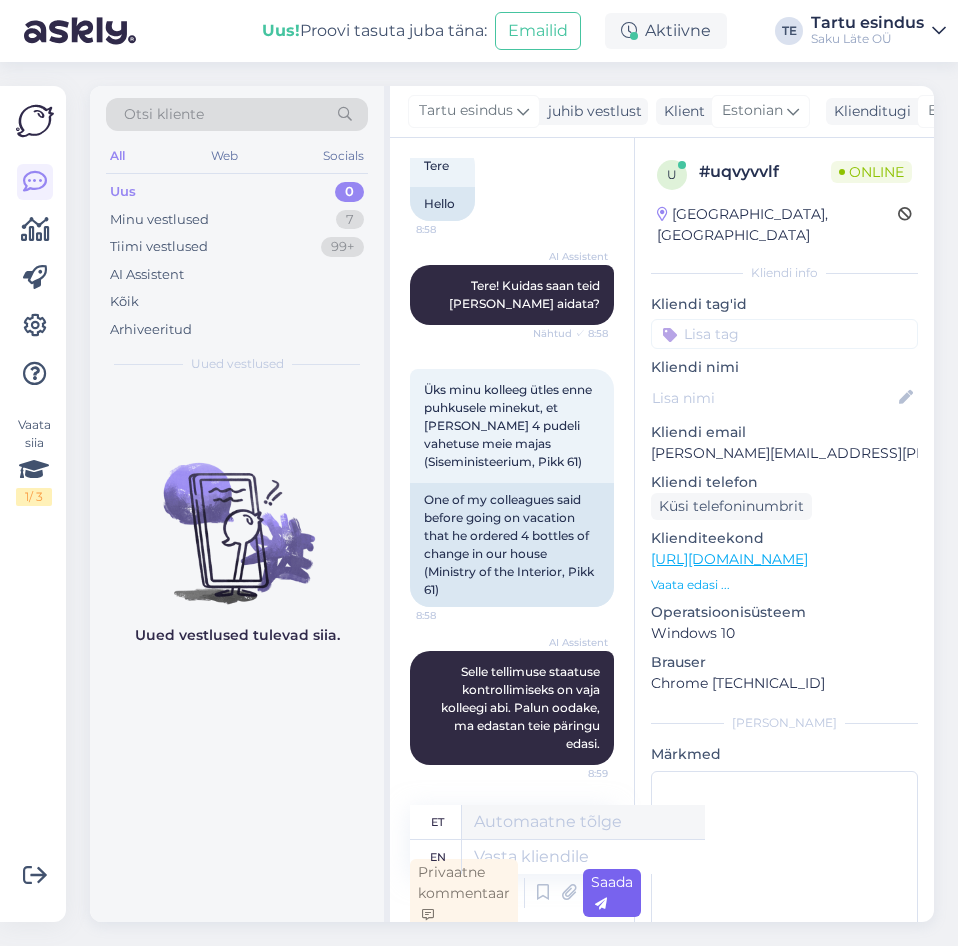 scroll, scrollTop: 347, scrollLeft: 0, axis: vertical 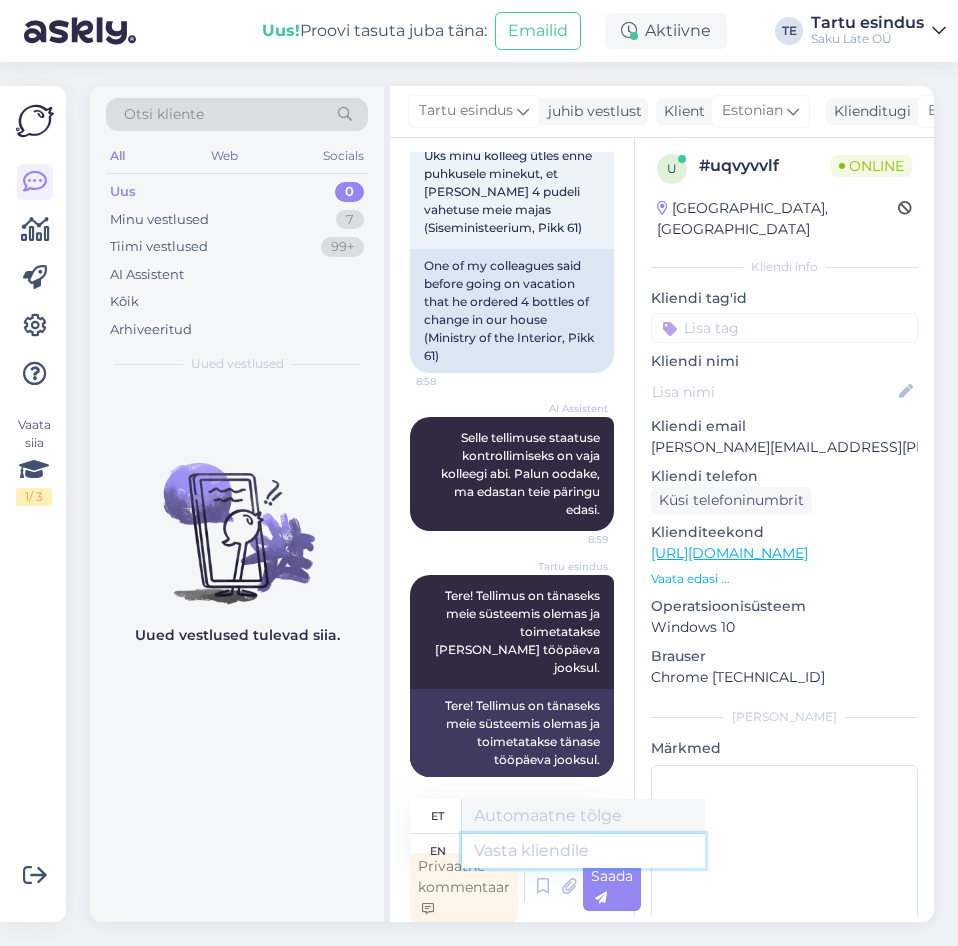 click at bounding box center [583, 851] 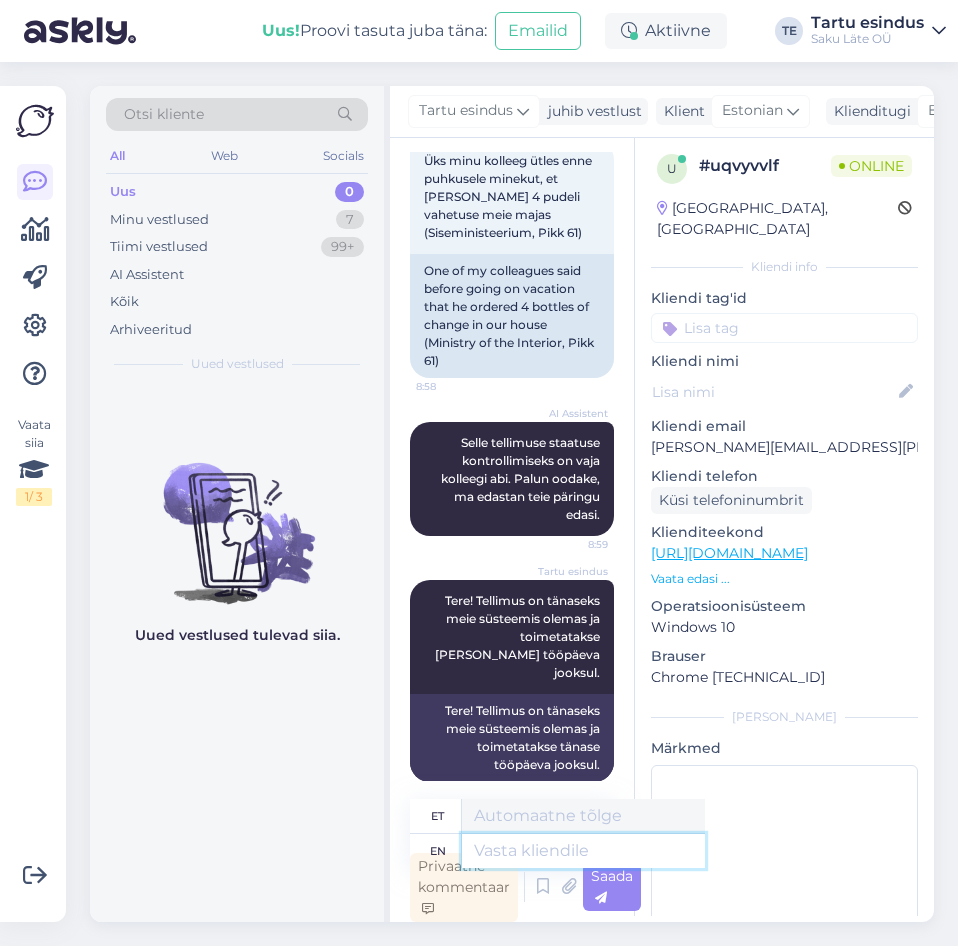 scroll, scrollTop: 347, scrollLeft: 0, axis: vertical 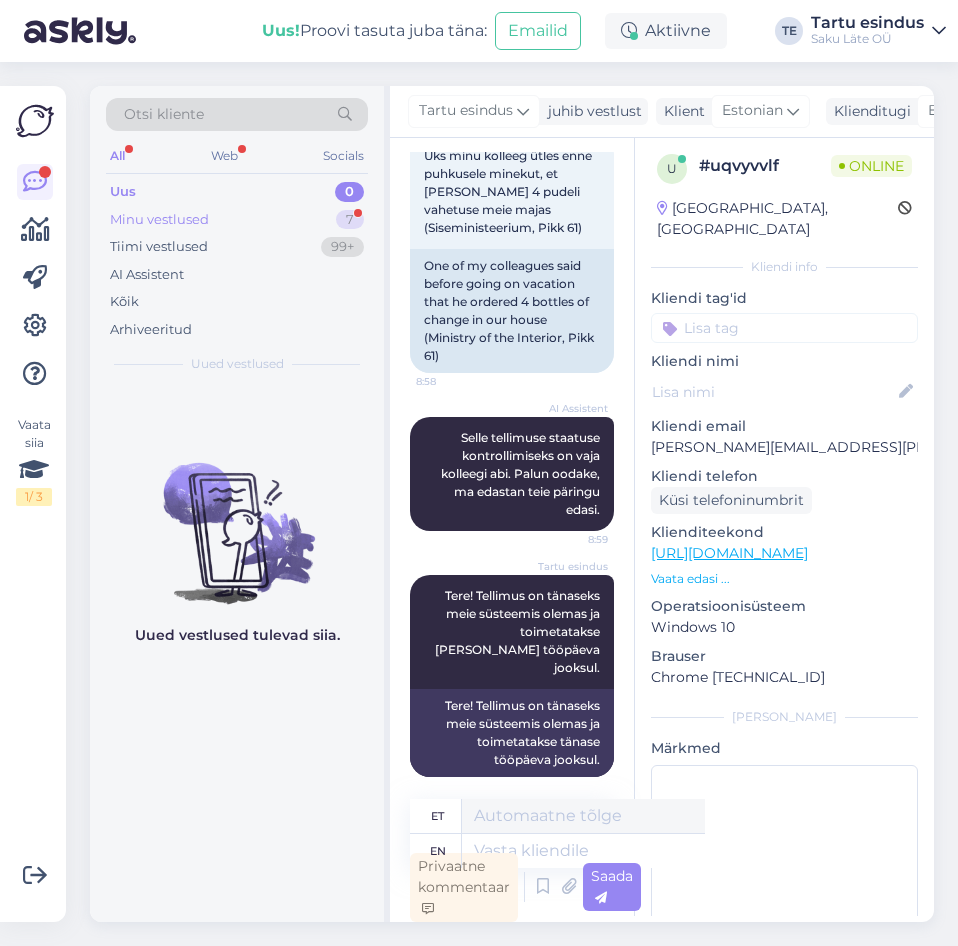 click on "Minu vestlused 7" at bounding box center [237, 220] 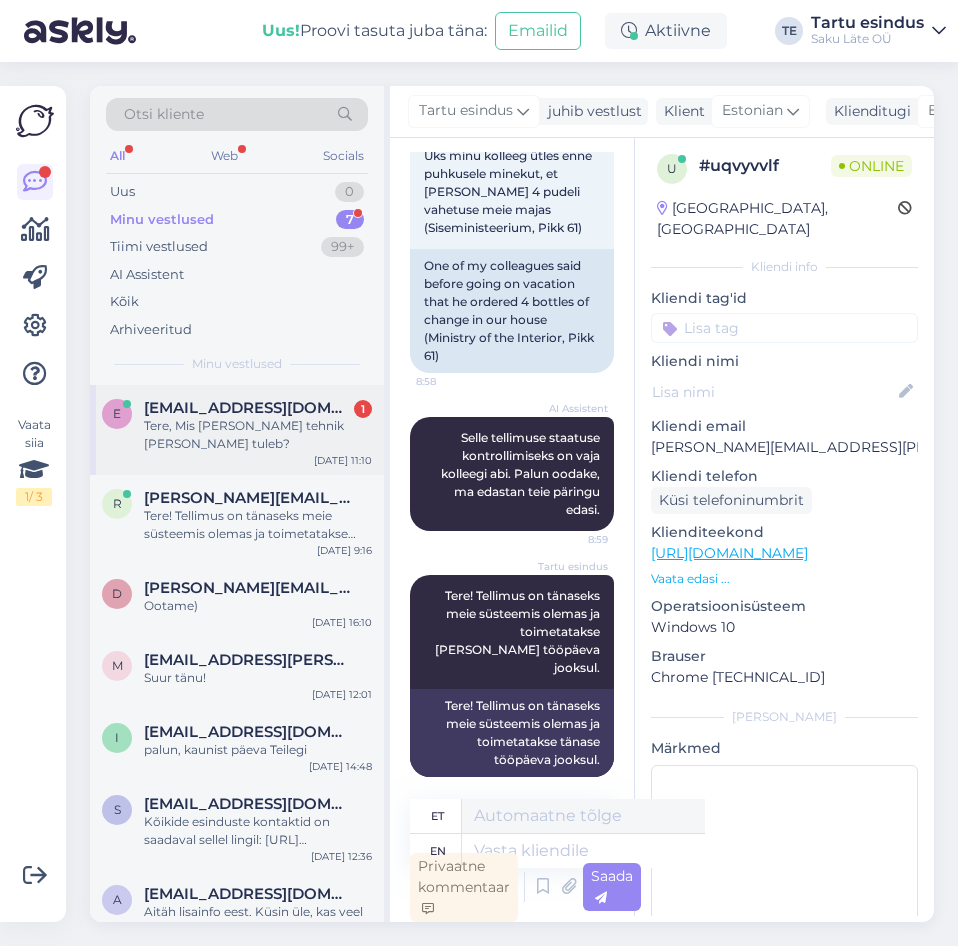 click on "Tere, Mis [PERSON_NAME] tehnik [PERSON_NAME] tuleb?" at bounding box center (258, 435) 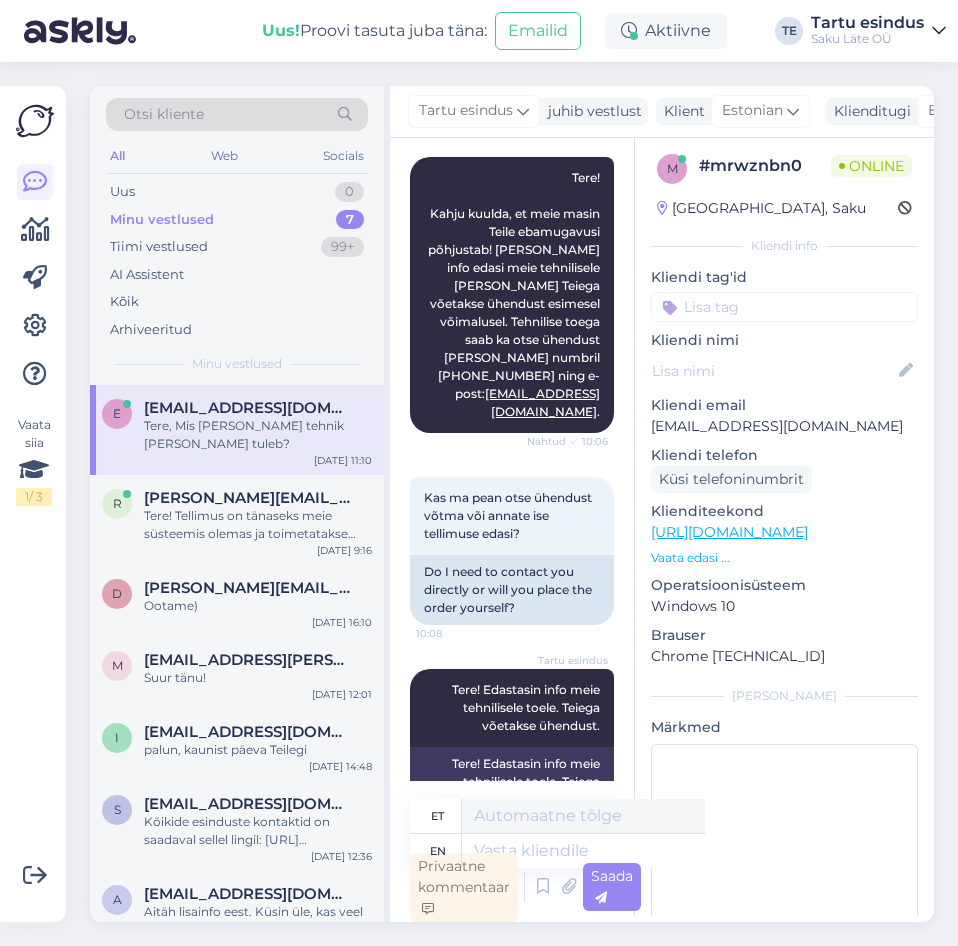 scroll, scrollTop: 585, scrollLeft: 0, axis: vertical 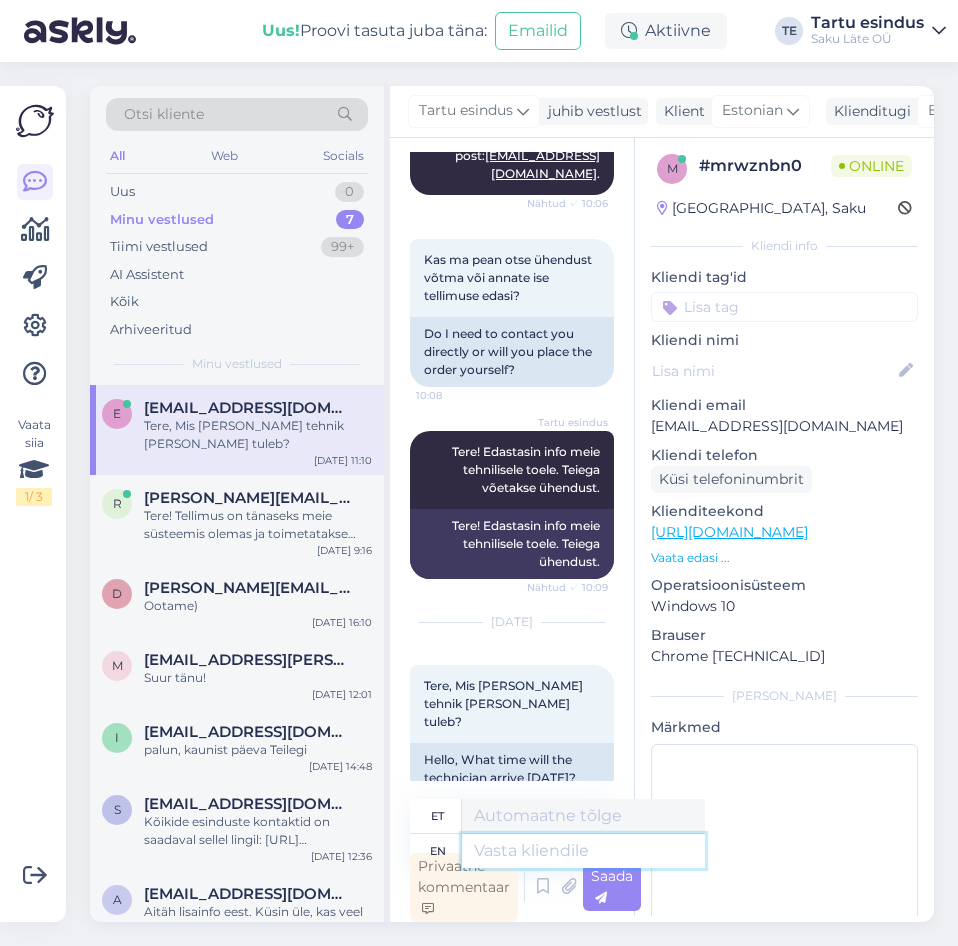 click at bounding box center (583, 851) 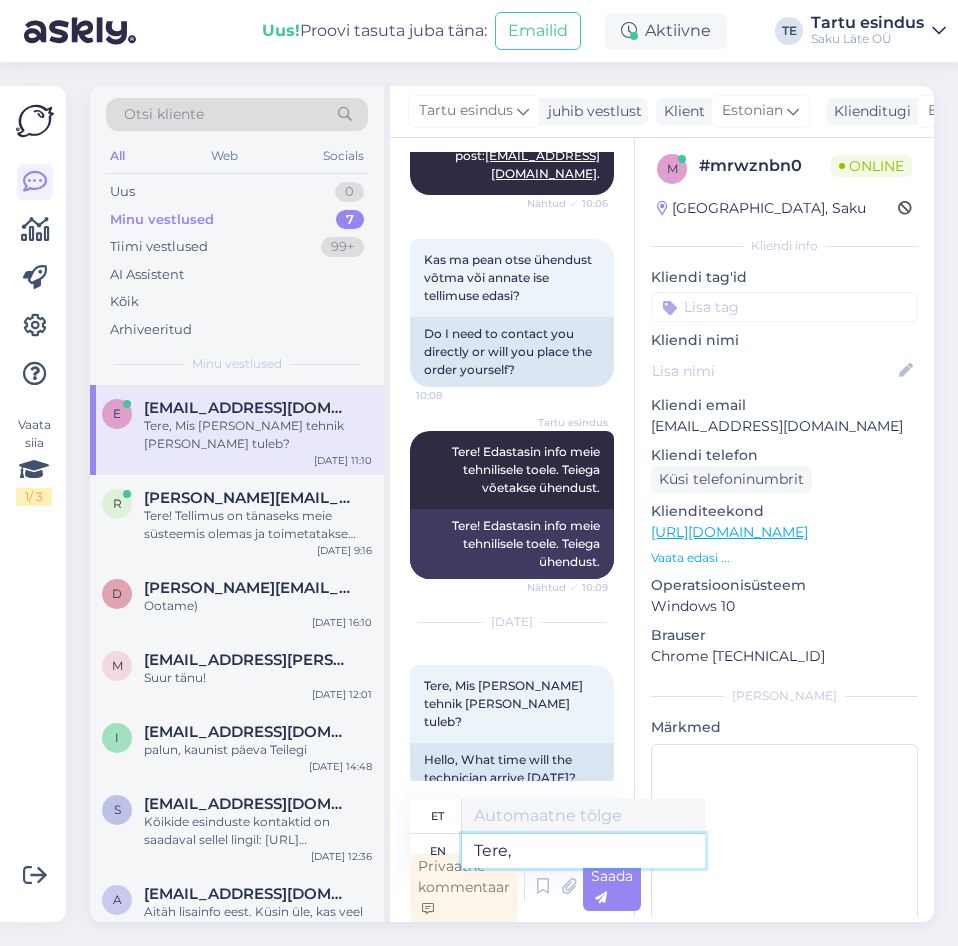 type on "Tere," 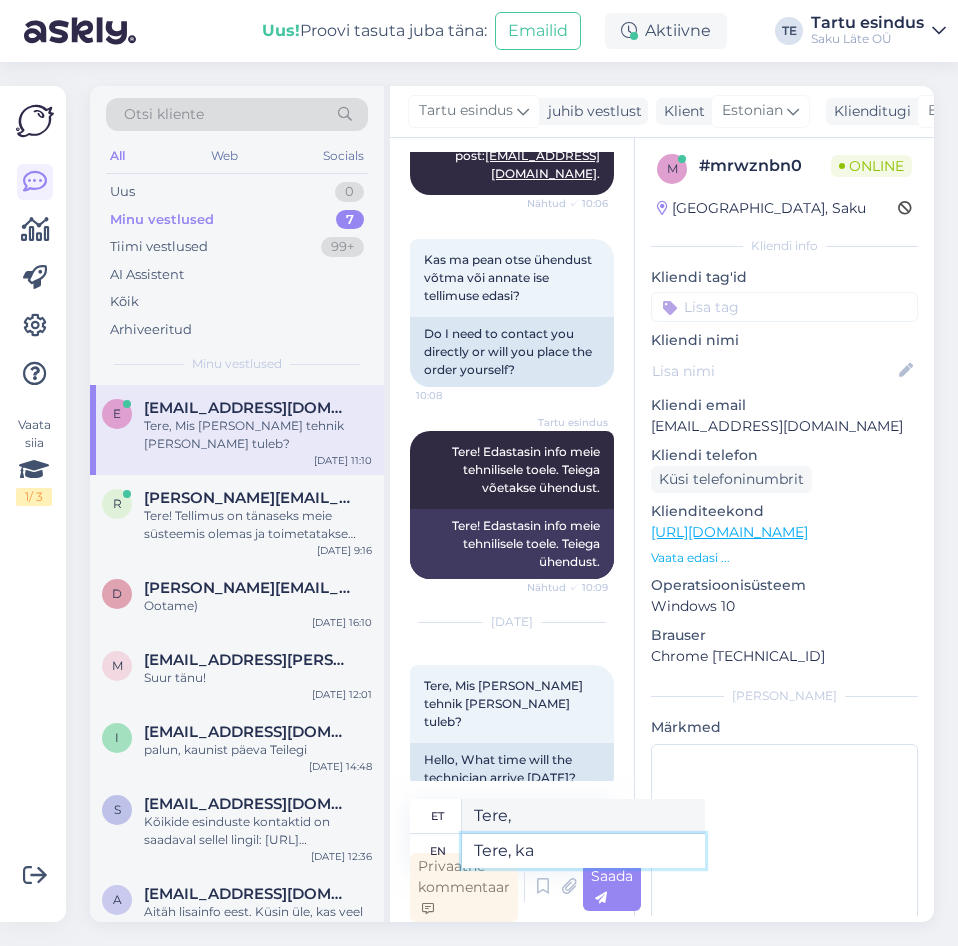 type on "Tere, kah" 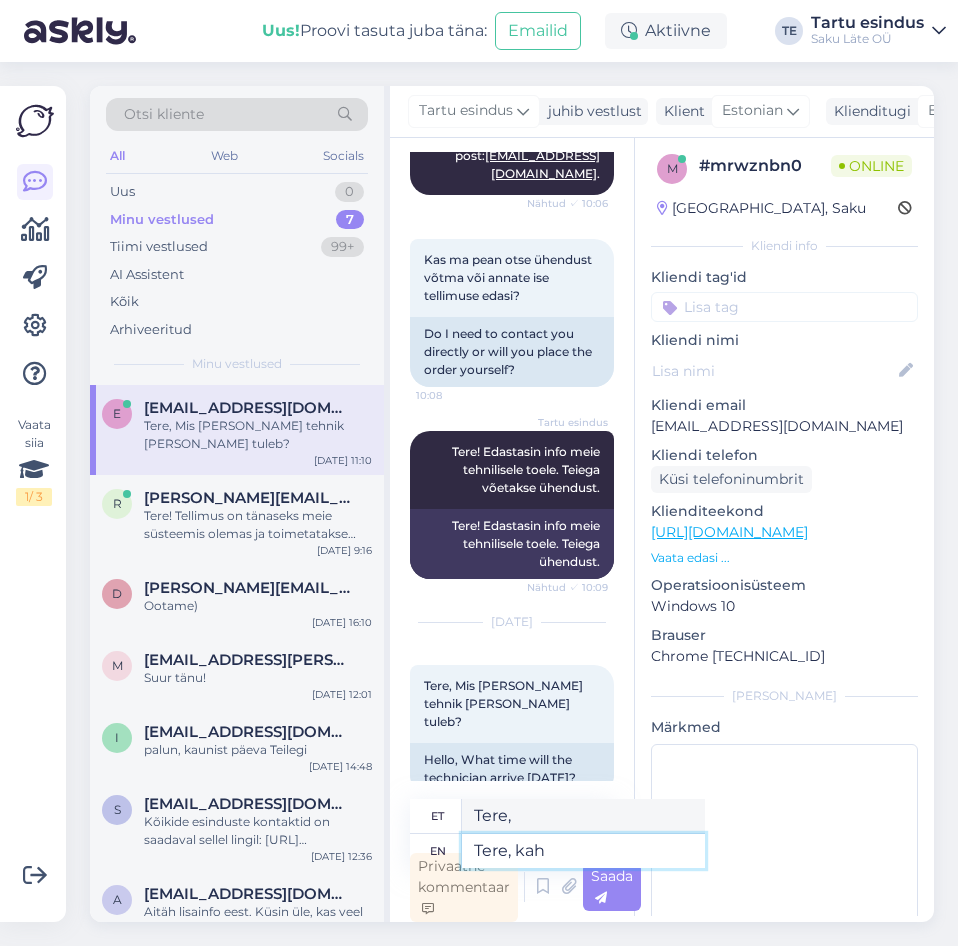 type on "Tere, kah" 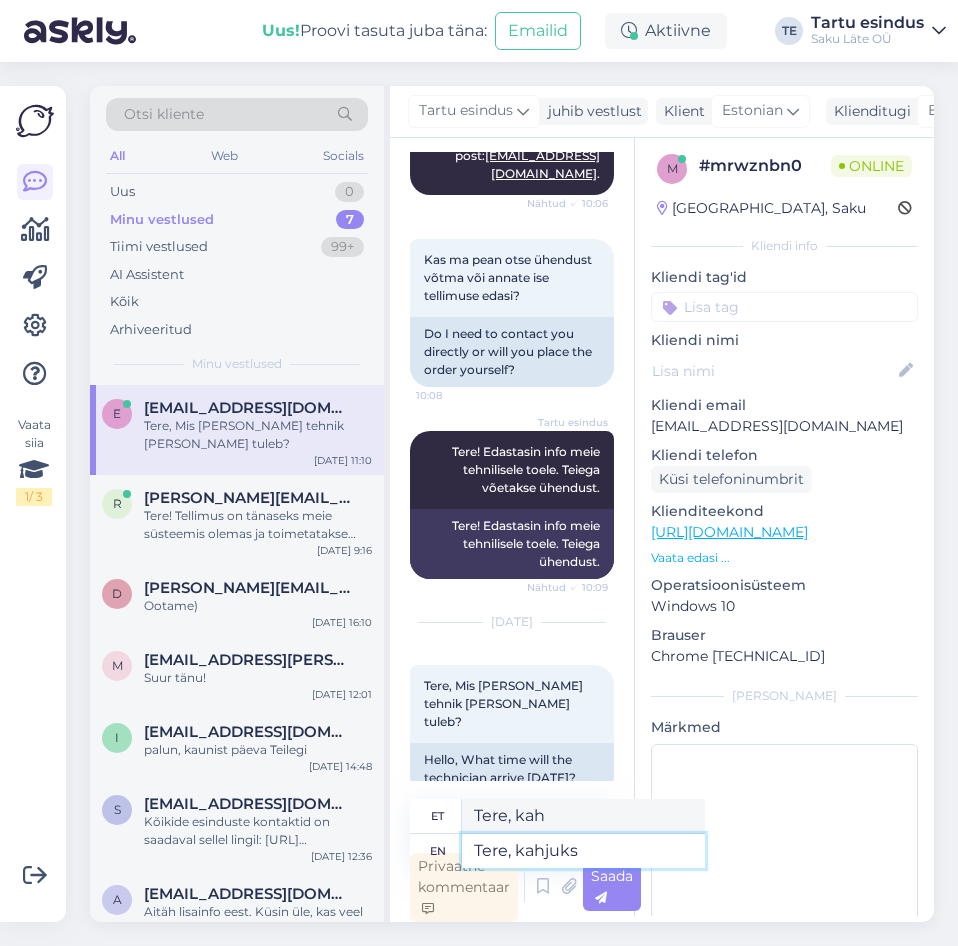 type on "Tere, kahjuks p" 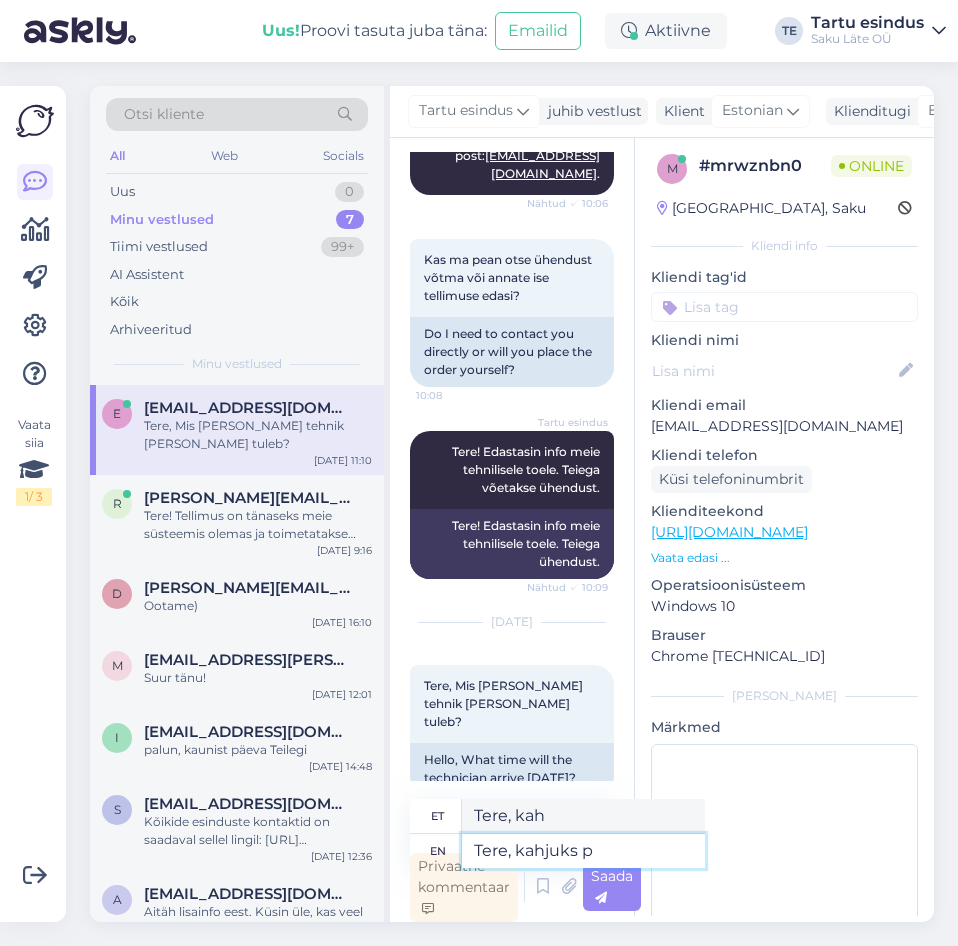 type on "Tere, kahjuks" 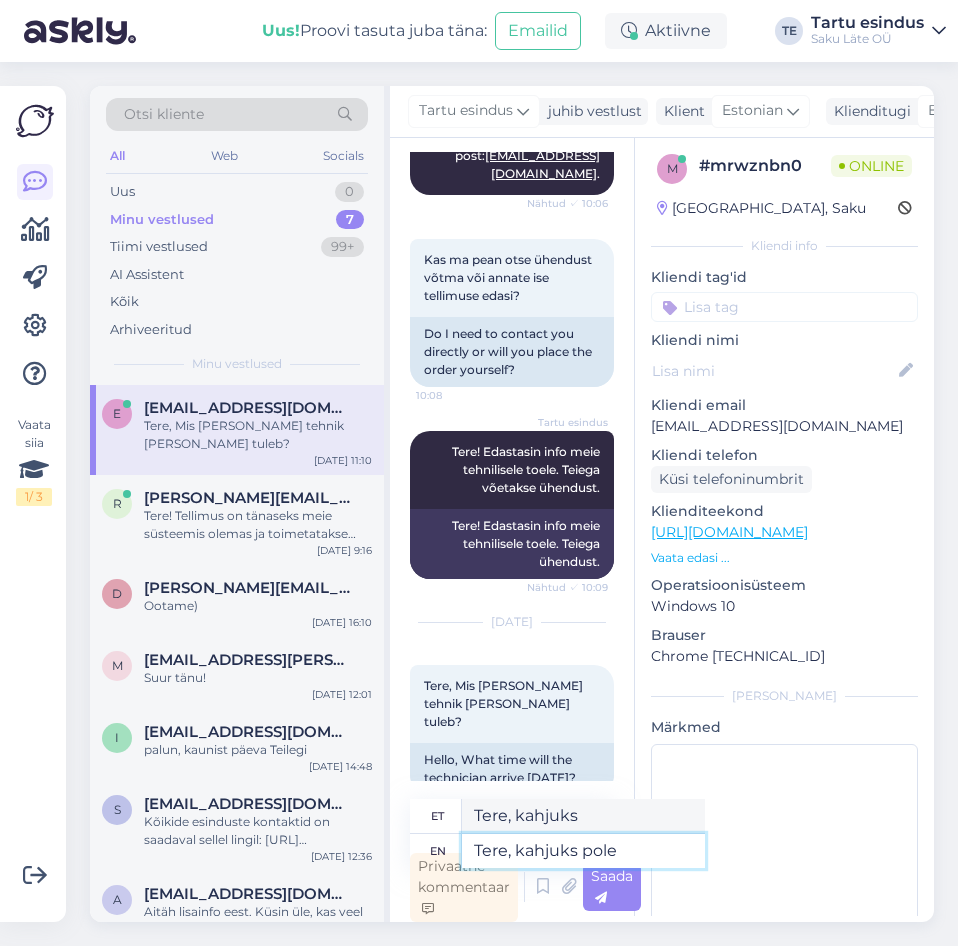 type on "Tere, kahjuks pole" 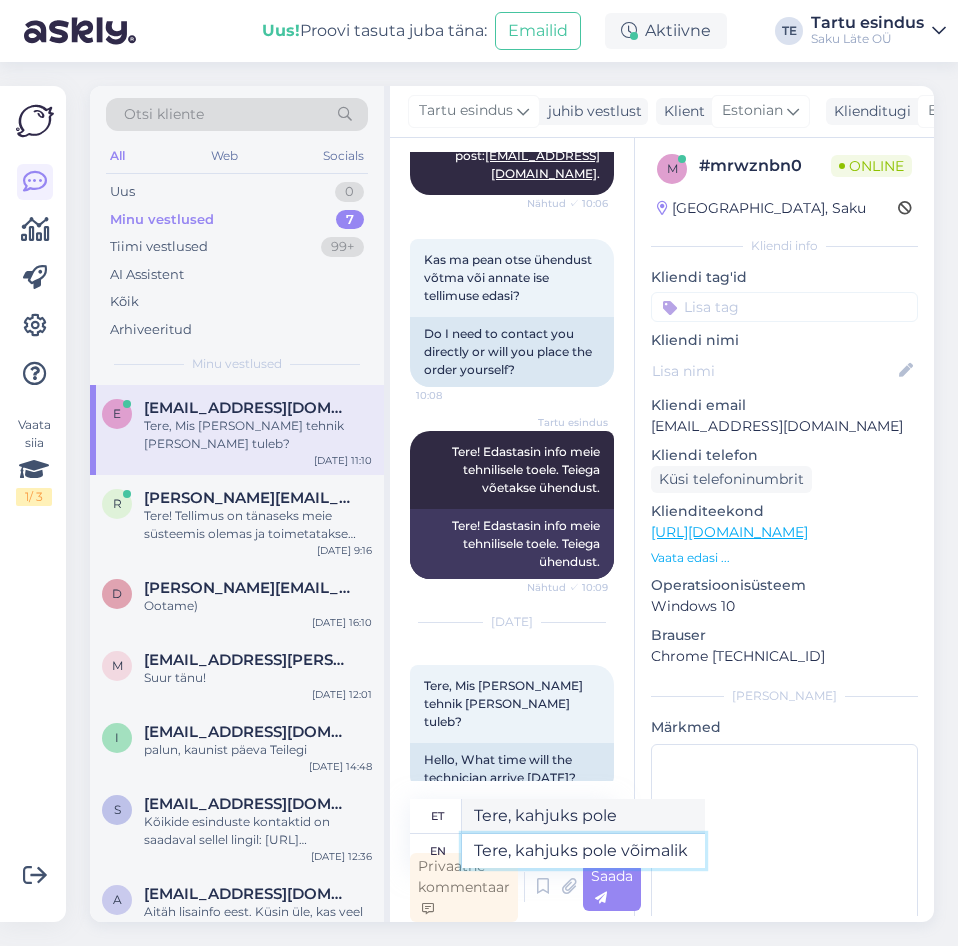 type on "Tere, kahjuks pole võimalik k" 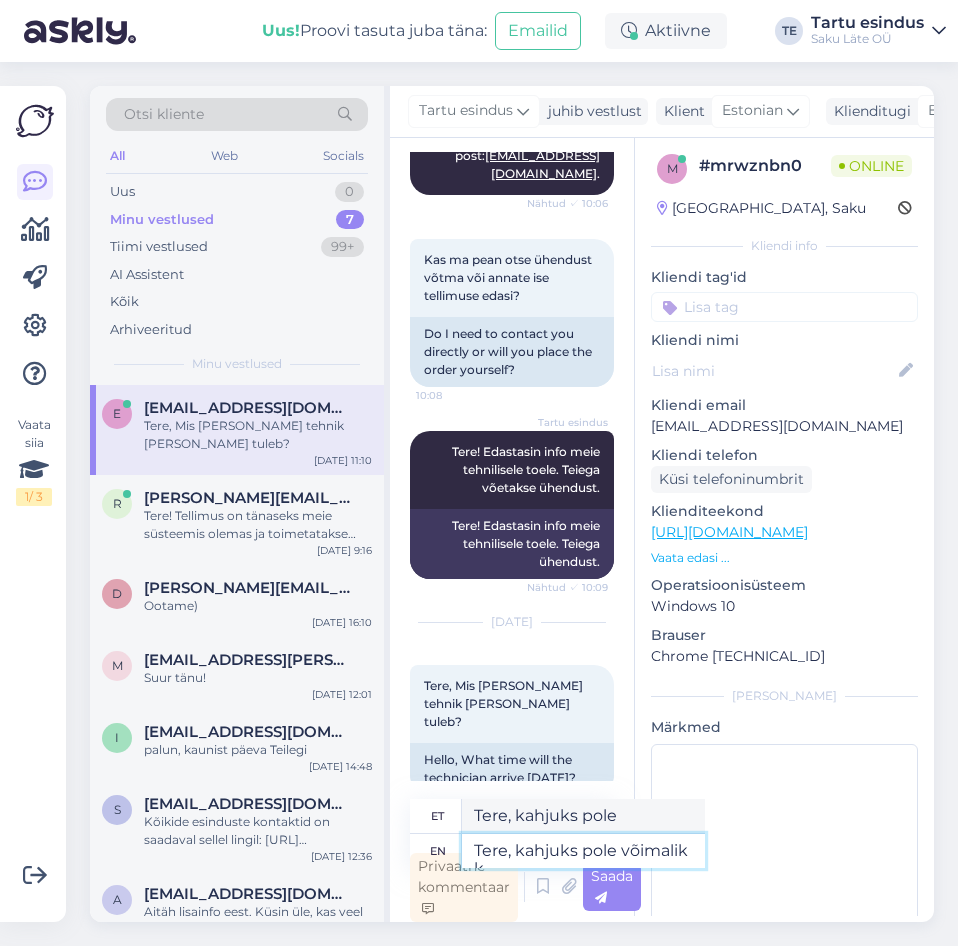 type on "Tere, kahjuks pole võimalik" 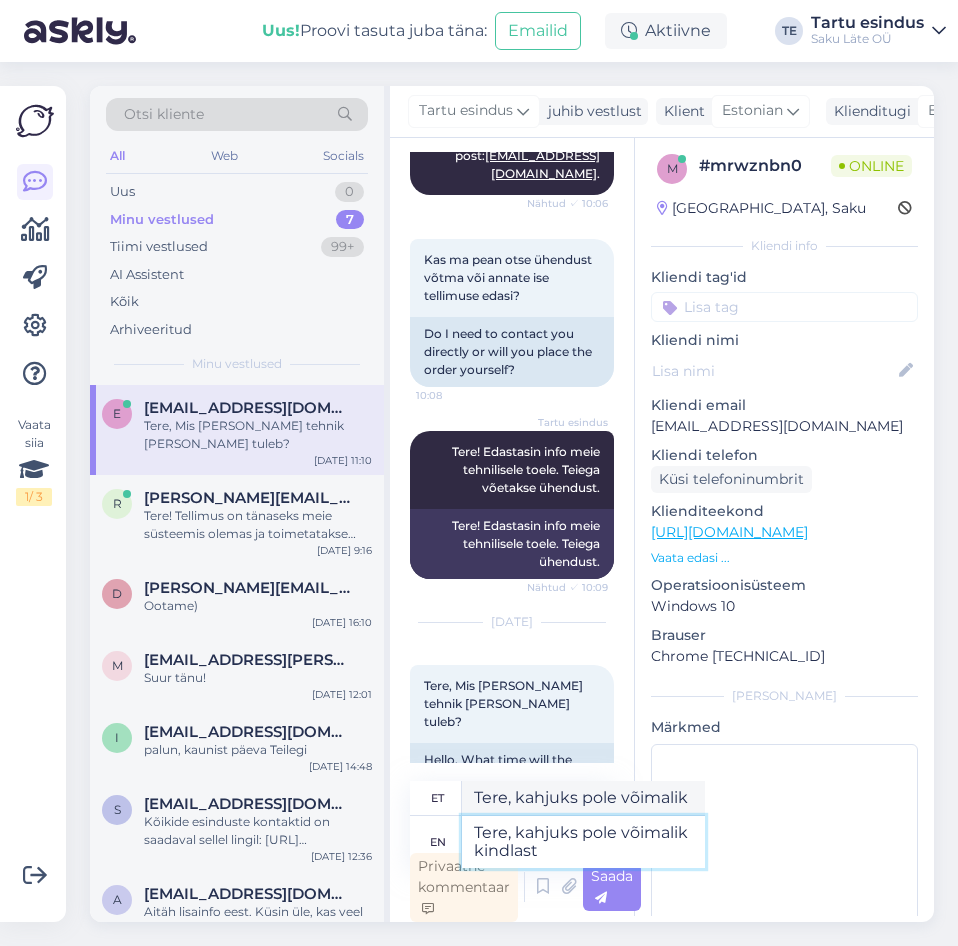 type on "Tere, kahjuks pole võimalik kindlas" 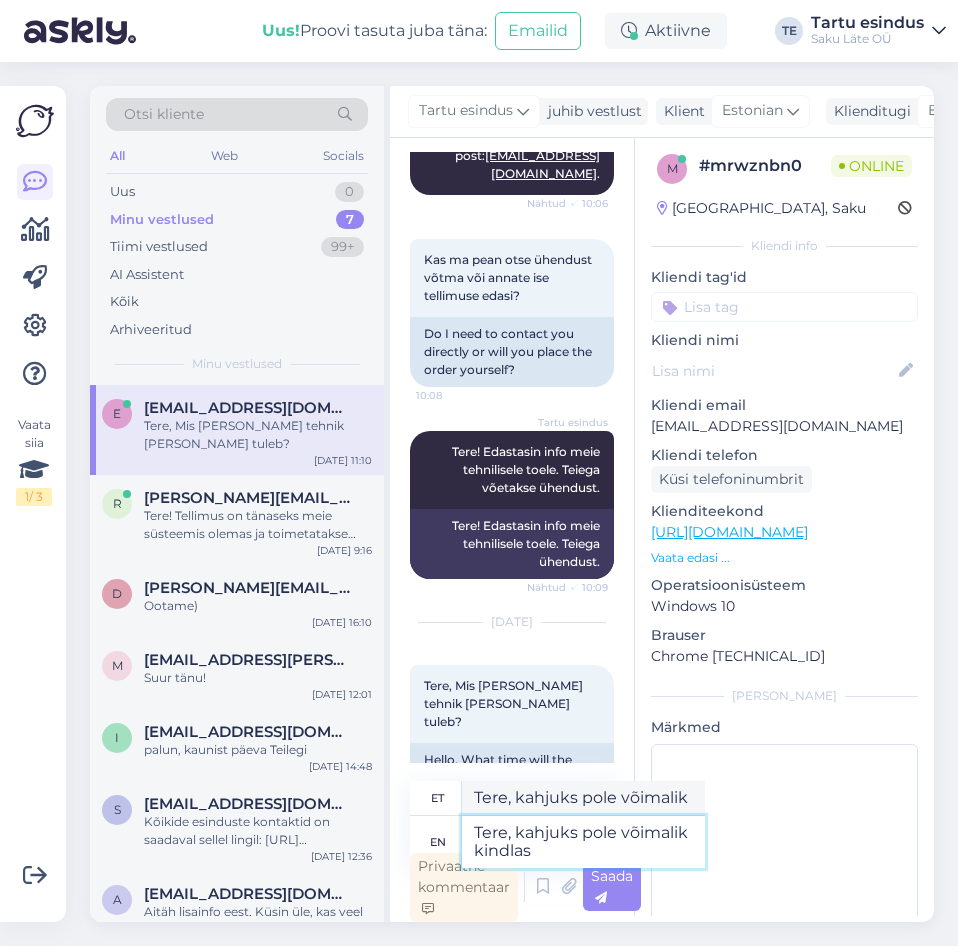 type on "Tere, kahjuks pole võimalik kindlast" 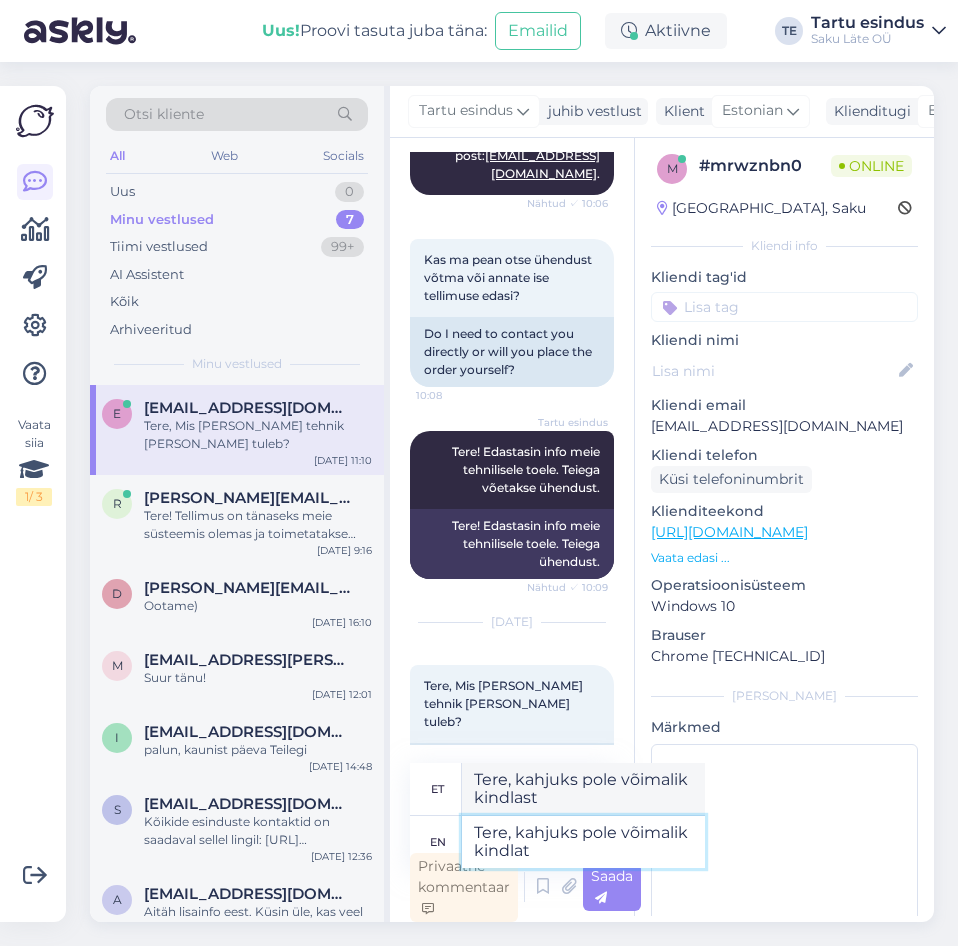 type on "Tere, kahjuks pole võimalik kindlat k" 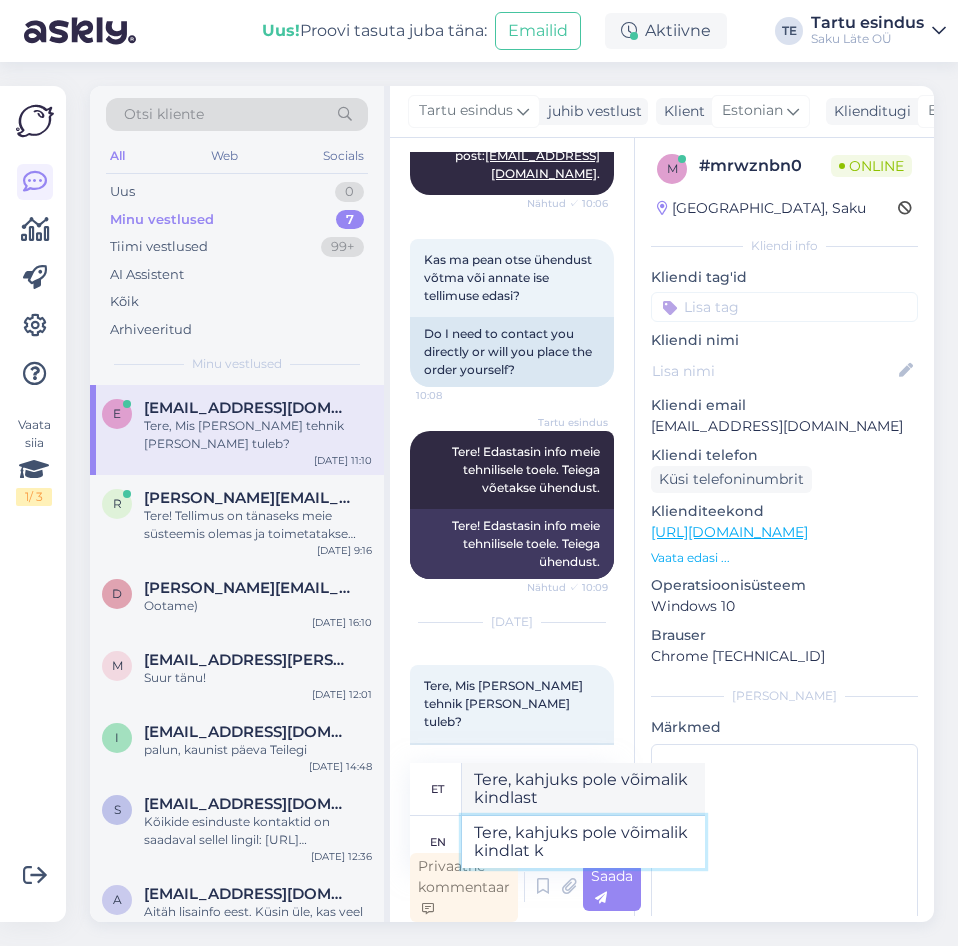 type on "Tere, kahjuks pole võimalik kindlat" 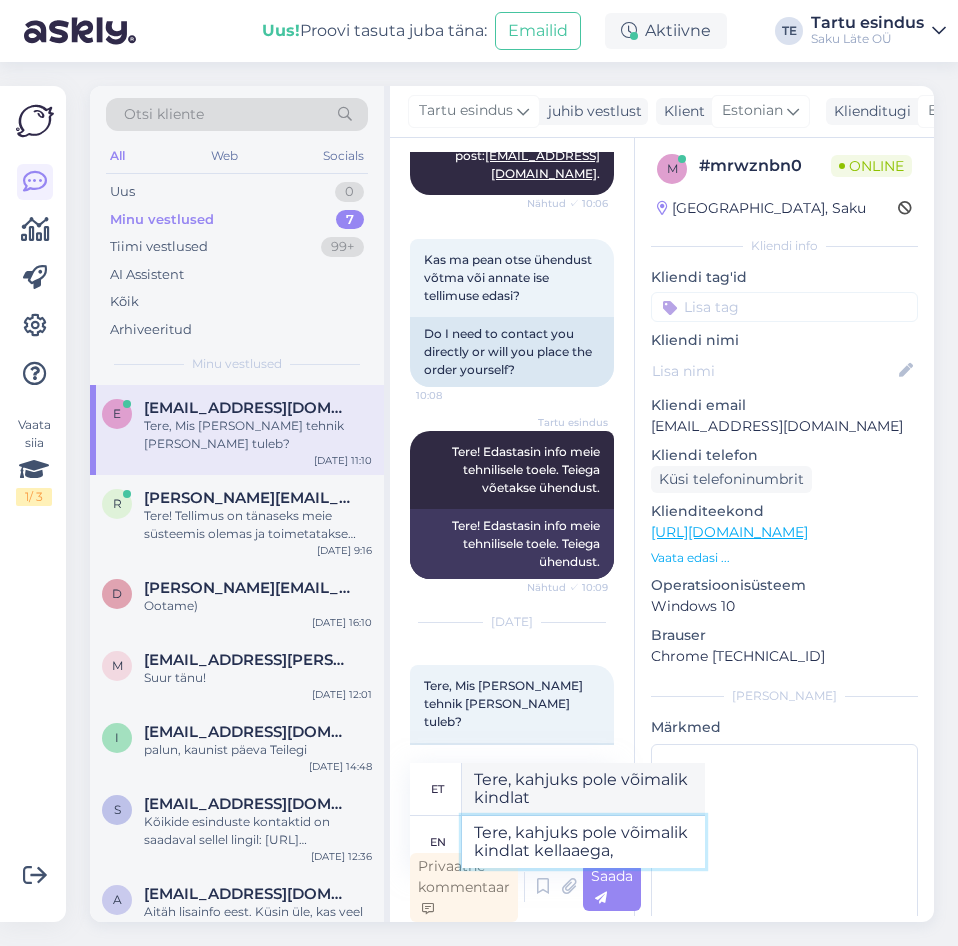type on "Tere, kahjuks pole võimalik kindlat kellaaega," 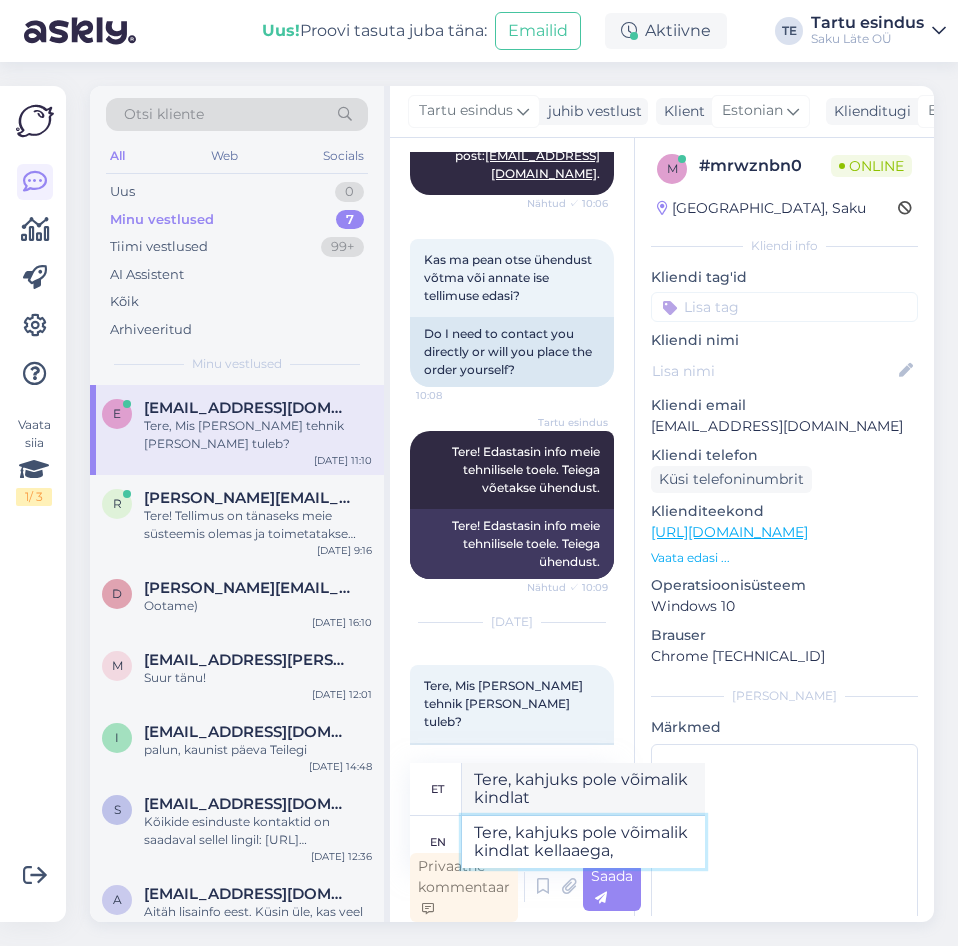 type on "Tere, kahjuks pole võimalik kindlat kellaaega," 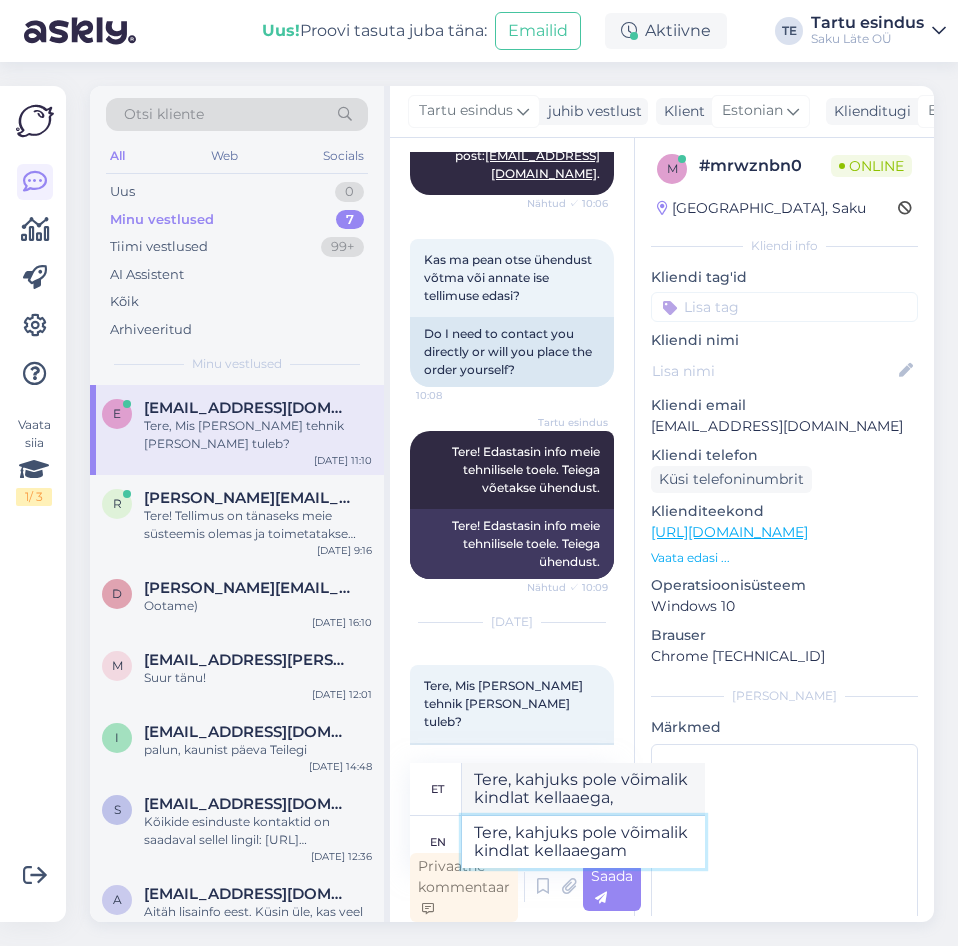 type on "Tere, kahjuks pole võimalik kindlat kellaaegam a" 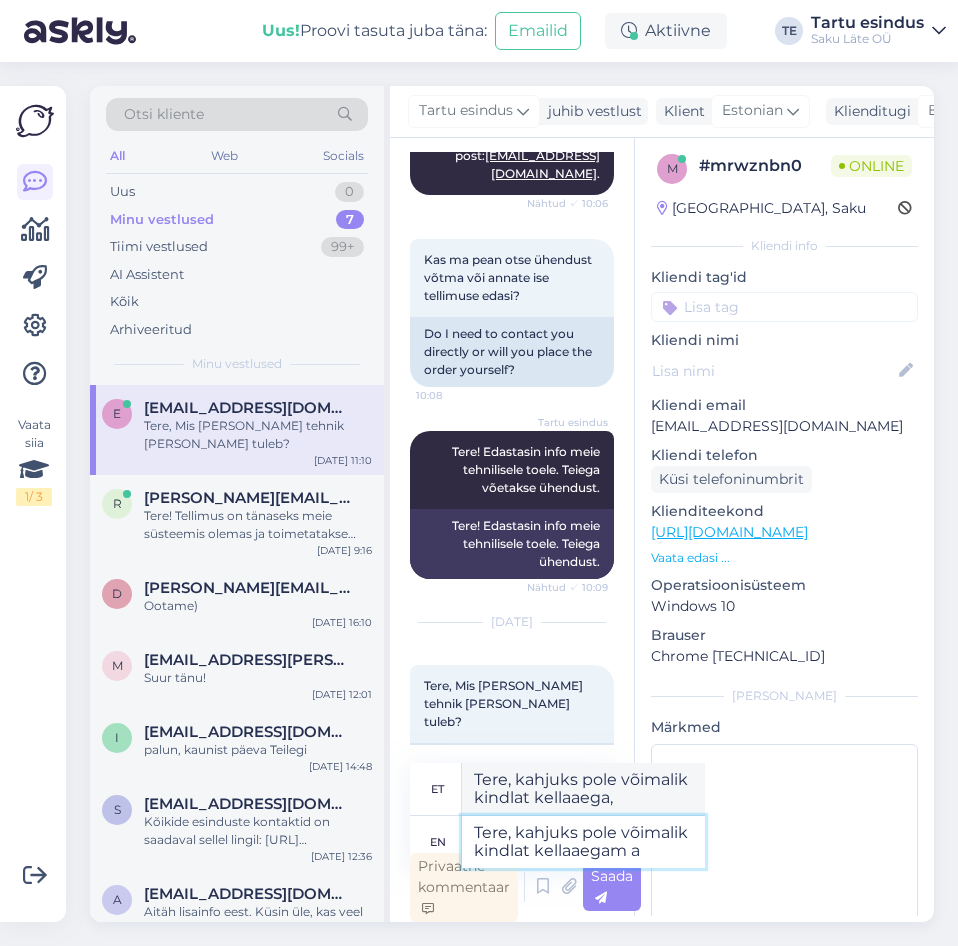 type on "Tere, kahjuks pole võimalik kindlat kellaaegam" 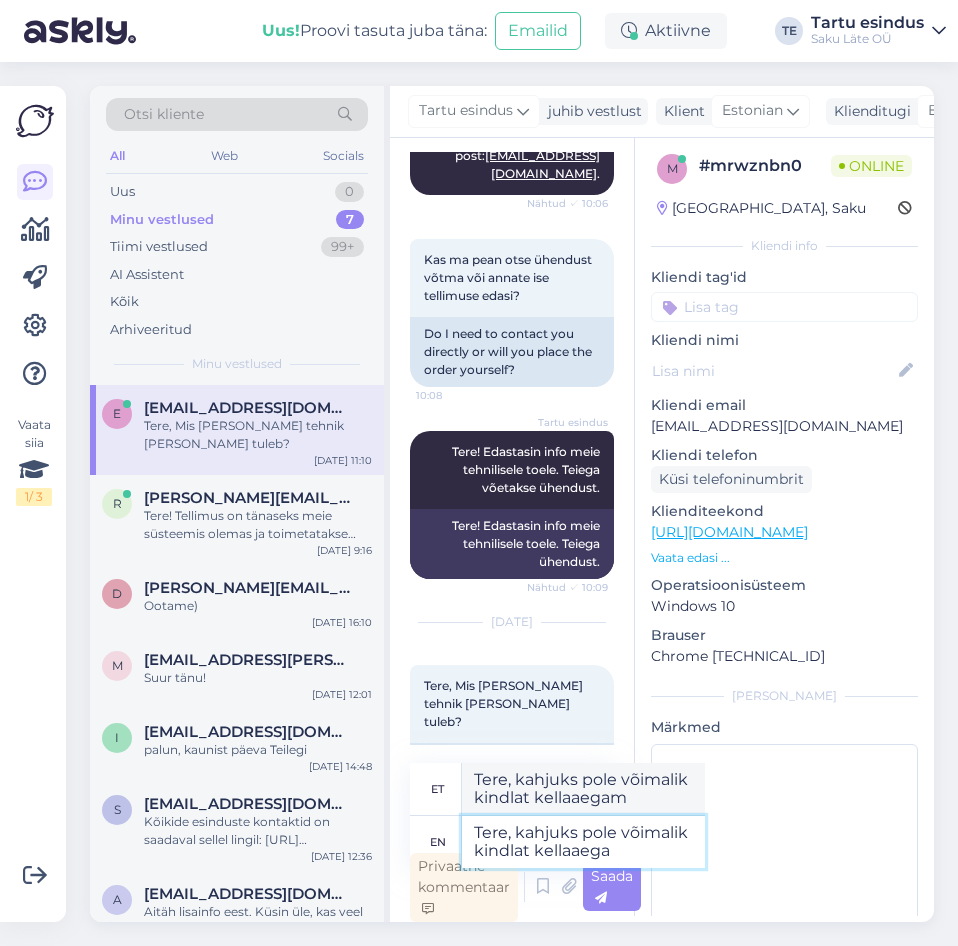 type on "Tere, kahjuks pole võimalik kindlat kellaaega" 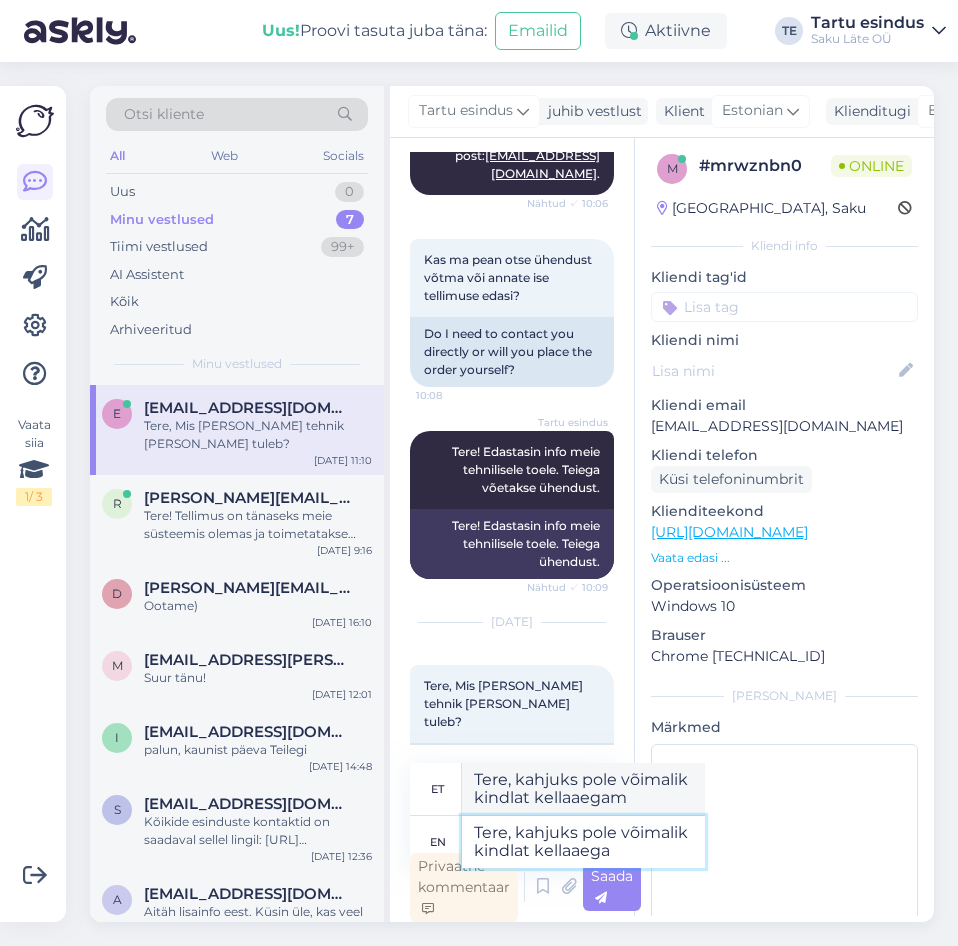 type on "Tere, kahjuks pole võimalik kindlat kellaaega" 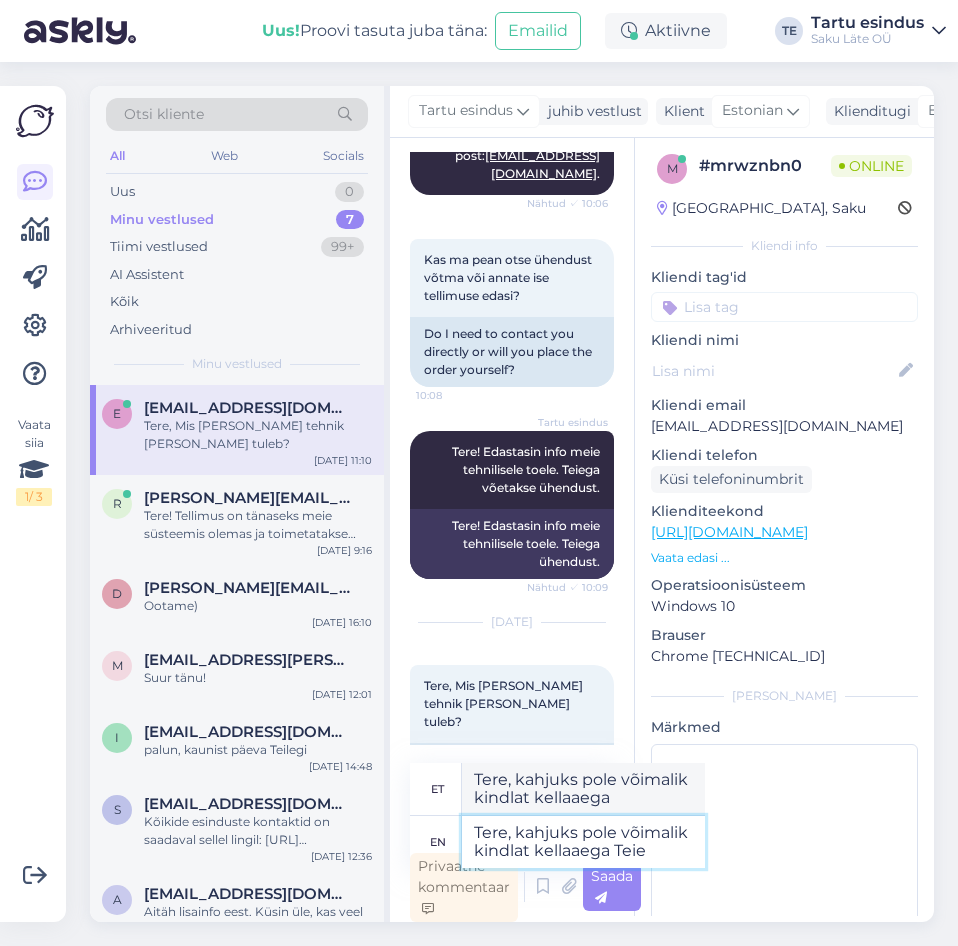type on "Tere, kahjuks pole võimalik kindlat kellaaega Teie" 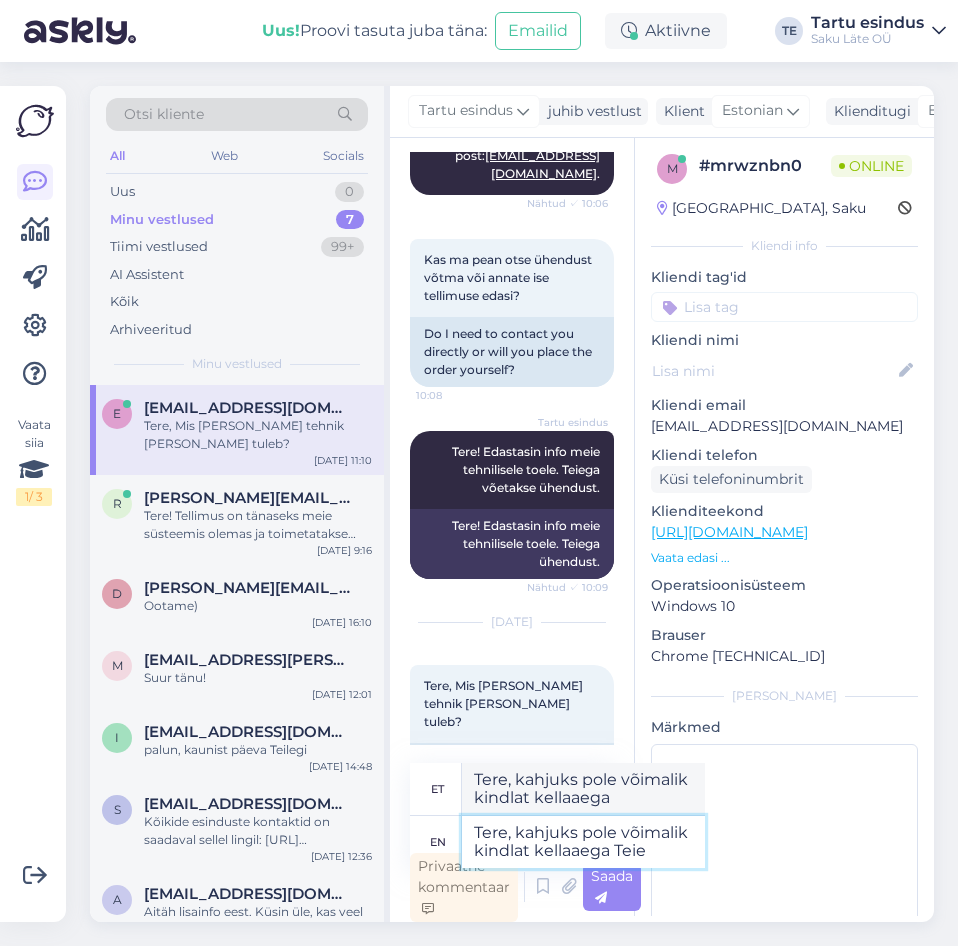 type on "Tere, kahjuks pole võimalik kindlat kellaaega Teie" 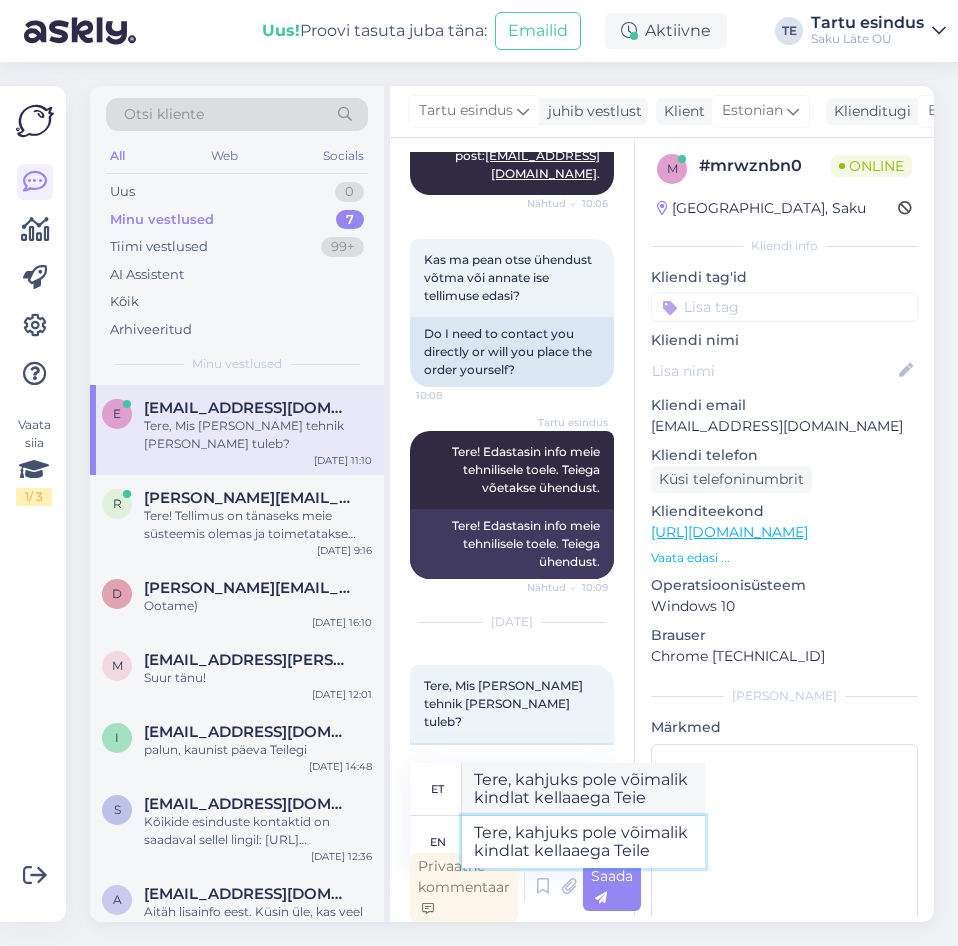 type on "Tere, kahjuks pole võimalik kindlat kellaaega Teile" 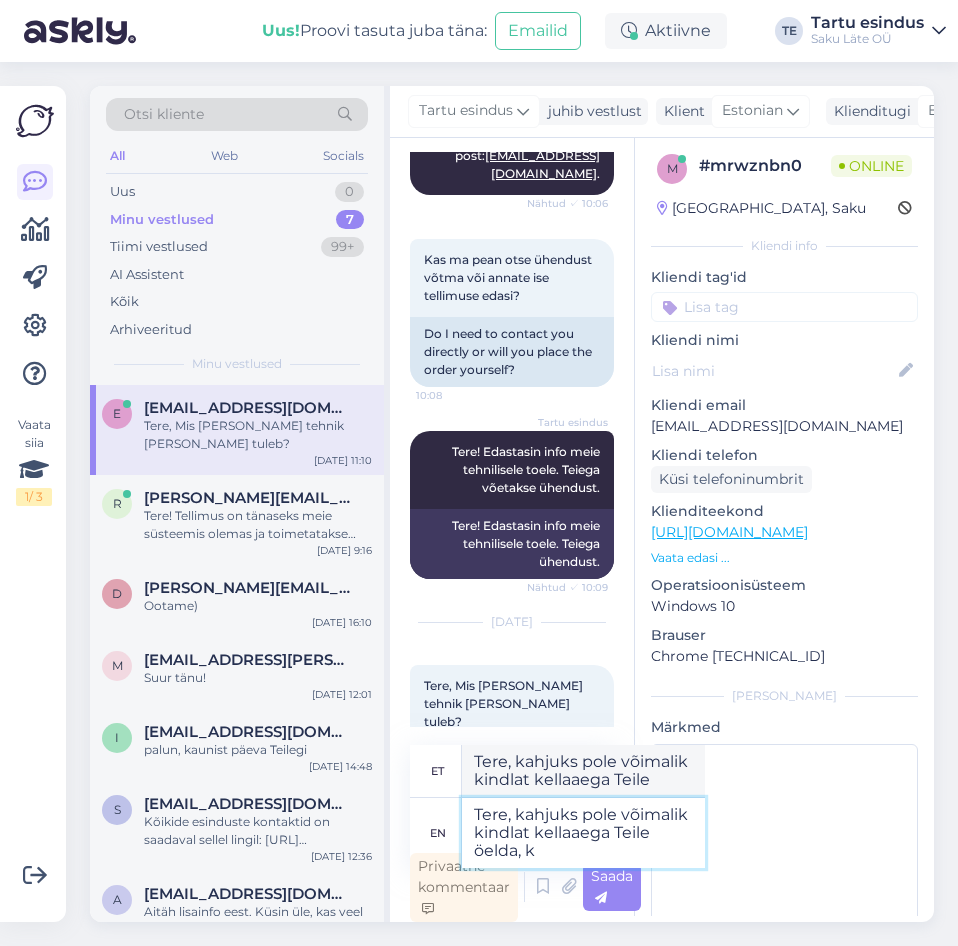 type on "Tere, kahjuks pole võimalik kindlat kellaaega Teile öelda, ku" 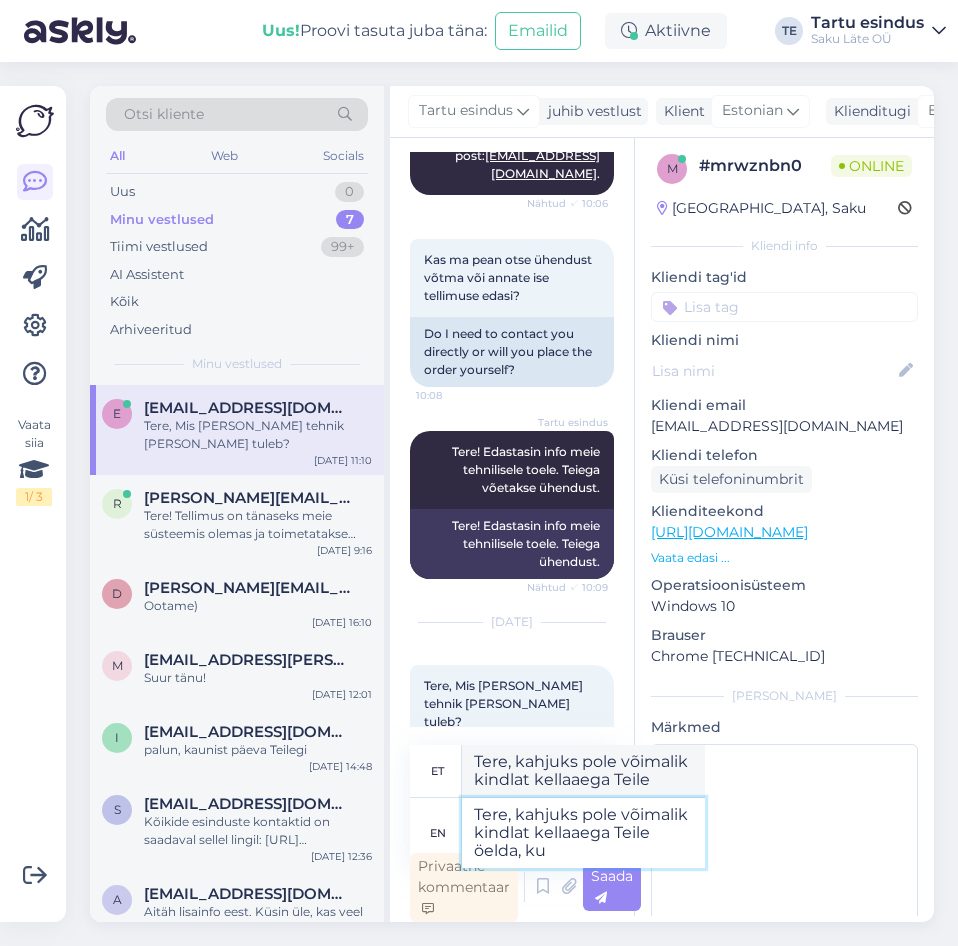 type on "Tere, kahjuks pole võimalik kindlat kellaaega Teile öelda," 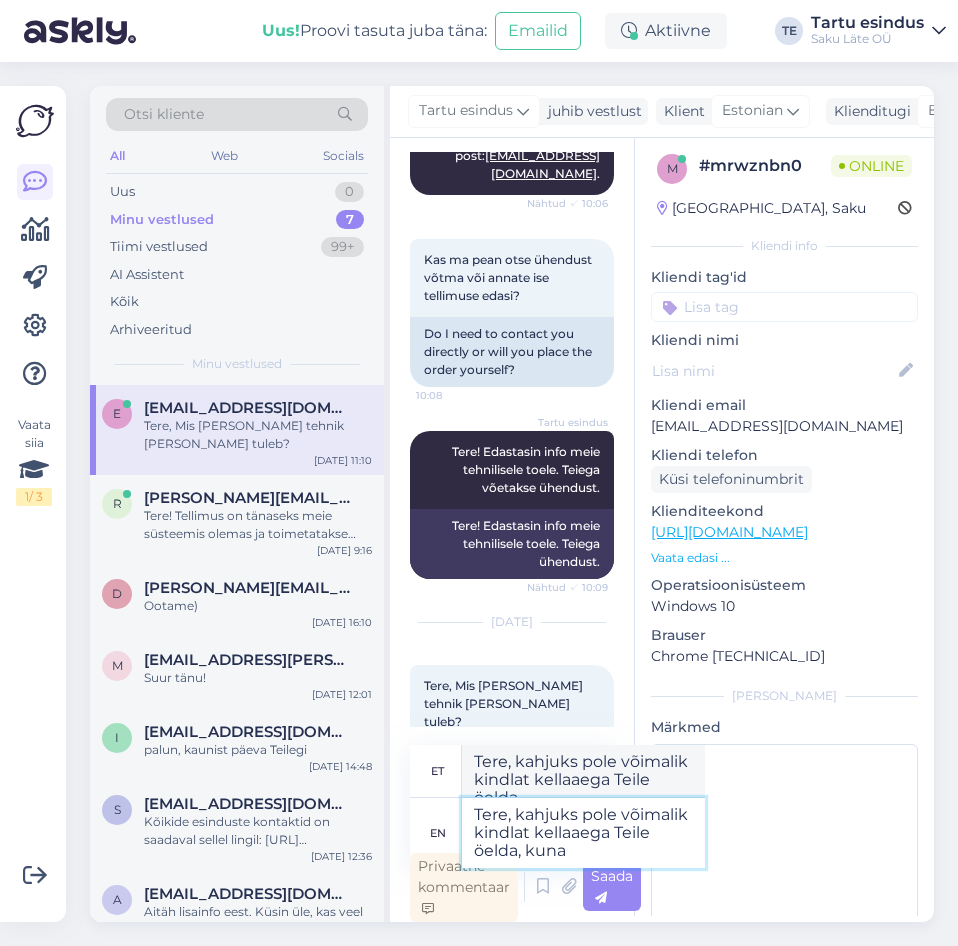 type on "Tere, kahjuks pole võimalik kindlat kellaaega Teile öelda, kuna" 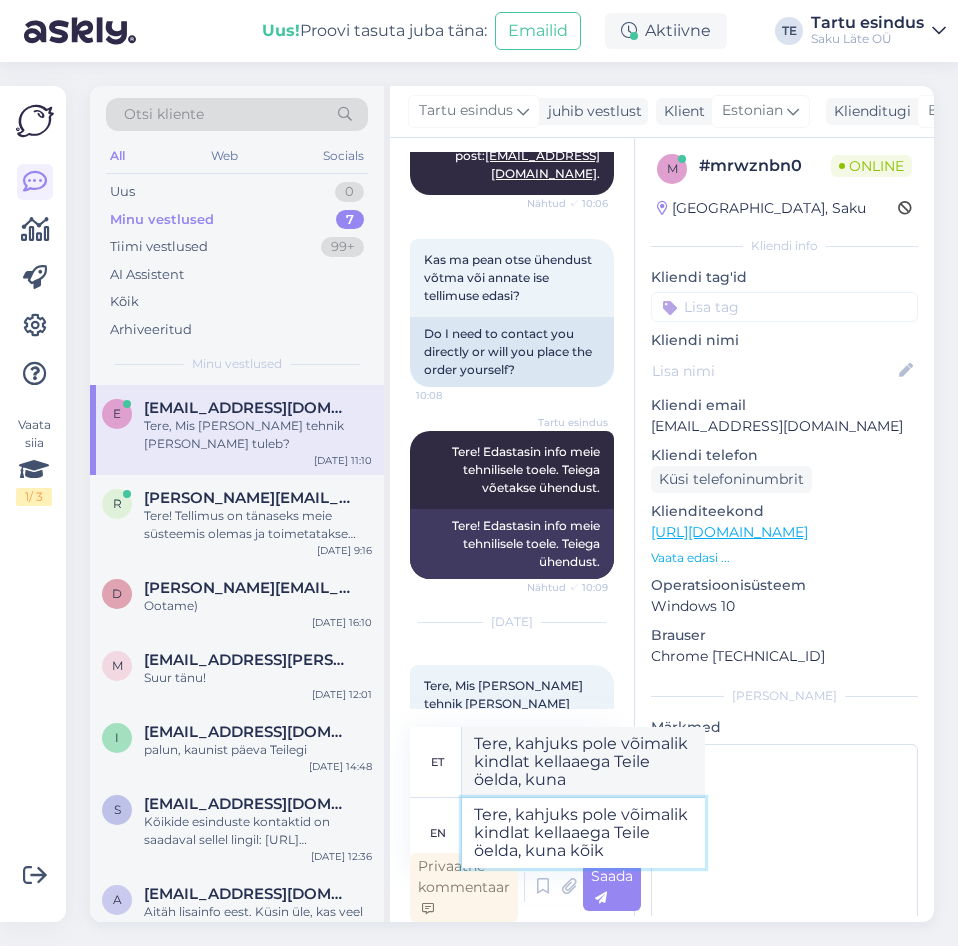 type on "Tere, kahjuks pole võimalik kindlat kellaaega Teile öelda, kuna kõik o" 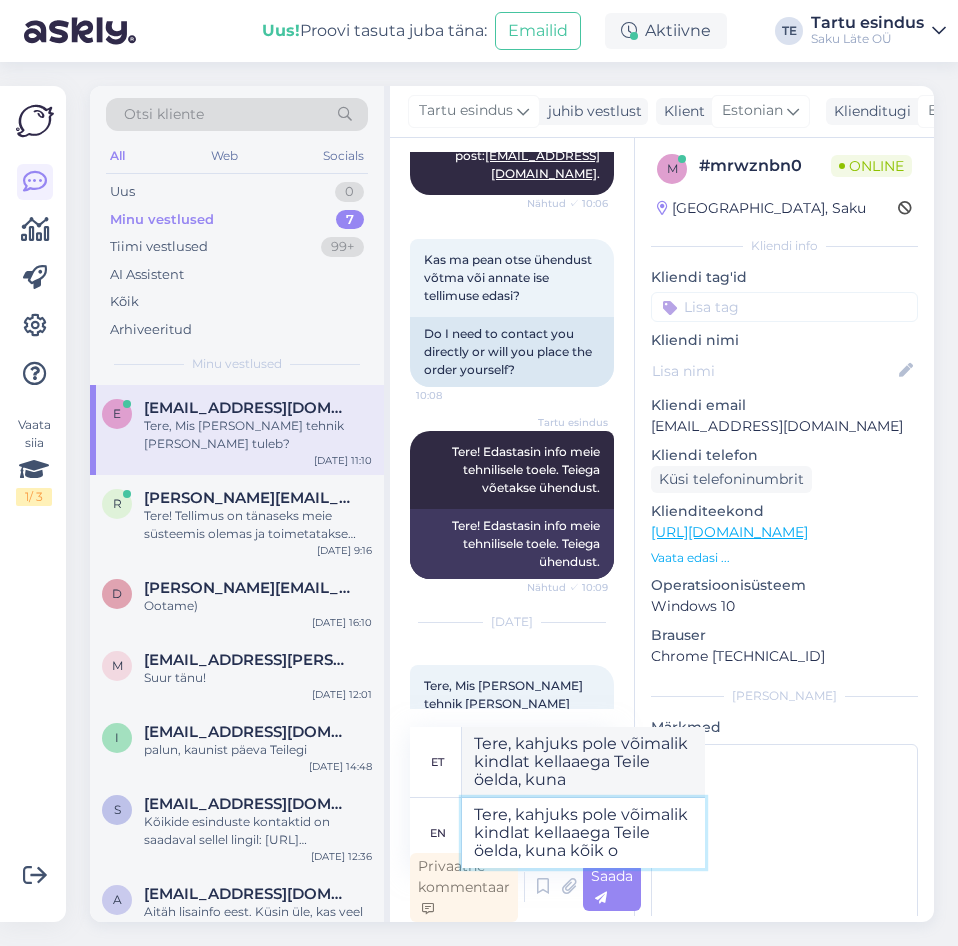 type on "Tere, kahjuks pole võimalik kindlat kellaaega Teile öelda, kuna kõik" 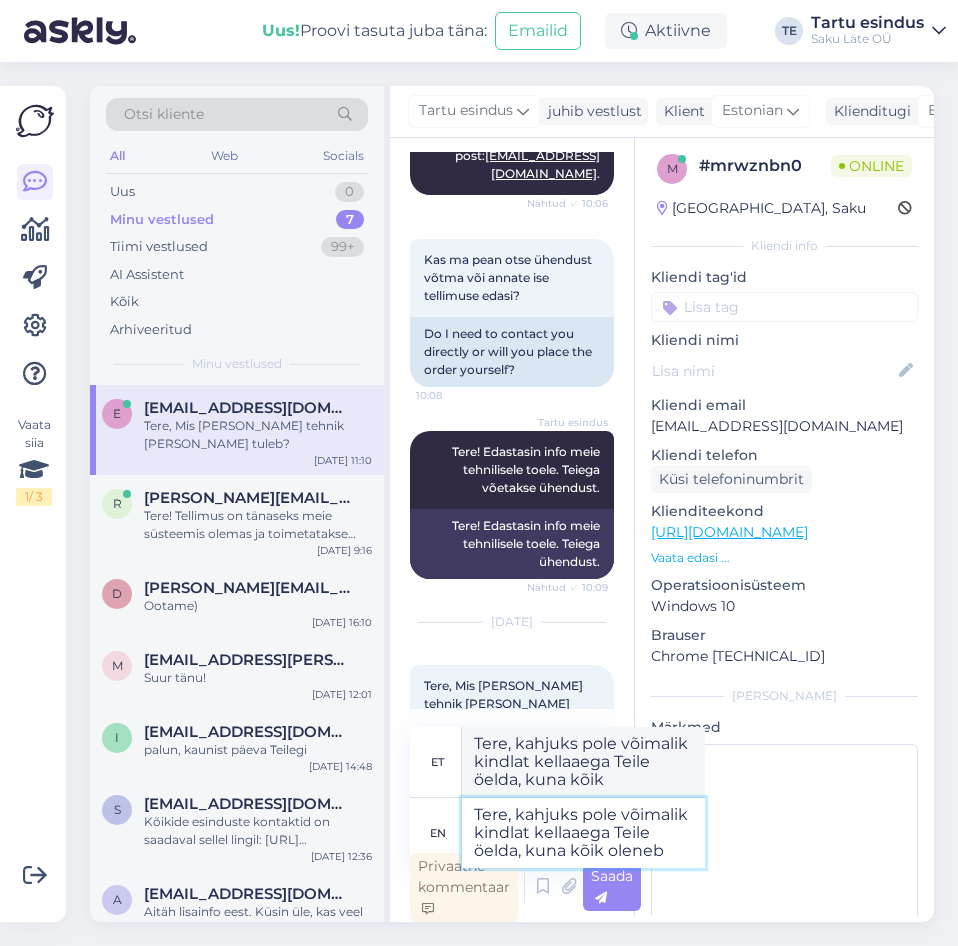 type on "Tere, kahjuks pole võimalik kindlat kellaaega Teile öelda, kuna kõik oleneb k" 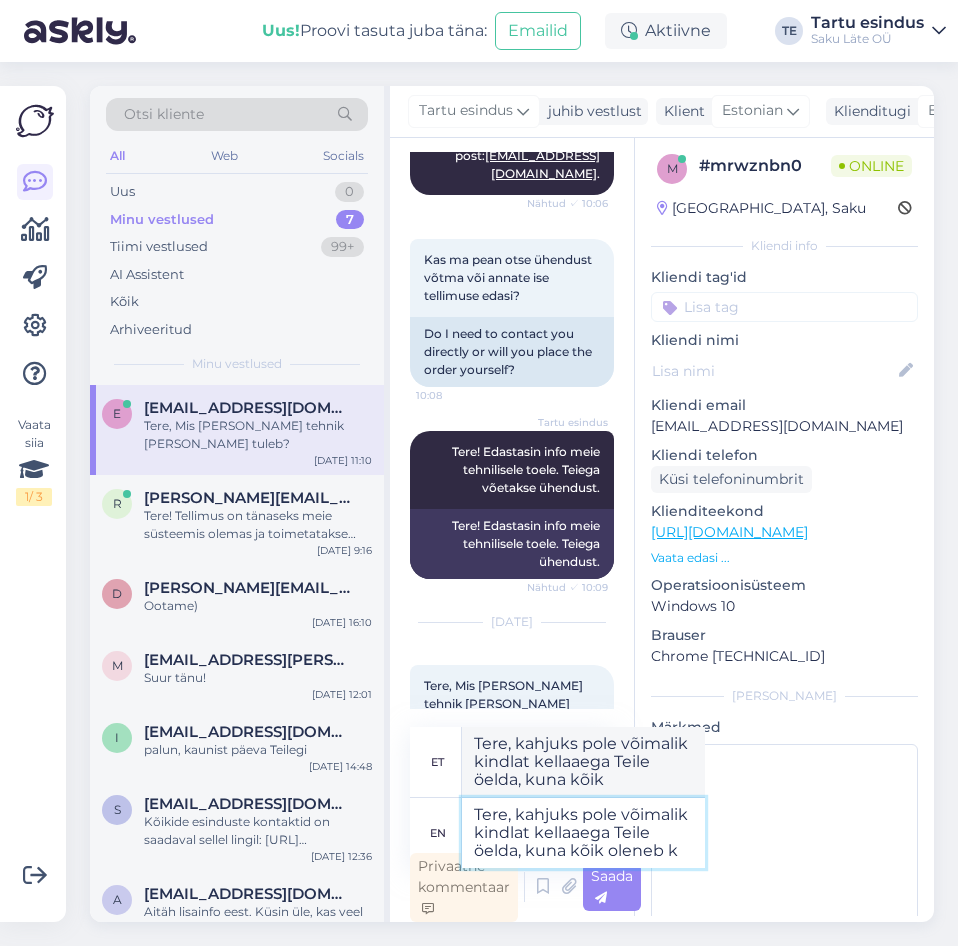 type on "Tere, kahjuks pole võimalik kindlat kellaaega Teile öelda, kuna kõik oleneb" 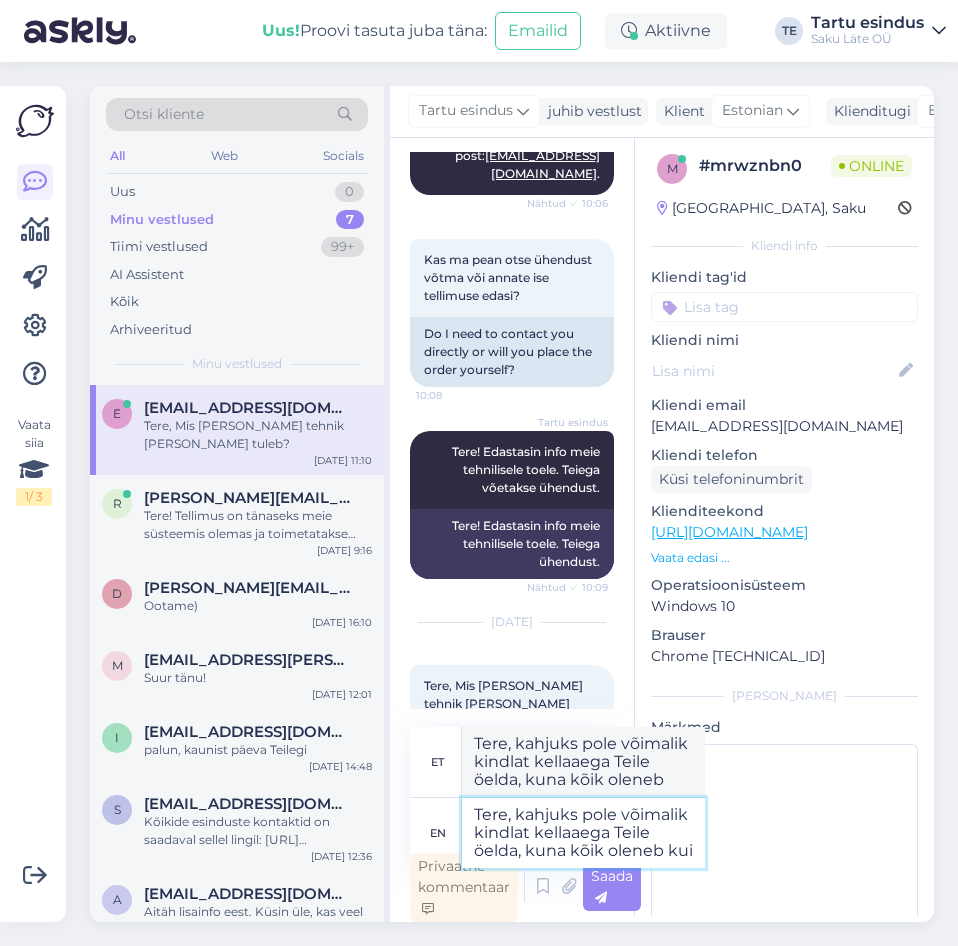 type on "Tere, kahjuks pole võimalik kindlat kellaaega Teile öelda, kuna kõik oleneb kui k" 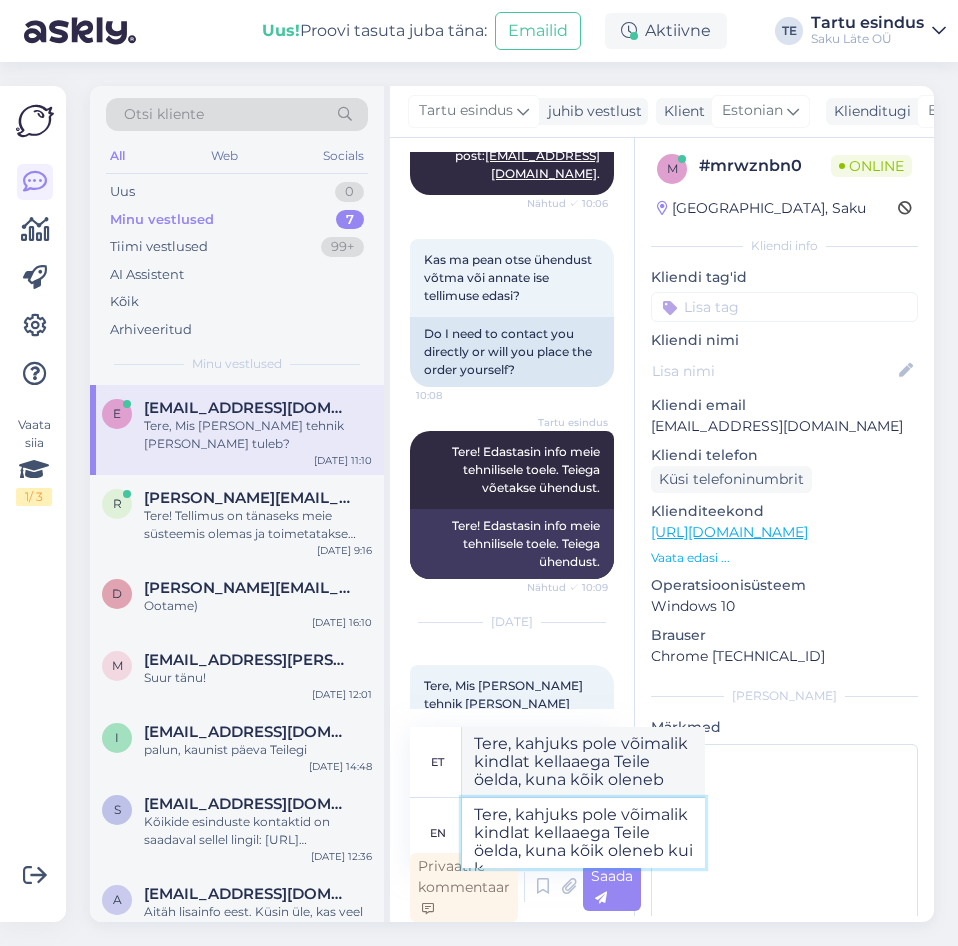 type on "Tere, kahjuks pole võimalik kindlat kellaaega Teile öelda, kuna kõik oleneb kui" 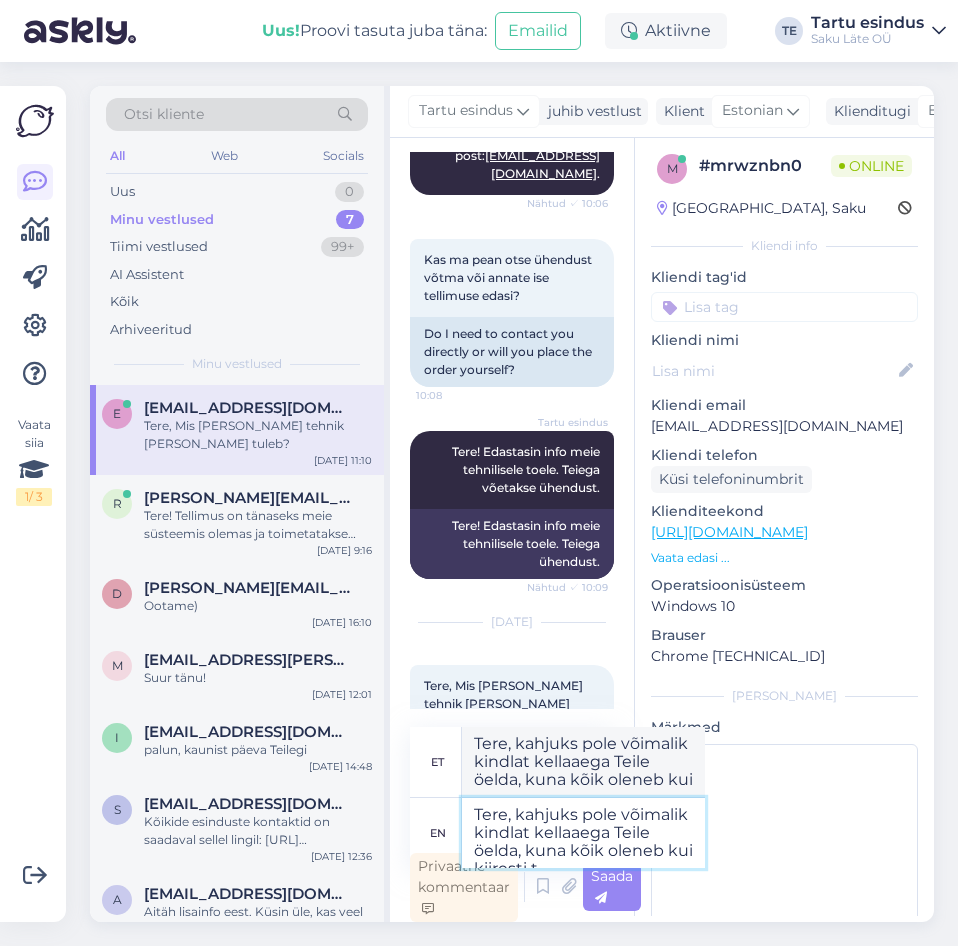 type on "Tere, kahjuks pole võimalik kindlat kellaaega Teile öelda, kuna kõik oleneb kui kiiresti ta" 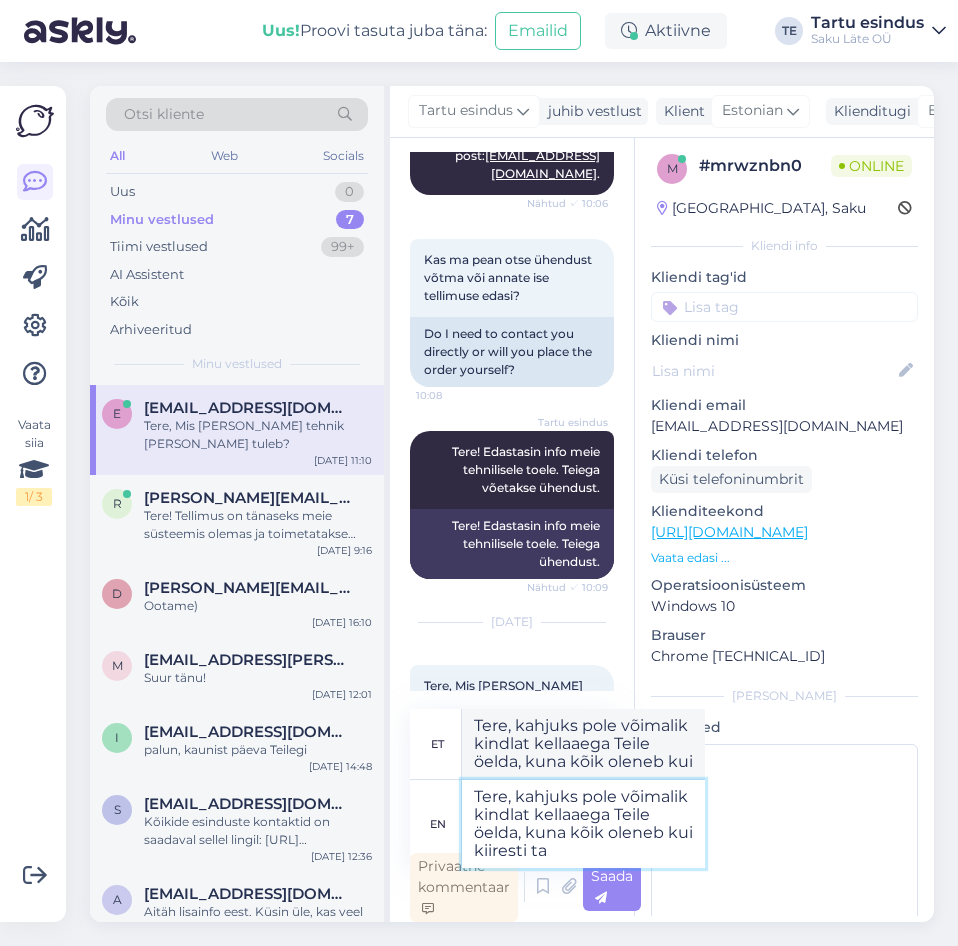 type on "Tere, kahjuks pole võimalik kindlat kellaaega Teile öelda, kuna kõik oleneb kui kiiresti" 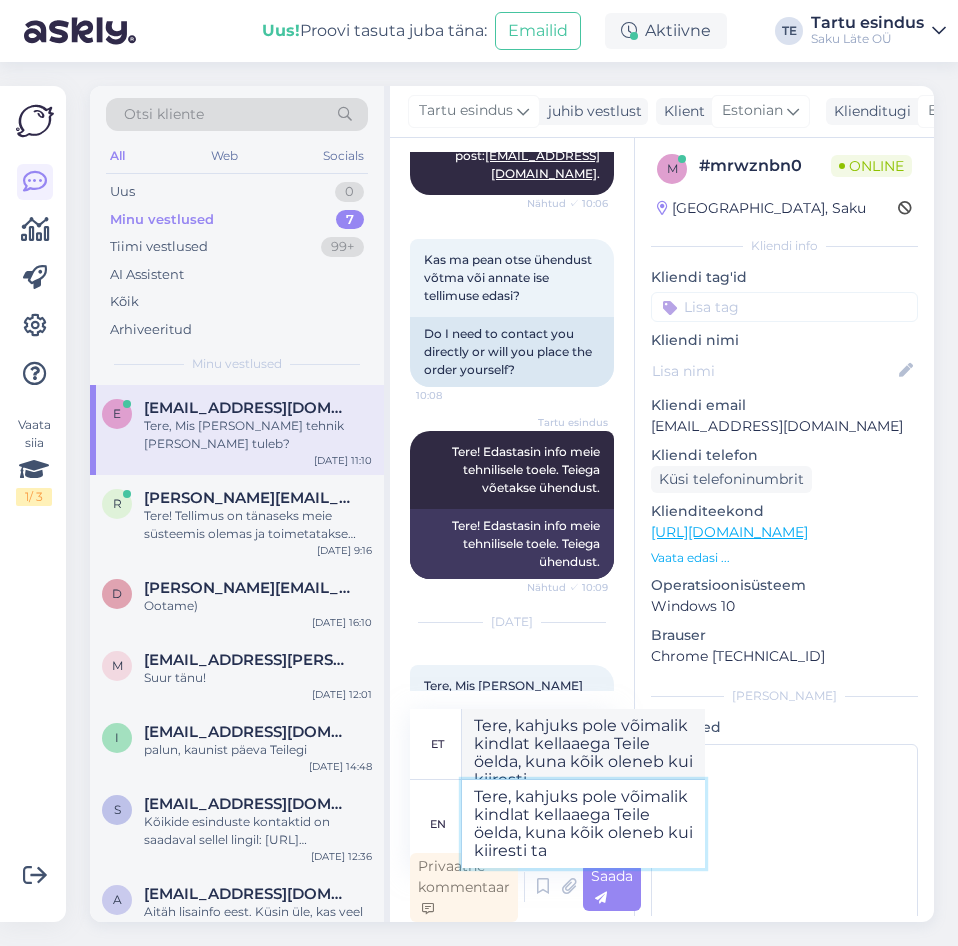 type on "Tere, kahjuks pole võimalik kindlat kellaaega Teile öelda, kuna kõik oleneb kui kiiresti ta t" 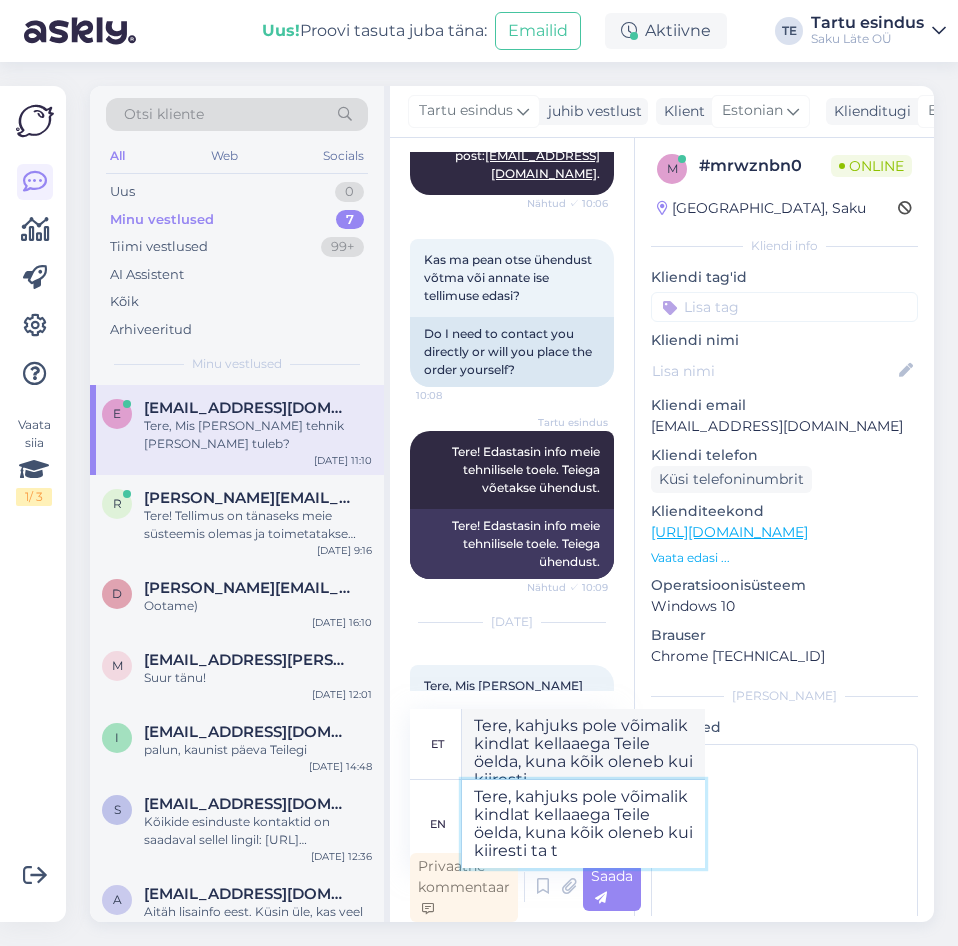 type on "Tere, kahjuks pole võimalik kindlat kellaaega Teile öelda, kuna kõik oleneb kui kiiresti ta" 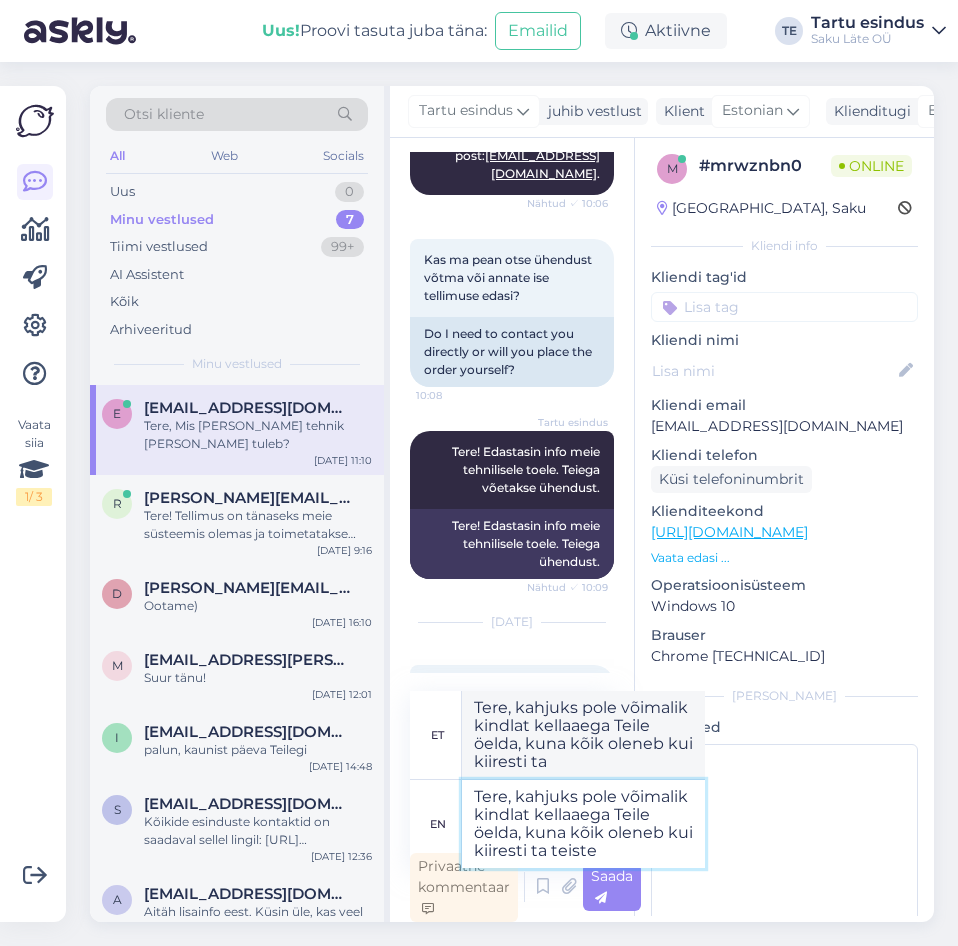 type on "Tere, kahjuks pole võimalik kindlat kellaaega Teile öelda, kuna kõik oleneb kui kiiresti ta teiste" 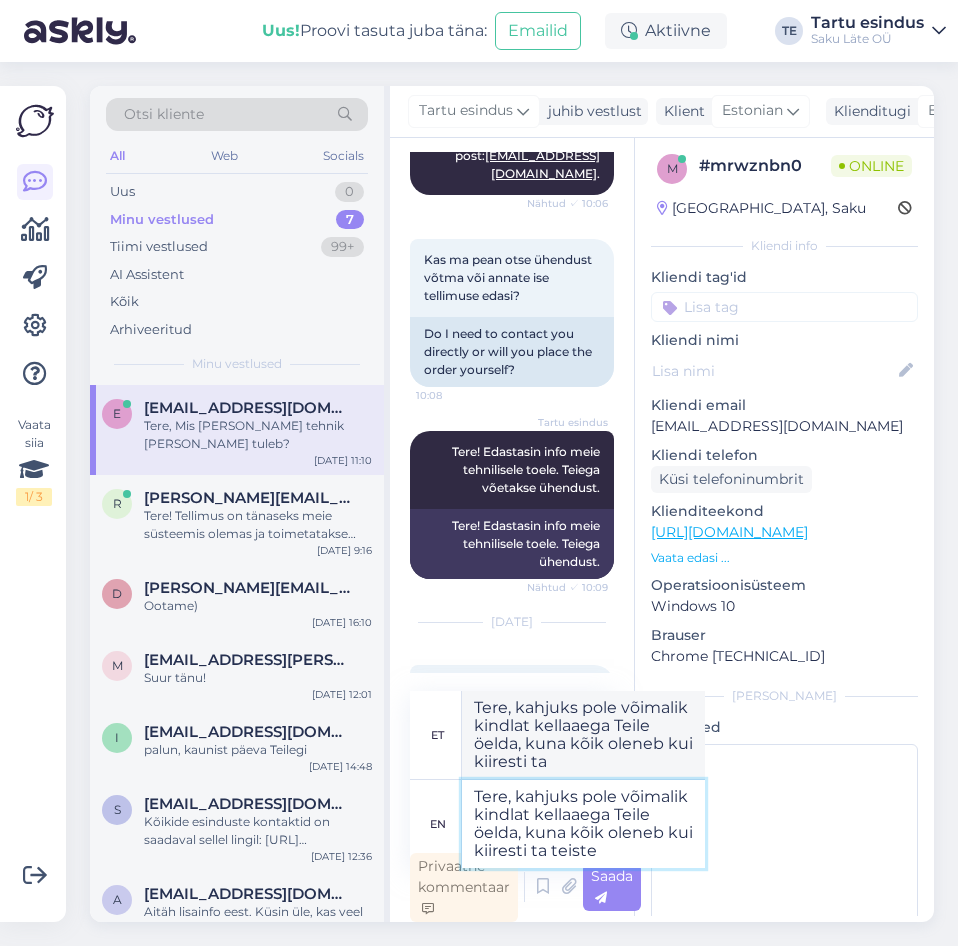 type on "Tere, kahjuks pole võimalik kindlat kellaaega Teile öelda, kuna kõik oleneb kui kiiresti ta teistes" 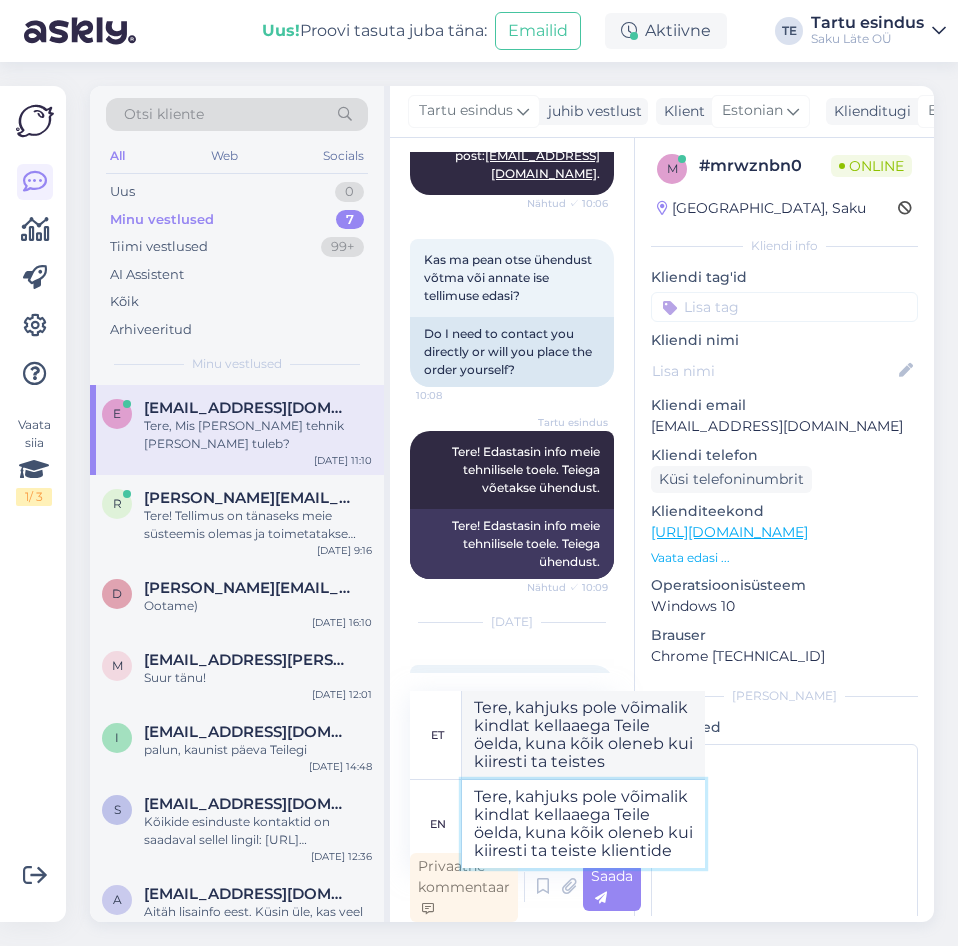 type on "Tere, kahjuks pole võimalik kindlat kellaaega Teile öelda, kuna kõik oleneb kui kiiresti ta teiste klientide m" 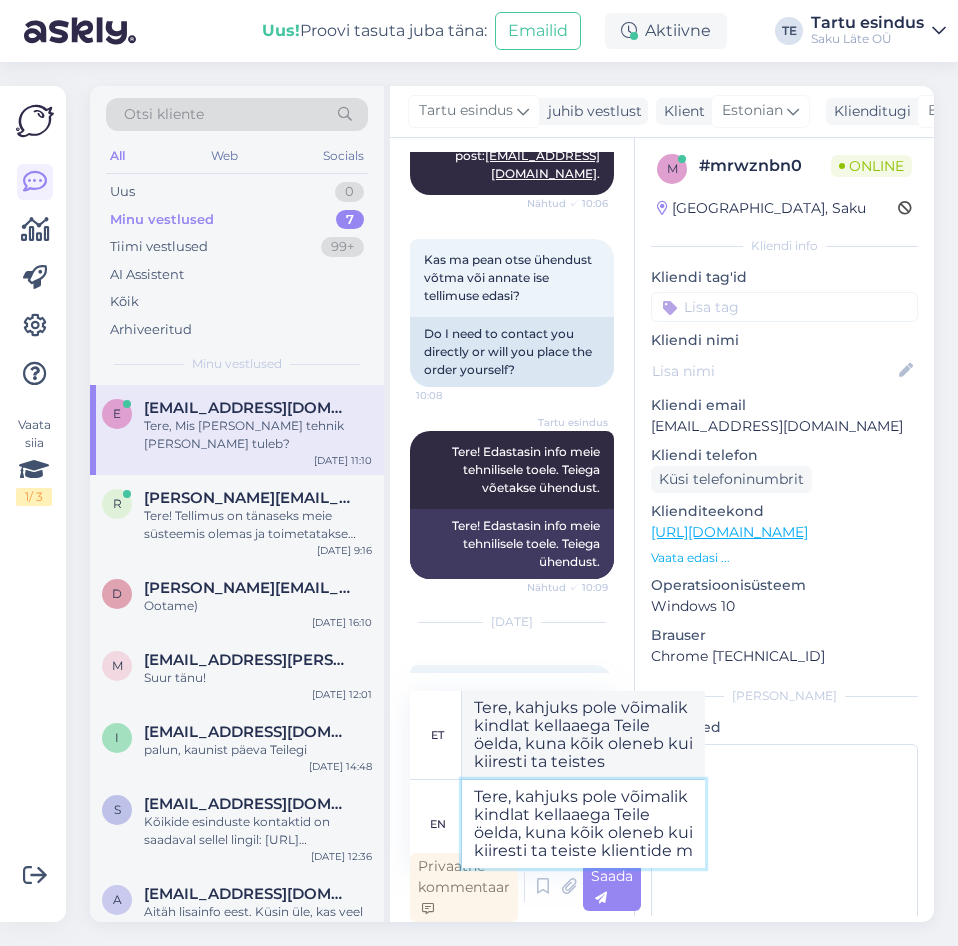 type on "Tere, pole võimalik kindlat kellaaega Teile öelda, kuna kõik oleneb kui kiiresti ta teiste hädadega" 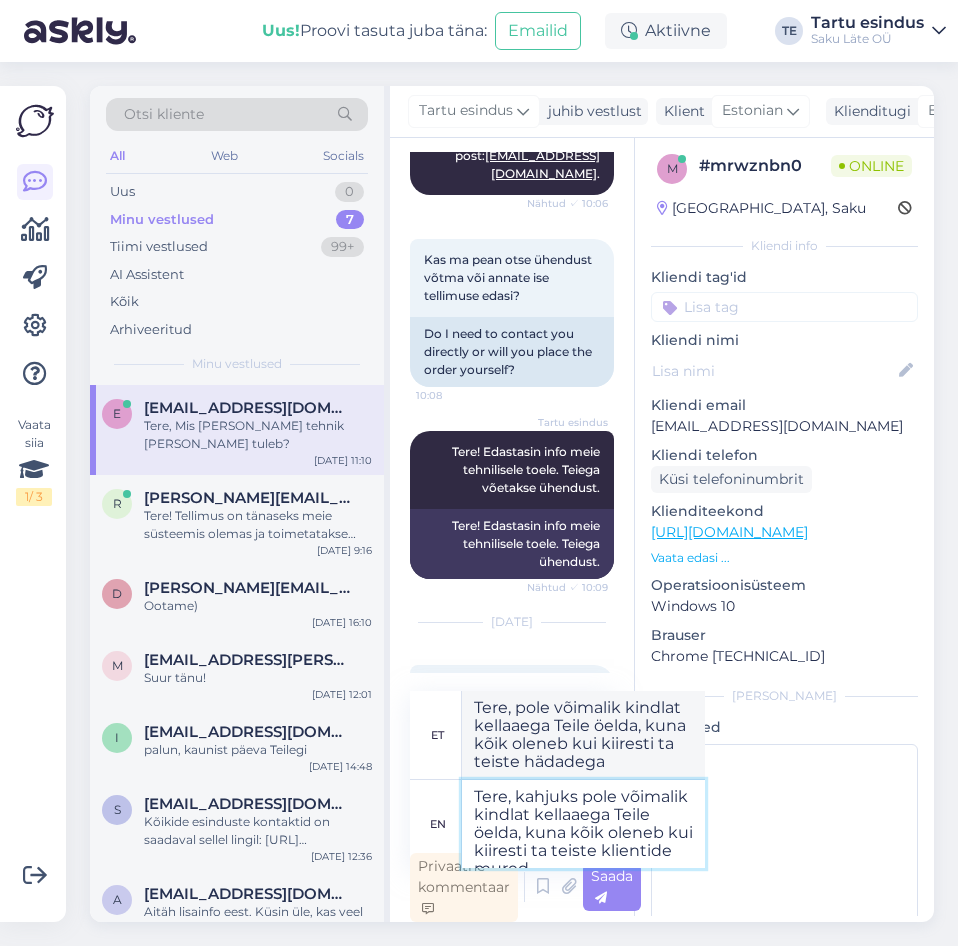type on "Tere, kahjuks pole võimalik kindlat kellaaega Teile öelda, kuna kõik oleneb kui kiiresti ta teiste klientide mured" 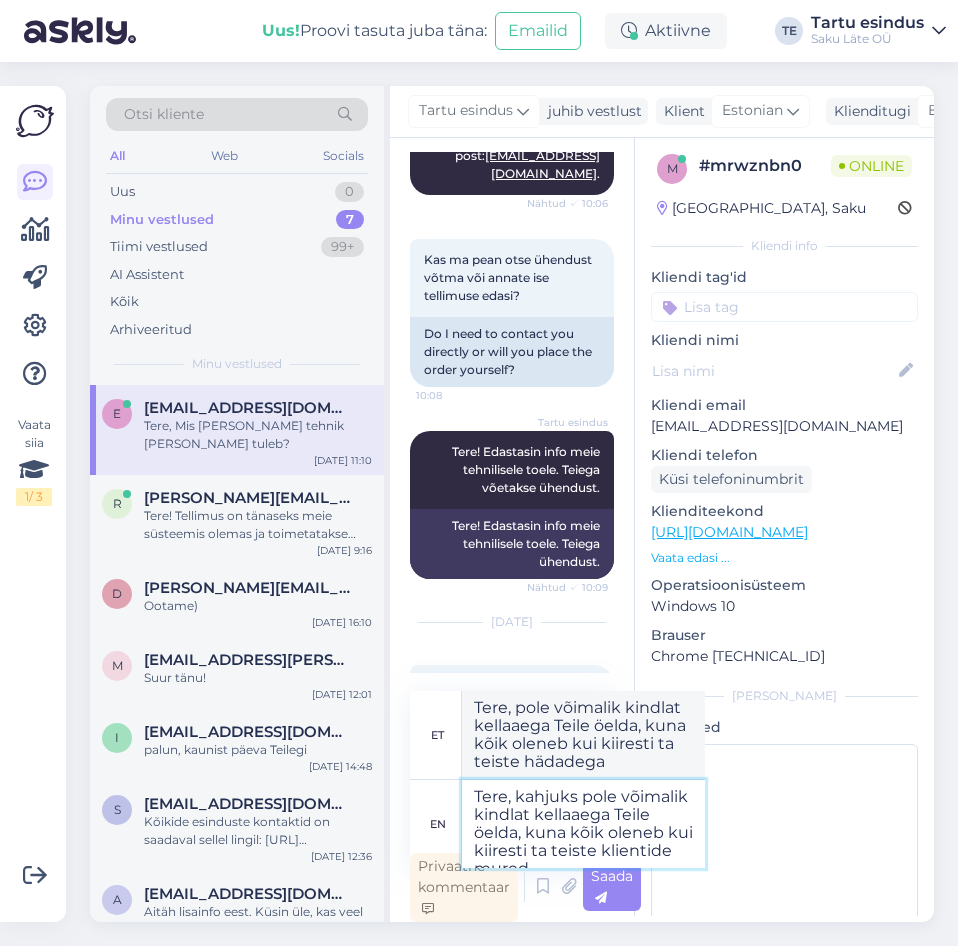 type on "Tere, pole võimalik kindlat kellaaega Teile öelda, kuna kõik oleneb kui kiiresti ta teiste probleemidega mured" 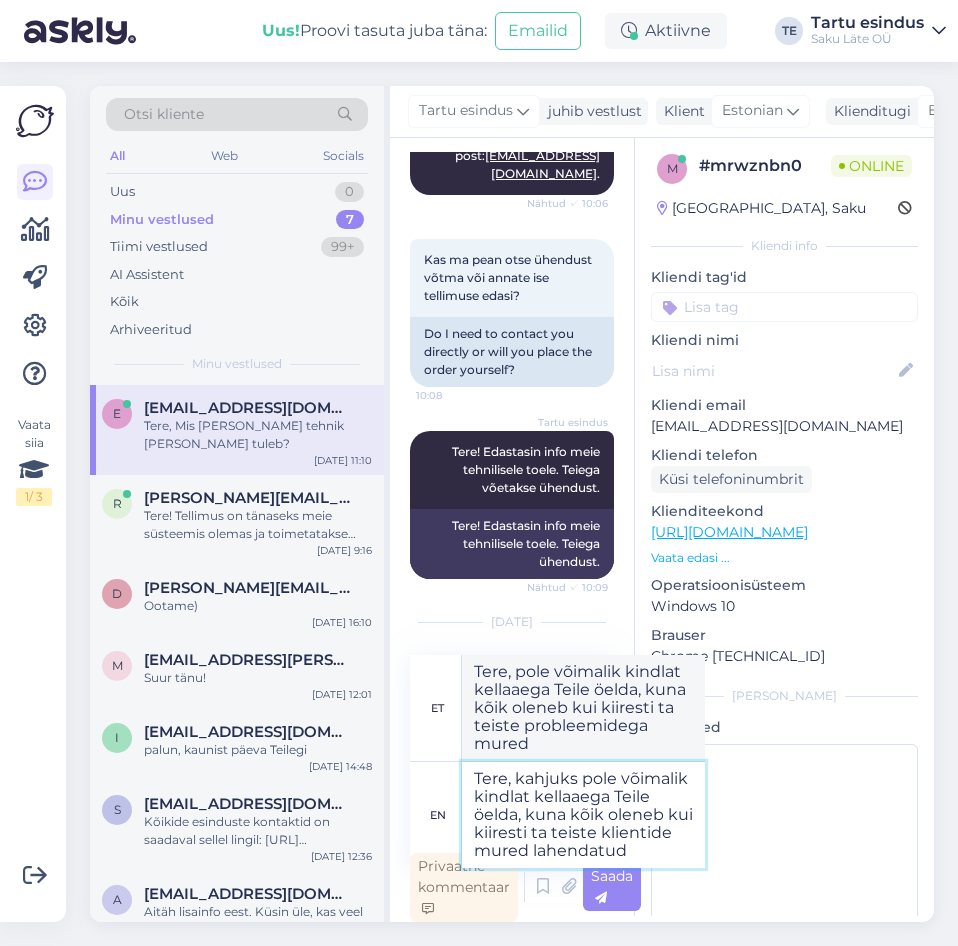 type on "Tere, kahjuks pole võimalik kindlat kellaaega Teile öelda, kuna kõik oleneb kui kiiresti ta teiste klientide mured lahendatud s" 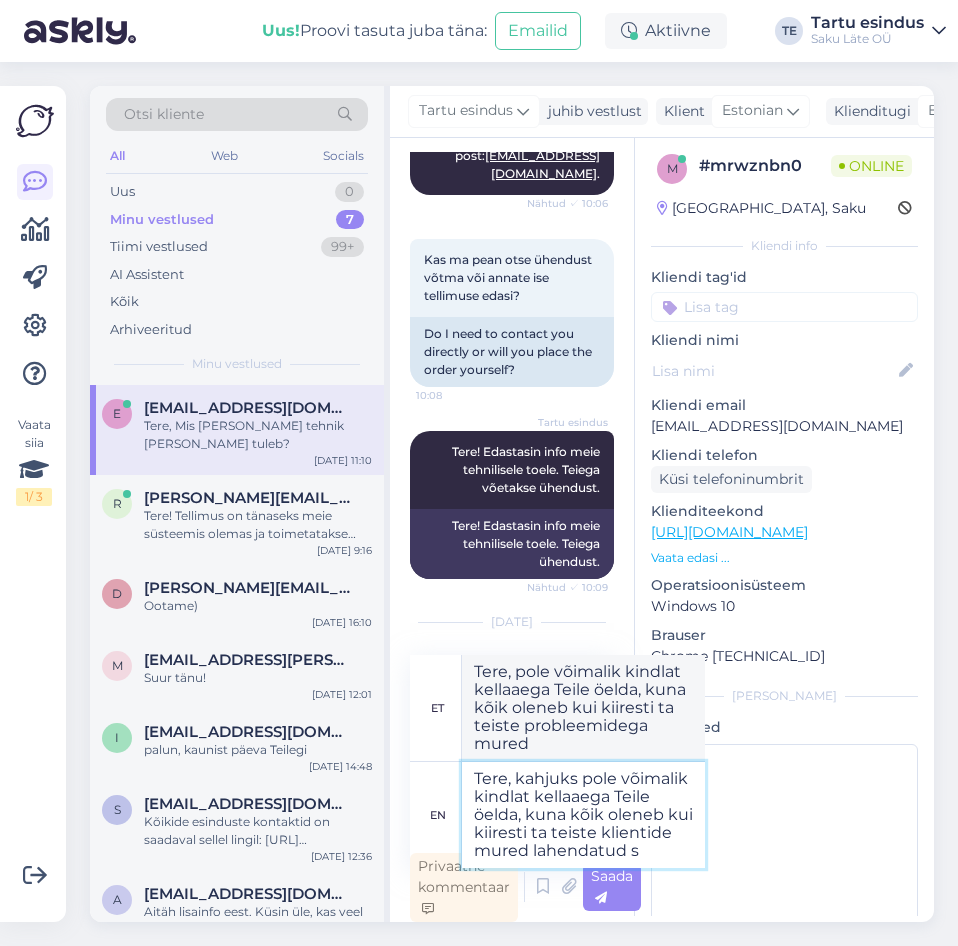 type on "Tere, pole võimalik kindlat kellaaega Teile öelda, kuna kõik oleneb kui kiiresti ta teiste hädade mured lahendatud" 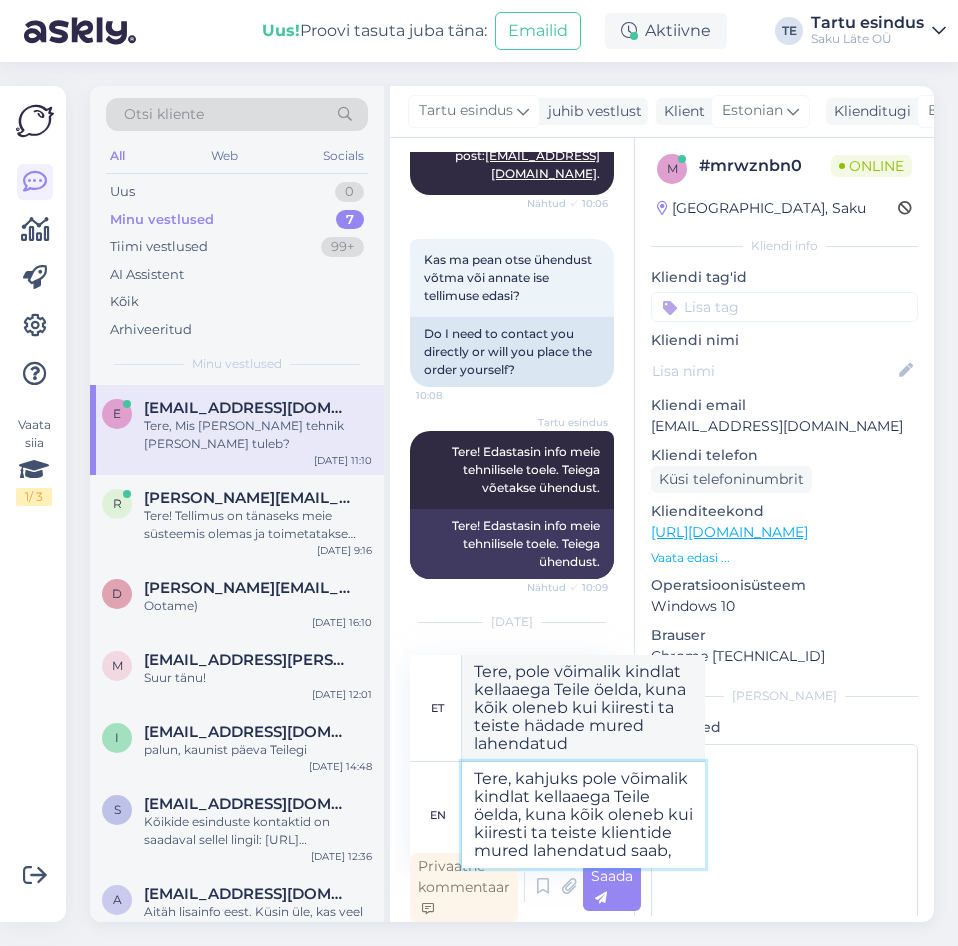 type on "Tere, kahjuks pole võimalik kindlat kellaaega Teile öelda, kuna kõik oleneb kui kiiresti ta teiste klientide mured lahendatud saab, m" 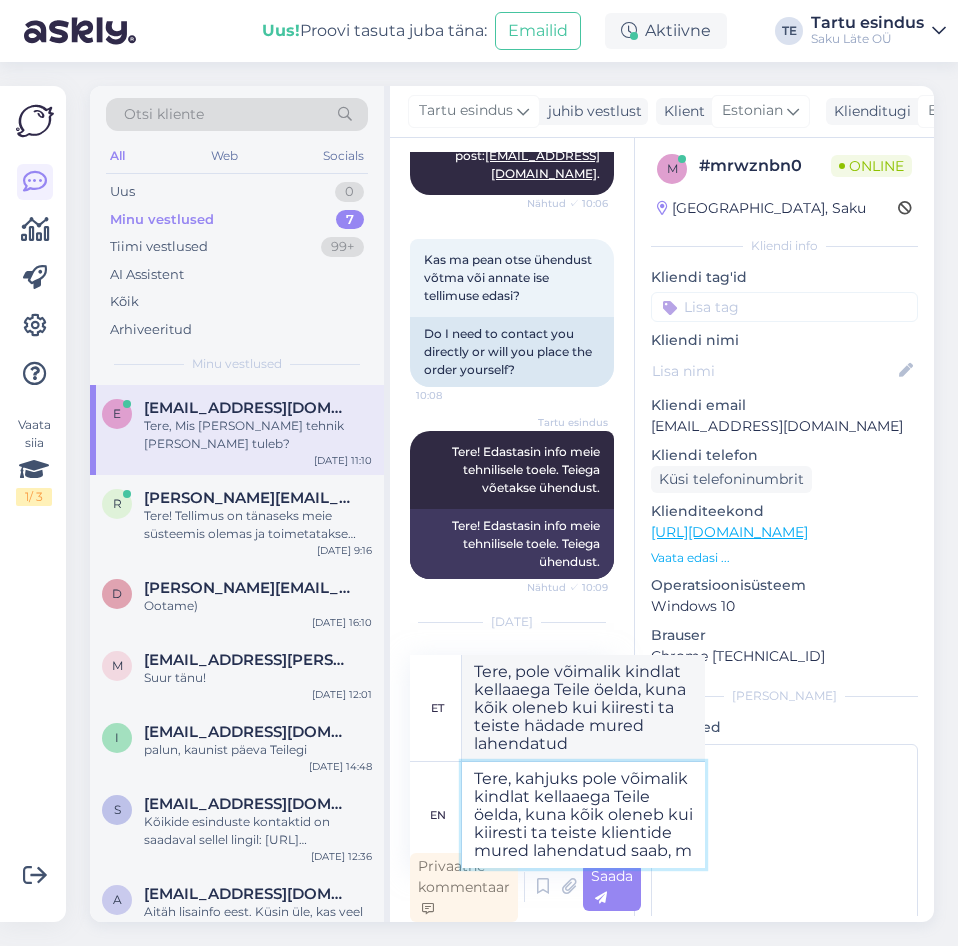 type on "Tere, pole võimalik kindlat kellaaega Teile öelda, kuna kõik oleneb kui kiiresti ta teiste hädade mured lahendatud saab," 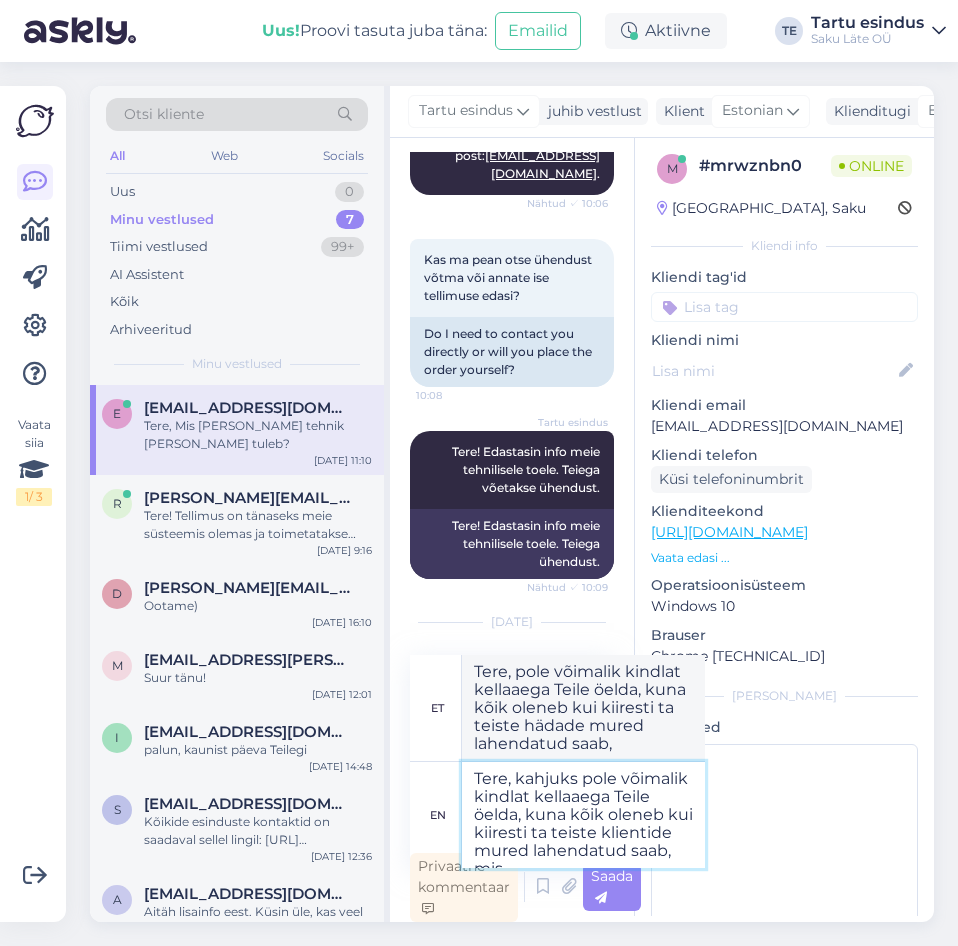 type on "Tere, kahjuks pole võimalik kindlat kellaaega Teile öelda, kuna kõik oleneb kui kiiresti ta teiste klientide mured lahendatud saab, mis" 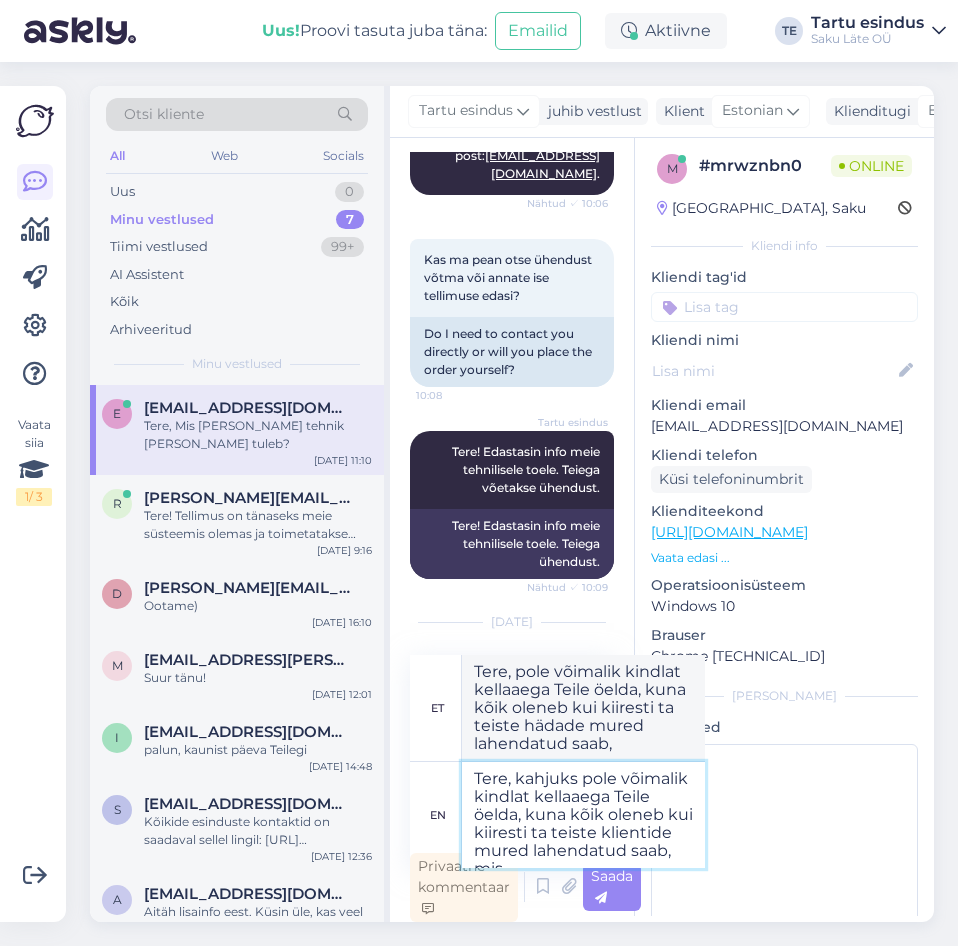 type on "Tere, pole võimalik kindlat kellaaega Teile öelda, kuna kõik oleneb kui kiiresti ta teiste hädade mured lahendatud saab, mis" 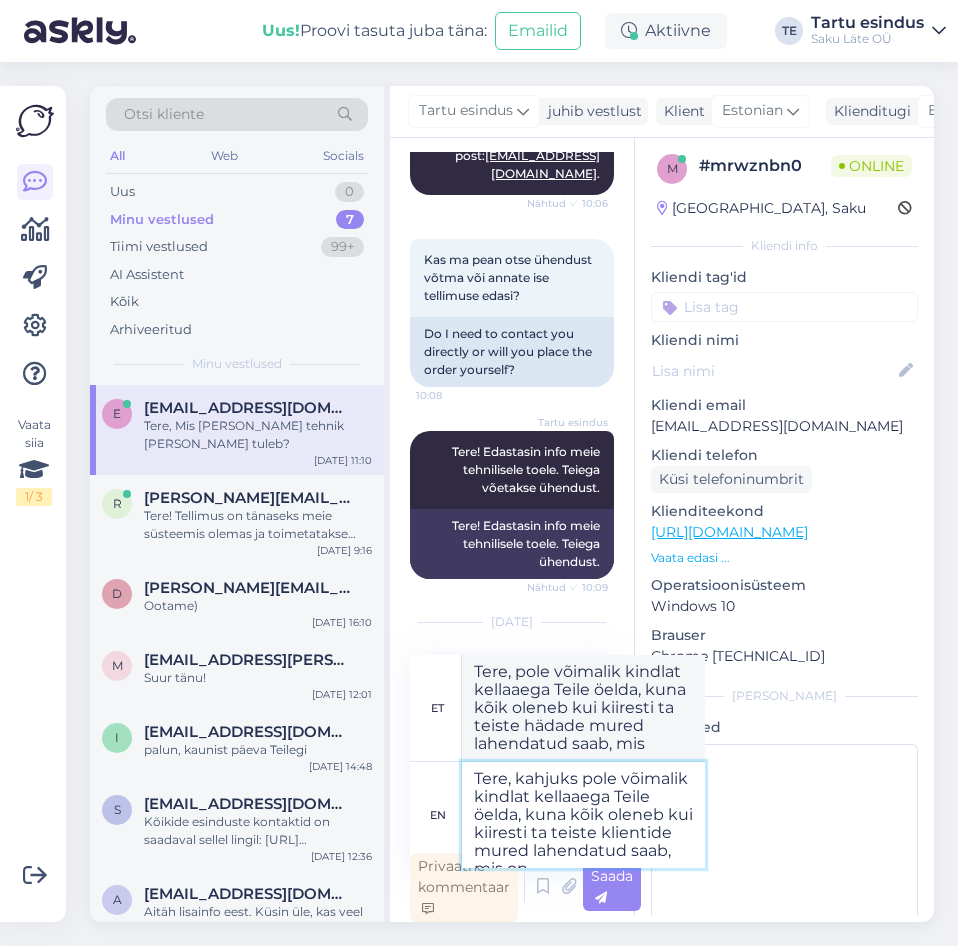 type on "Tere, kahjuks pole võimalik kindlat kellaaega Teile öelda, kuna kõik oleneb kui kiiresti ta teiste klientide mured lahendatud saab, mis on e" 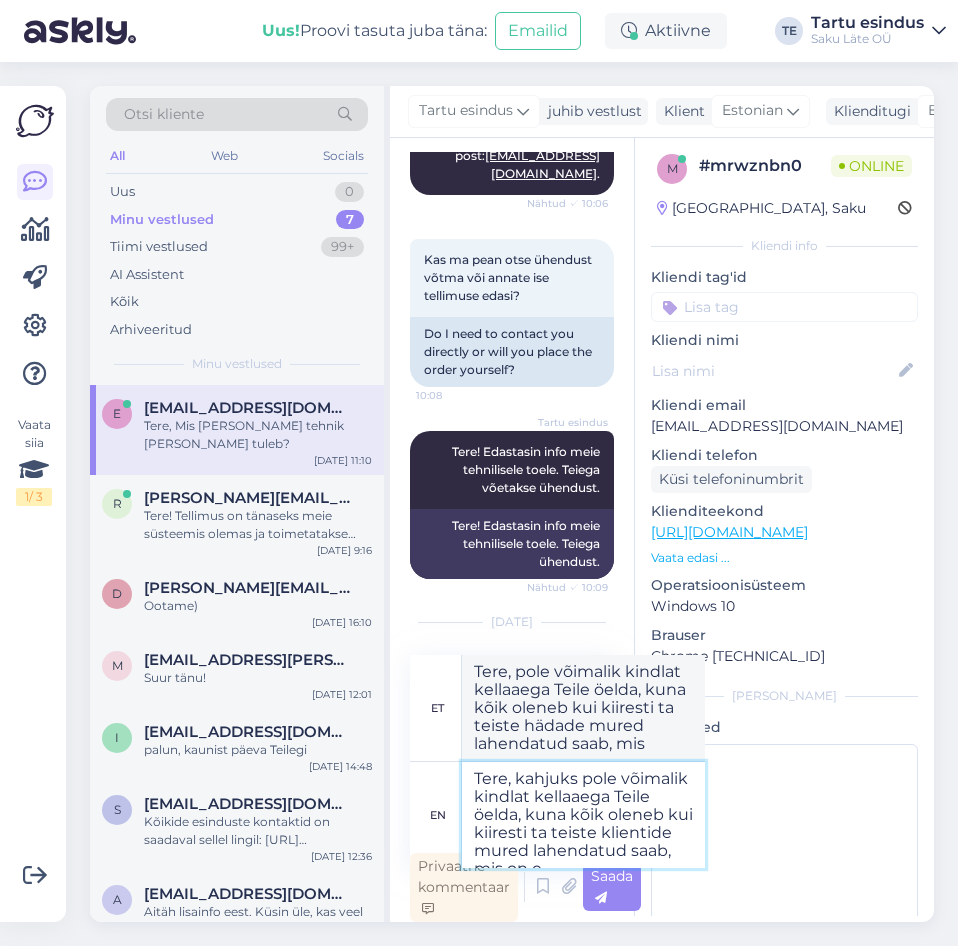 type on "Tere, pole võimalik kindlat kellaaega Teile öelda, kuna kõik oleneb kui kiiresti ta teiste hädade mured lahendatud saab, mis on" 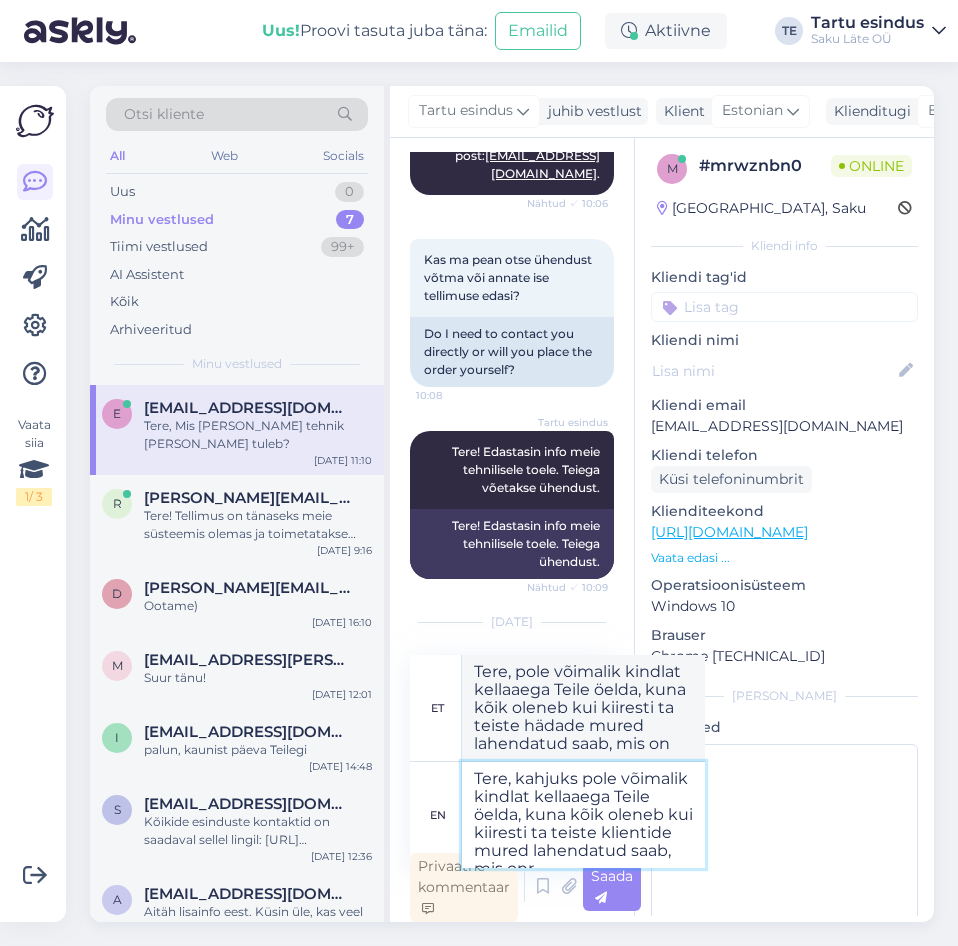 type on "Tere, kahjuks pole võimalik kindlat kellaaega Teile öelda, kuna kõik oleneb kui kiiresti ta teiste klientide mured lahendatud saab, mis onr" 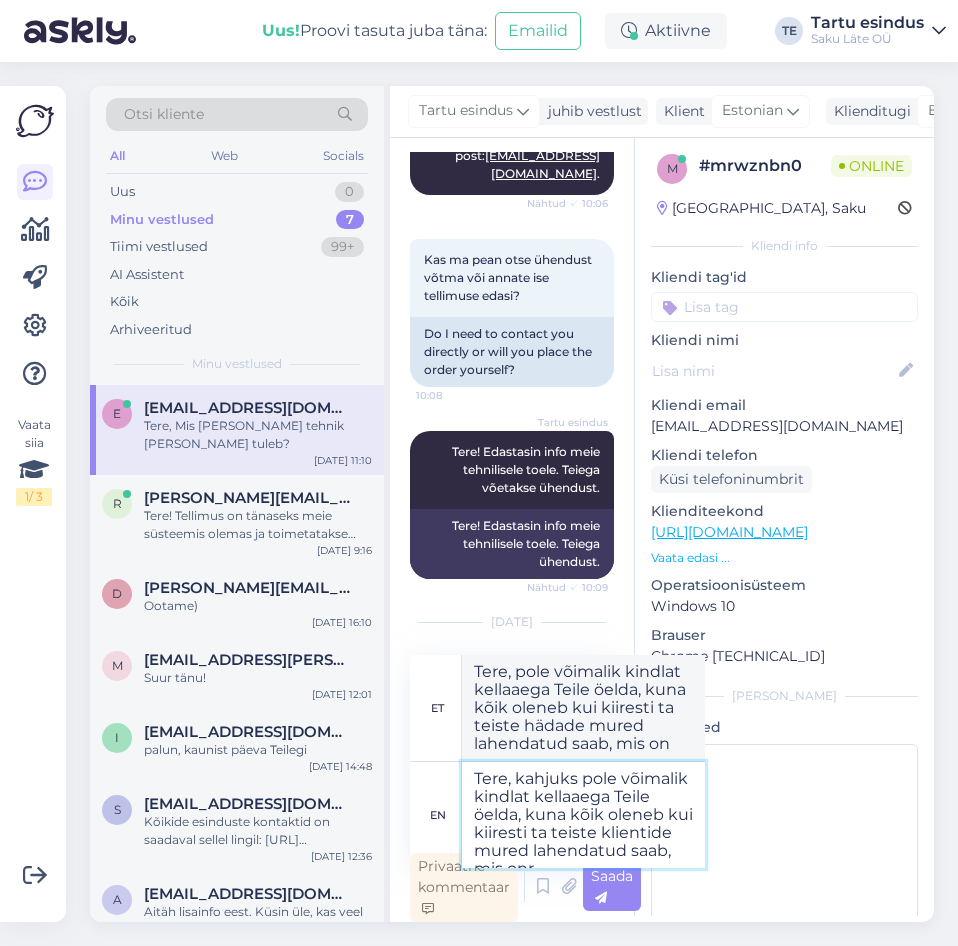 type on "Tere, pole võimalik kindlat kellaaega Teile öelda, kuna kõik oleneb kui kiiresti ta teiste hädade mured lahendatud saab, mis onr" 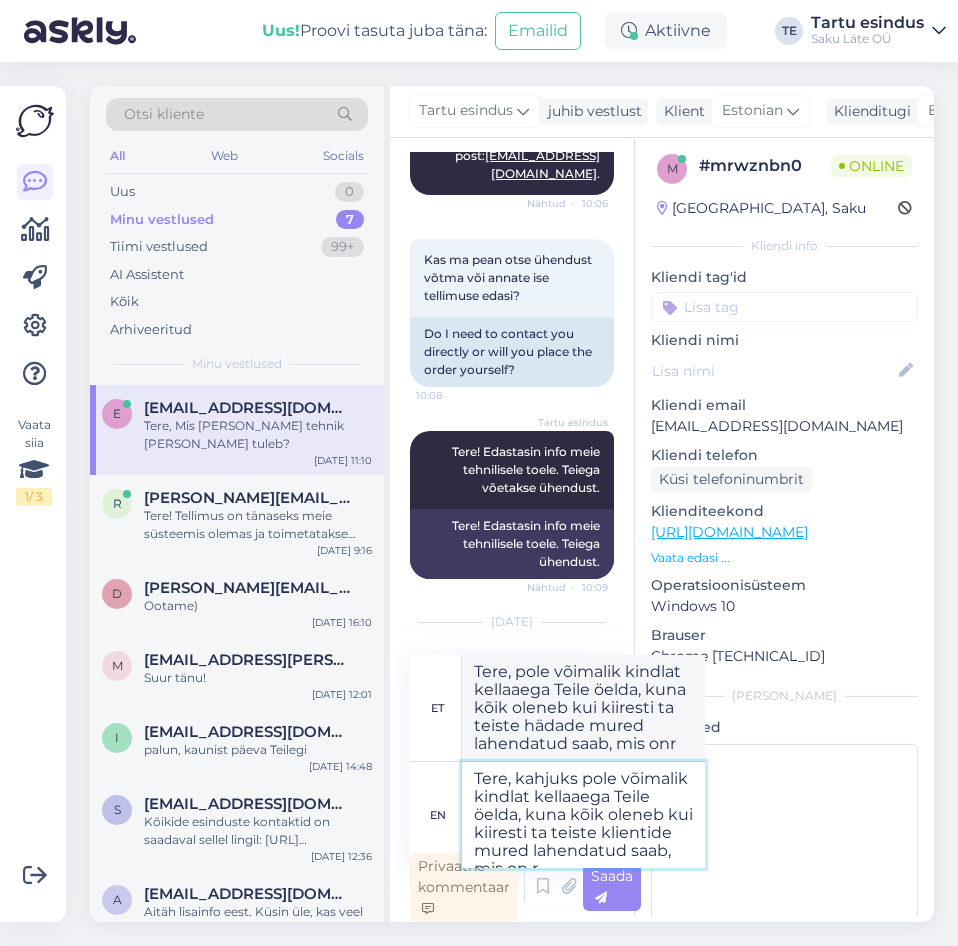 type on "Tere, kahjuks pole võimalik kindlat kellaaega Teile öelda, kuna kõik oleneb kui kiiresti ta teiste klientide mured lahendatud saab, mis on ri" 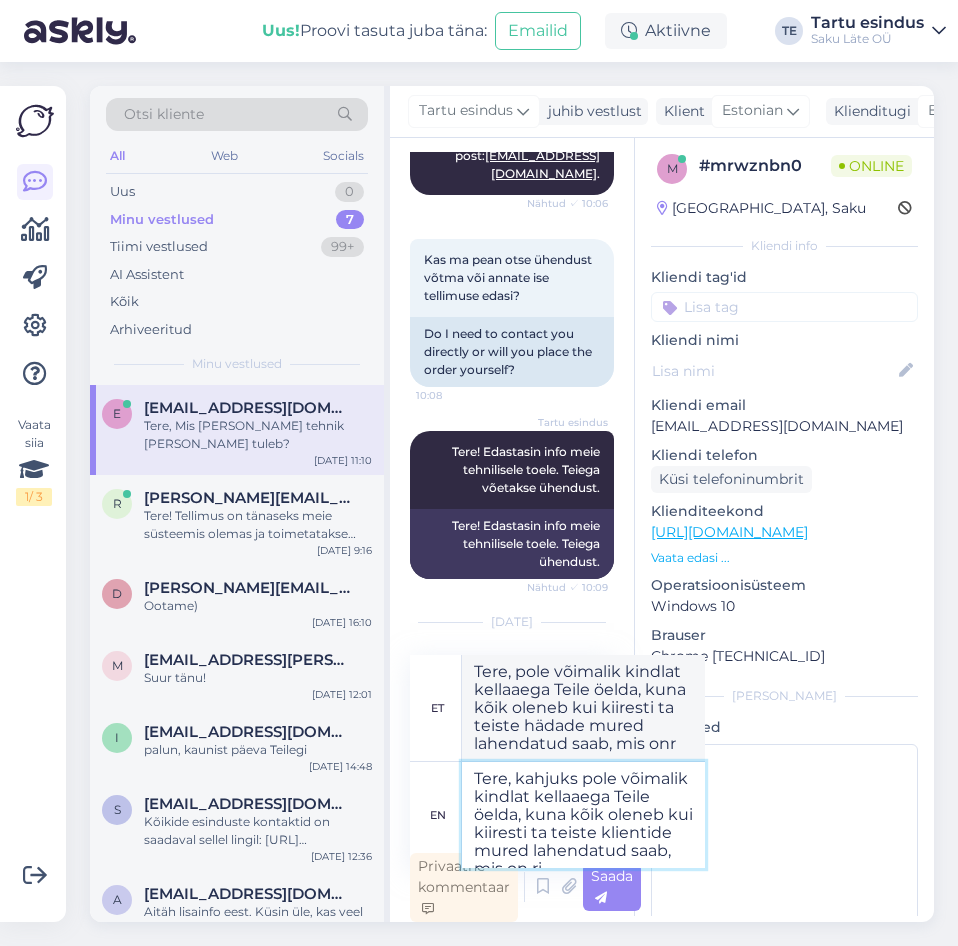 type on "Tere, pole võimalik kindlat kellaaega Teile öelda, kuna kõik oleneb kui kiiresti ta teiste hädade mured lahendatud saab, mis on" 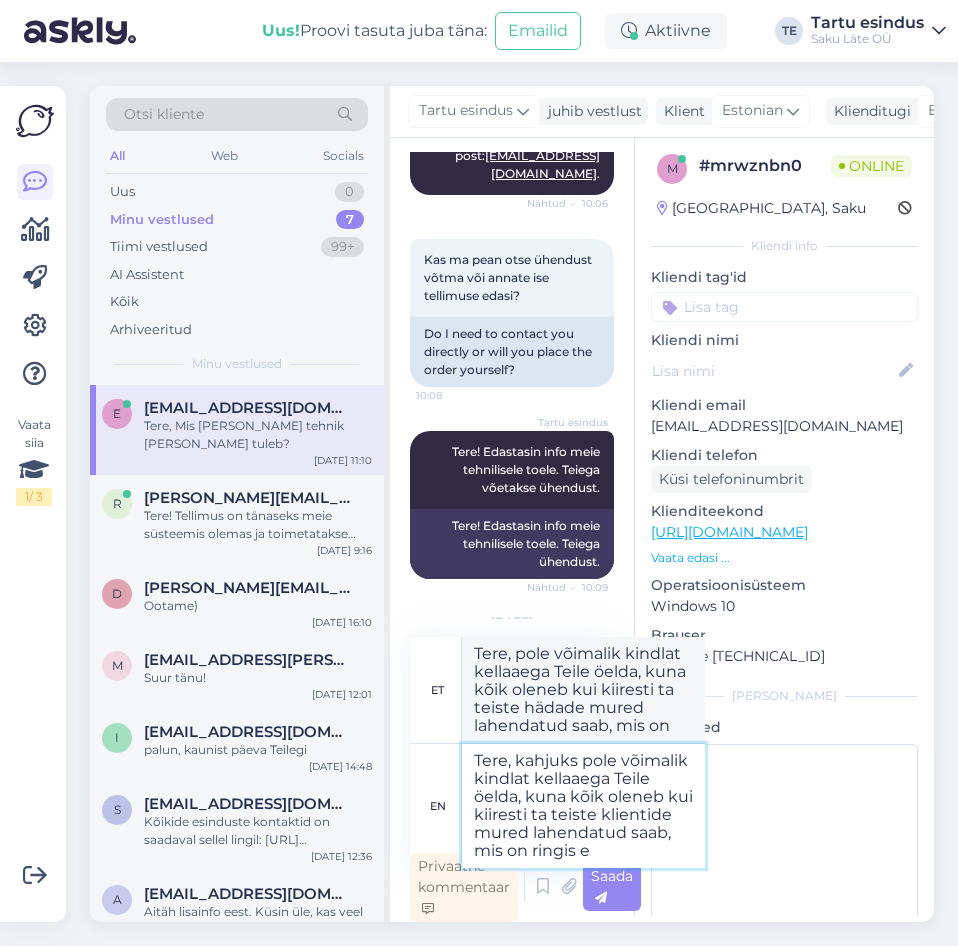 type on "Tere, kahjuks pole võimalik kindlat kellaaega Teile öelda, kuna kõik oleneb kui kiiresti ta teiste klientide mured lahendatud saab, mis on [PERSON_NAME]" 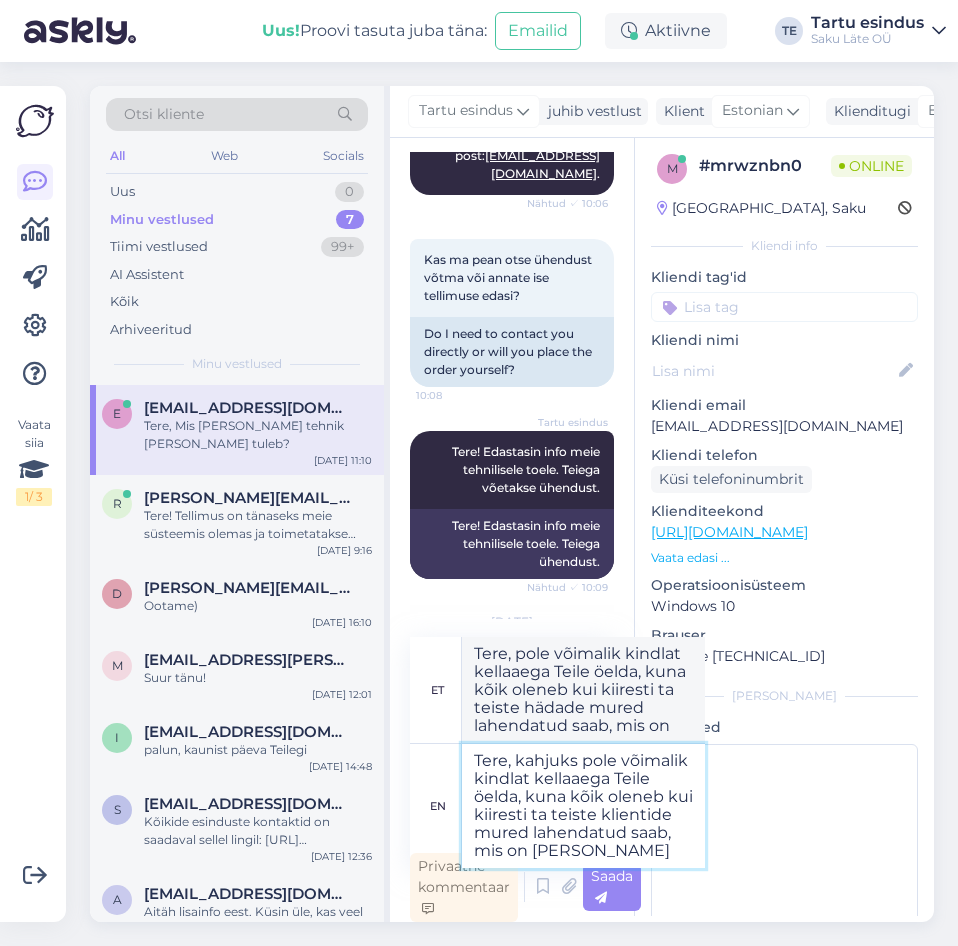 type on "Tere, pole võimalik kindlat kellaaega Teile öelda, kuna kõik oleneb kui kiiresti ta teiste hädade mured lahendatud saab, mis on ringis" 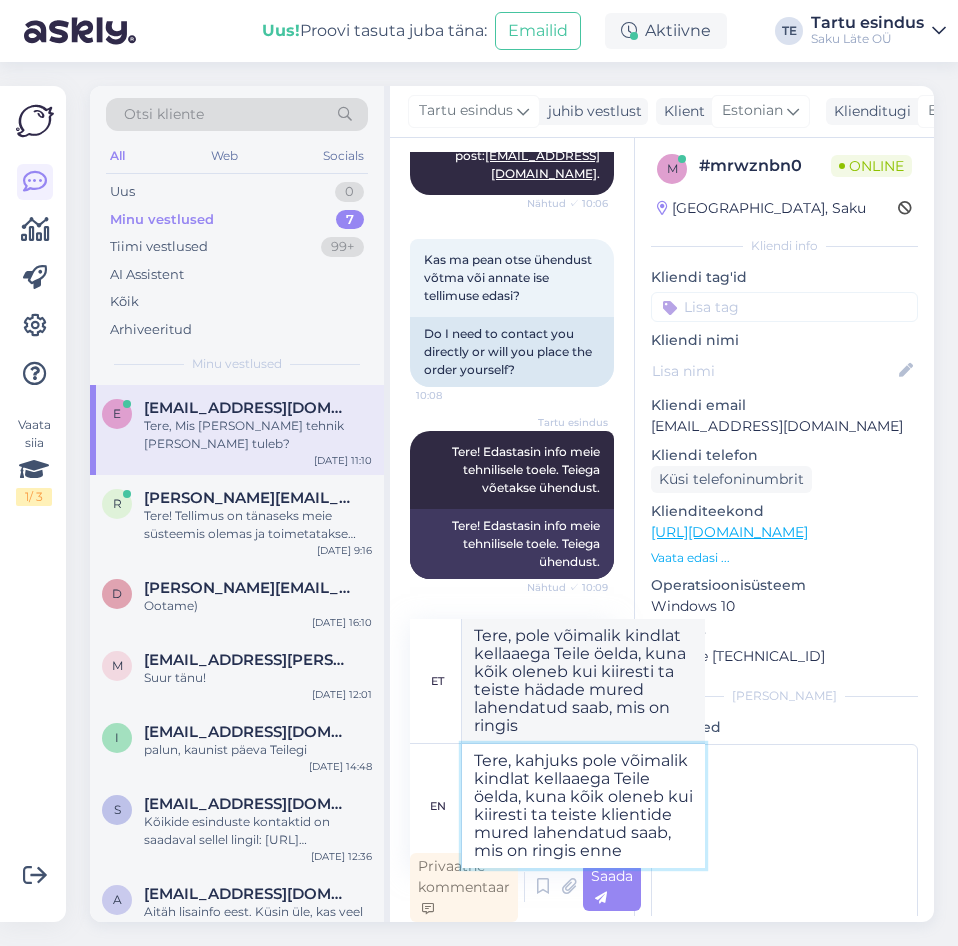 type on "Tere, kahjuks pole võimalik kindlat kellaaega Teile öelda, kuna kõik oleneb kui kiiresti ta teiste klientide mured lahendatud saab, mis on ringis enne" 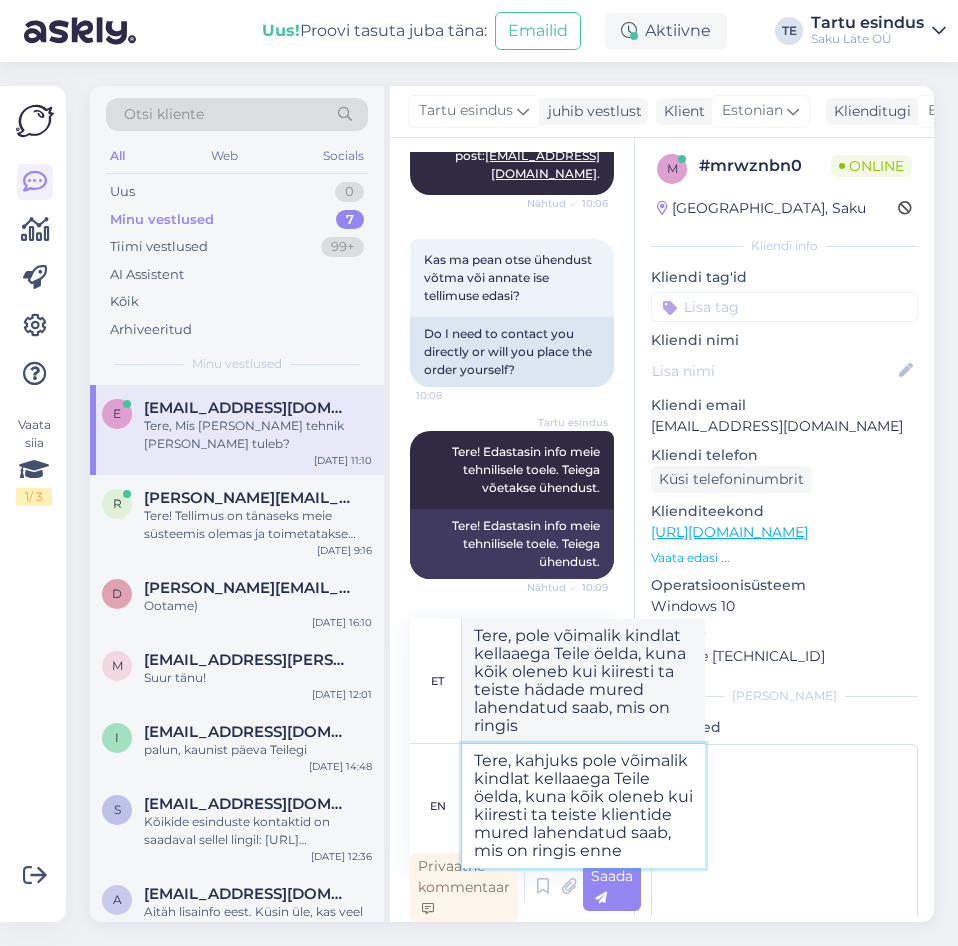 type on "Tere, pole võimalik kindlat kellaaega Teile öelda, kuna kõik oleneb kui kiiresti ta teiste hädade mured lahendatud saab, mis on ringis enne" 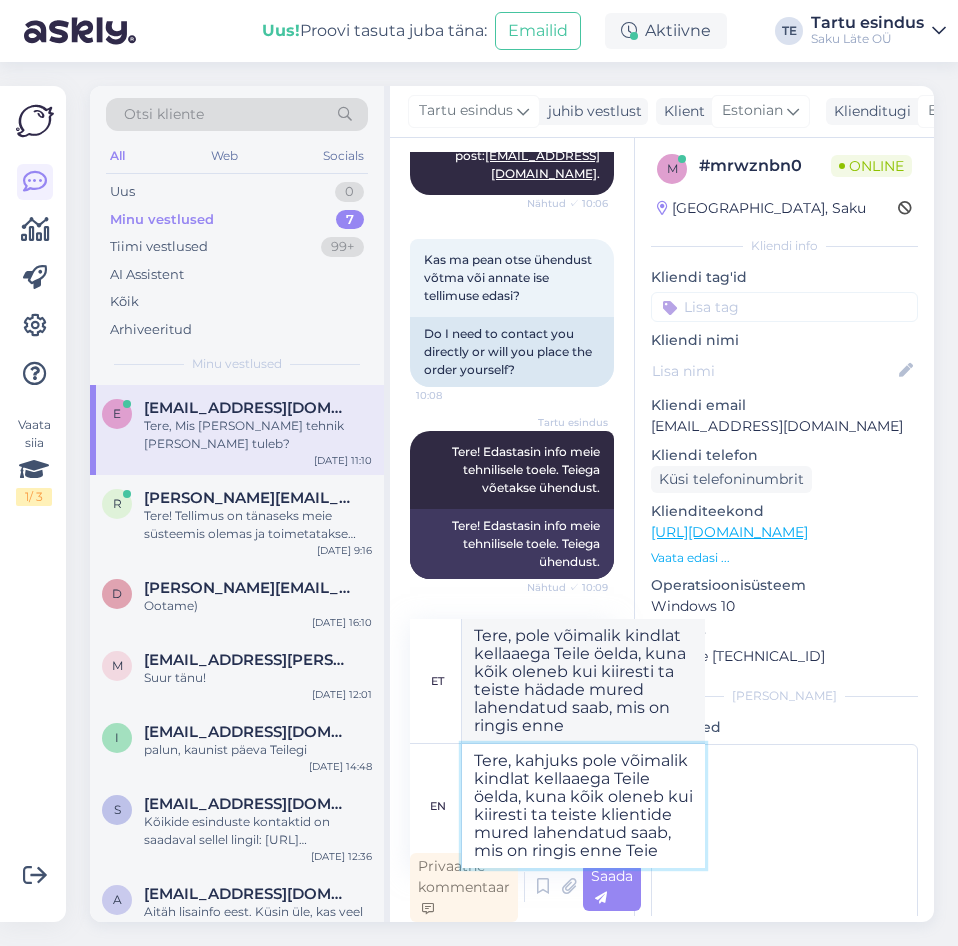 type on "Tere, kahjuks pole võimalik kindlat kellaaega Teile öelda, kuna kõik oleneb kui kiiresti ta teiste klientide mured lahendatud saab, mis on ringis enne Teie j" 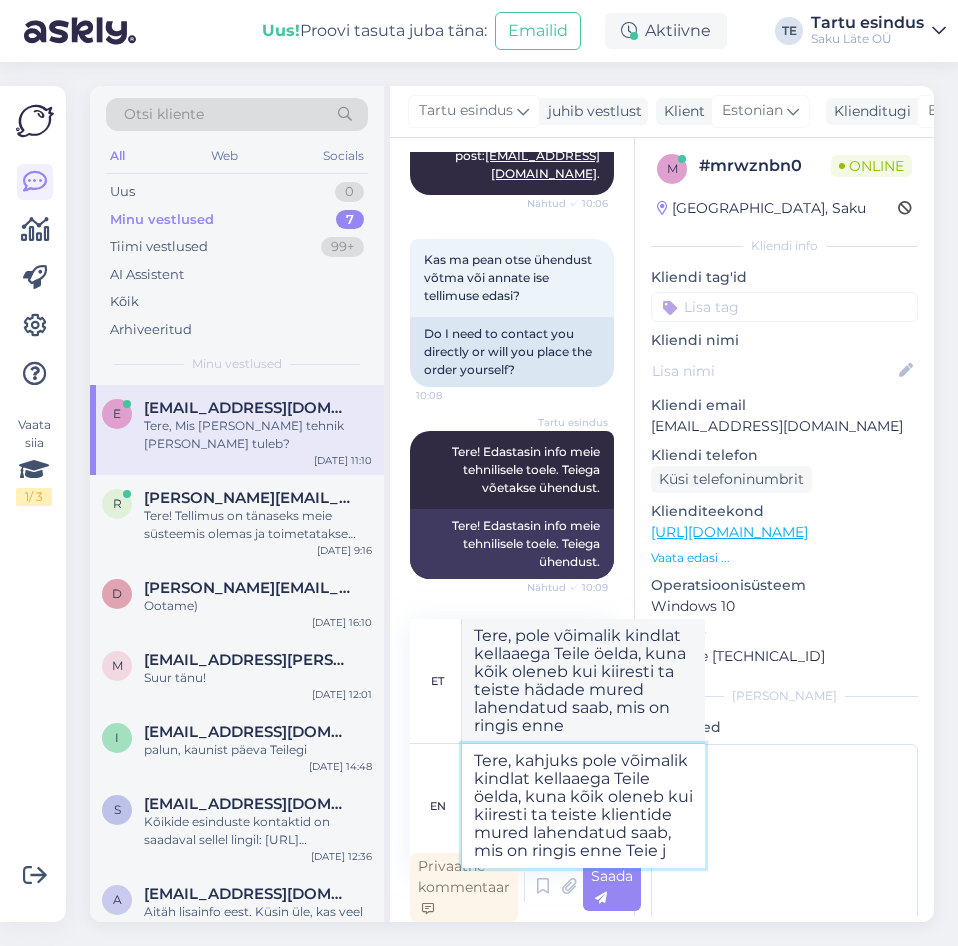 type on "Tere, pole võimalik kindlat kellaaega Teile öelda, kuna kõik oleneb kui kiiresti ta teiste hädade mured lahendatud saab, mis on ringis enne Teie" 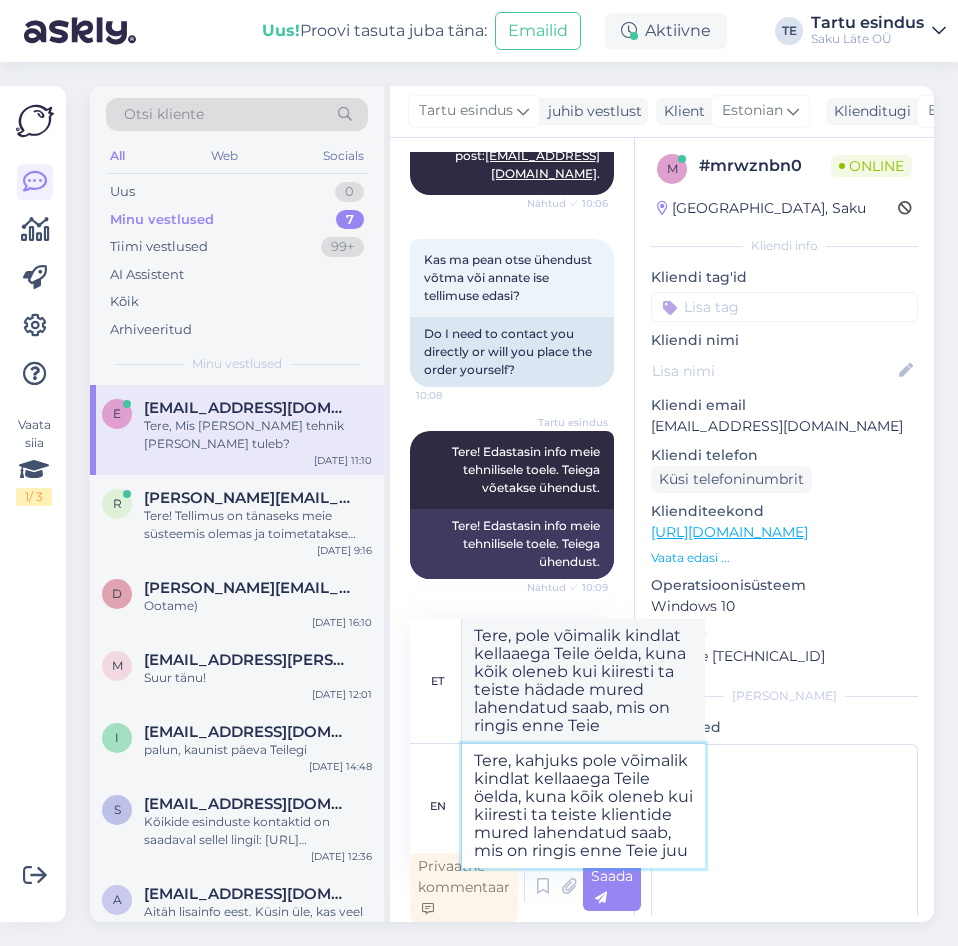 type on "Tere, kahjuks pole võimalik kindlat kellaaega Teile öelda, kuna kõik oleneb kui kiiresti ta teiste klientide mured lahendatud saab, mis on ringis enne Teie juur" 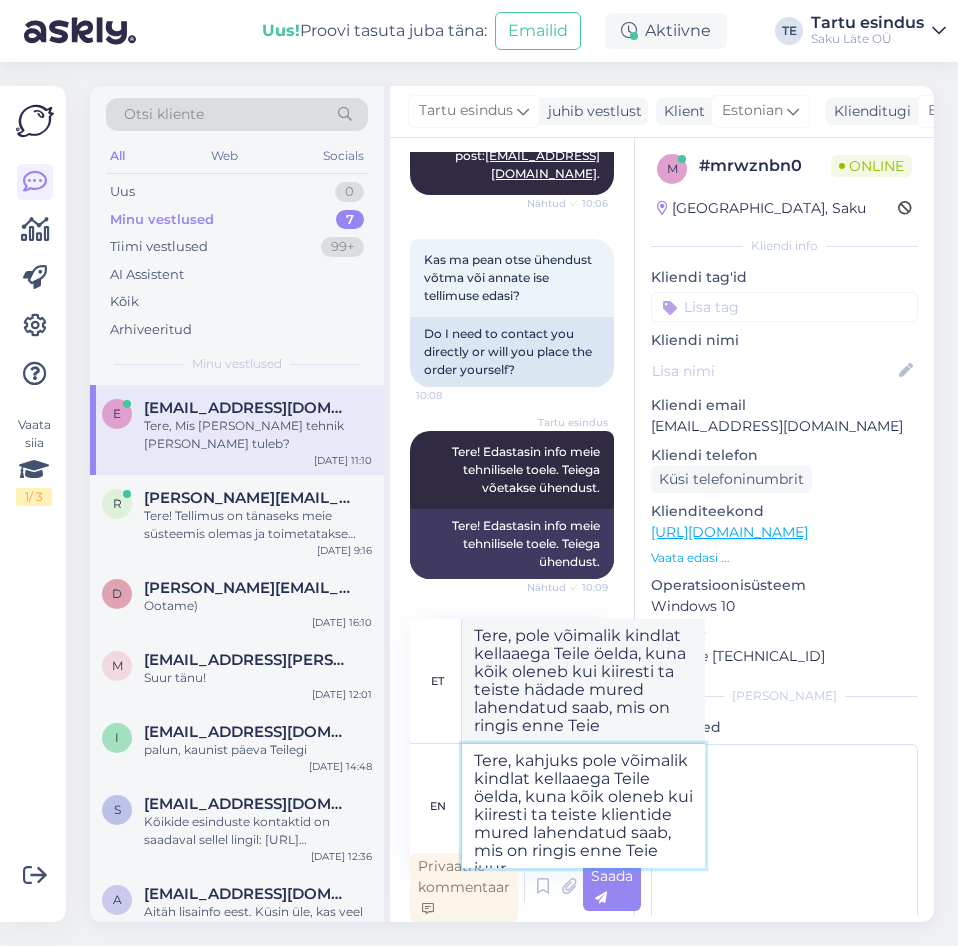 type on "Tere, pole võimalik kindlat kellaaega Teile öelda, kuna kõik oleneb kui kiiresti ta juurel on teiste hädade mured lahendatud, mis on ringis enne Teie" 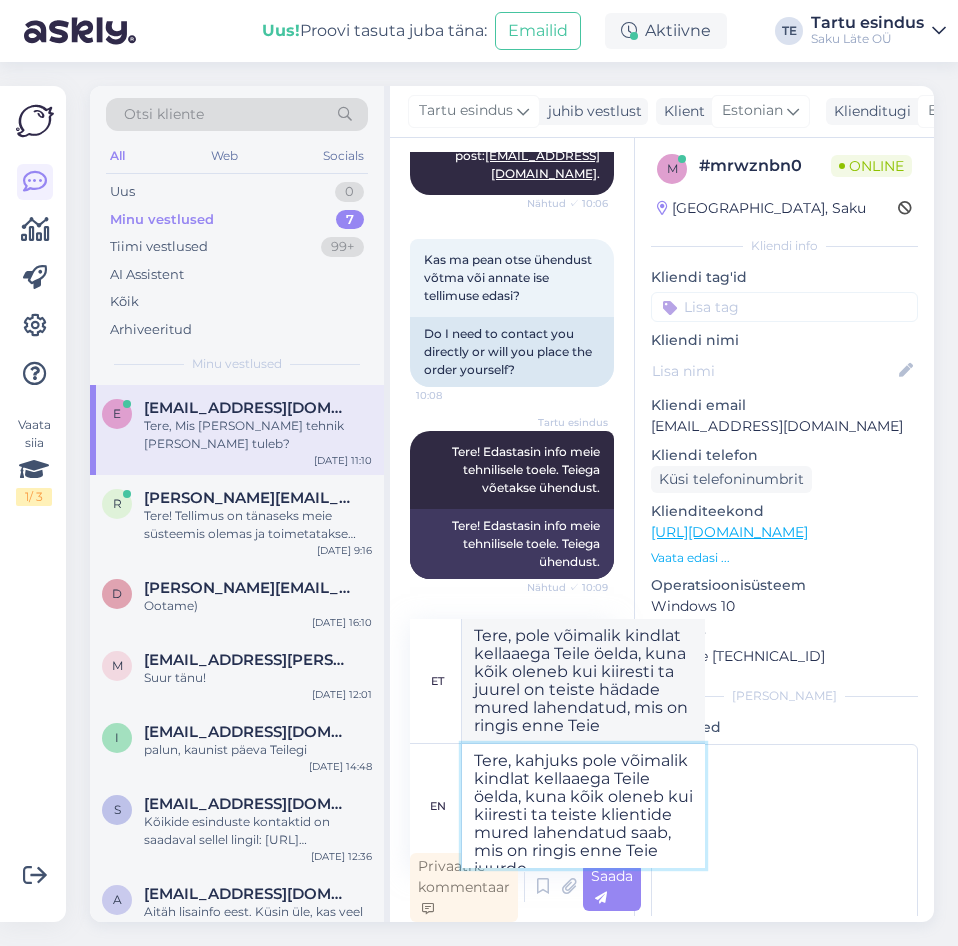 type on "Tere, kahjuks pole võimalik kindlat kellaaega Teile öelda, kuna kõik oleneb kui kiiresti ta teiste klientide mured lahendatud saab, mis on ringis enne Teie juurde" 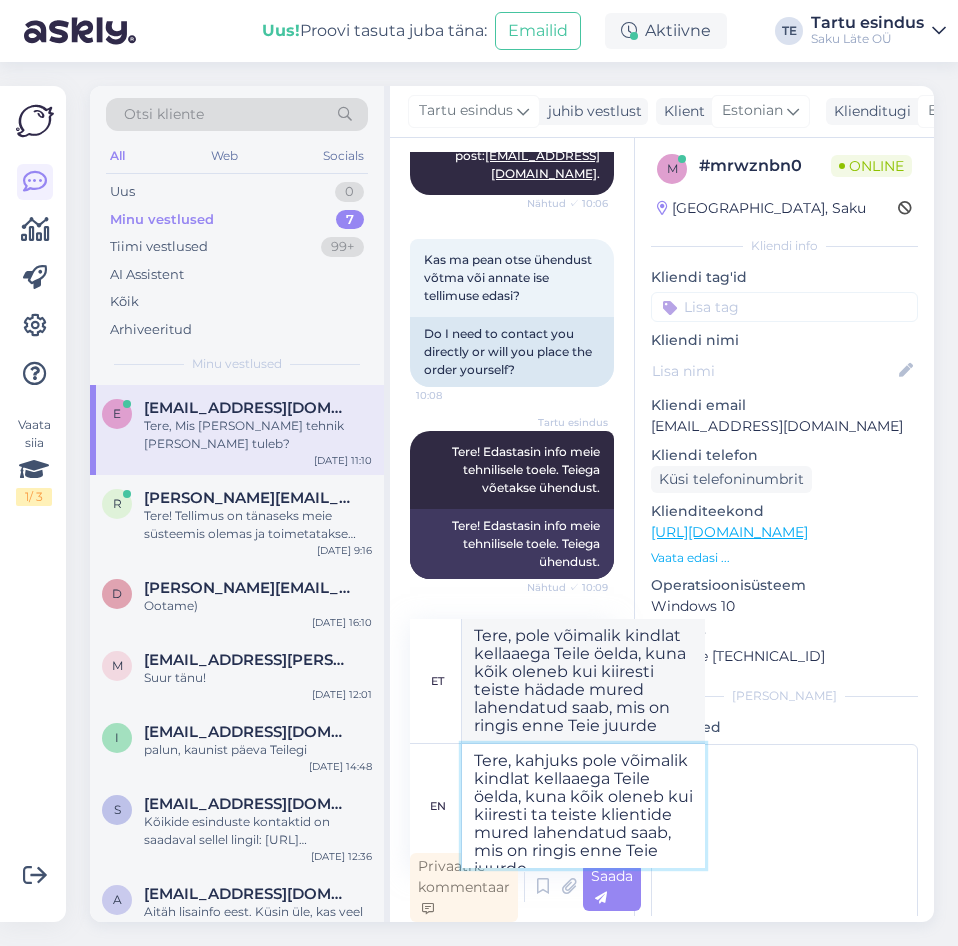 type on "Tere, pole võimalik kindlat kellaaega Teile öelda, kuna kõik oleneb kui kiiresti ta teiste hädade mured lahendatud saab, mis on ringis enne Teie juurde" 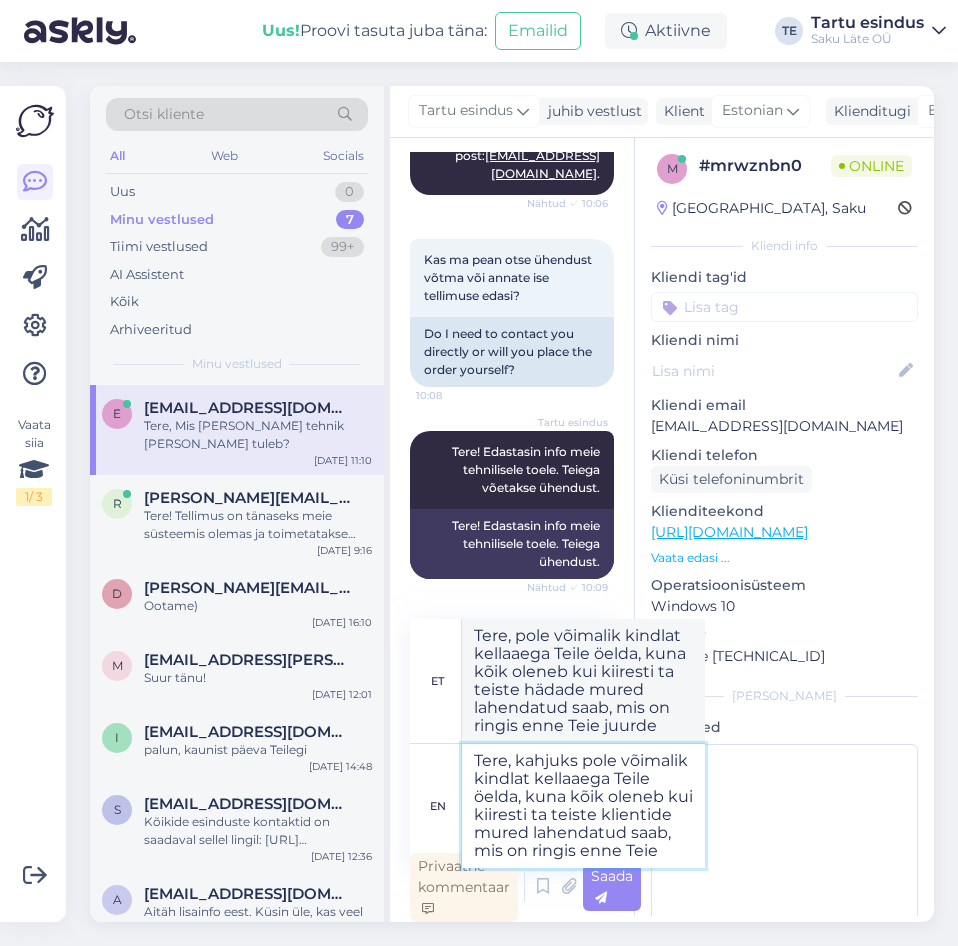 type on "Tere, kahjuks pole võimalik kindlat kellaaega Teile öelda, kuna kõik oleneb kui kiiresti ta teiste klientide mured lahendatud saab, mis on ringis enne Tei" 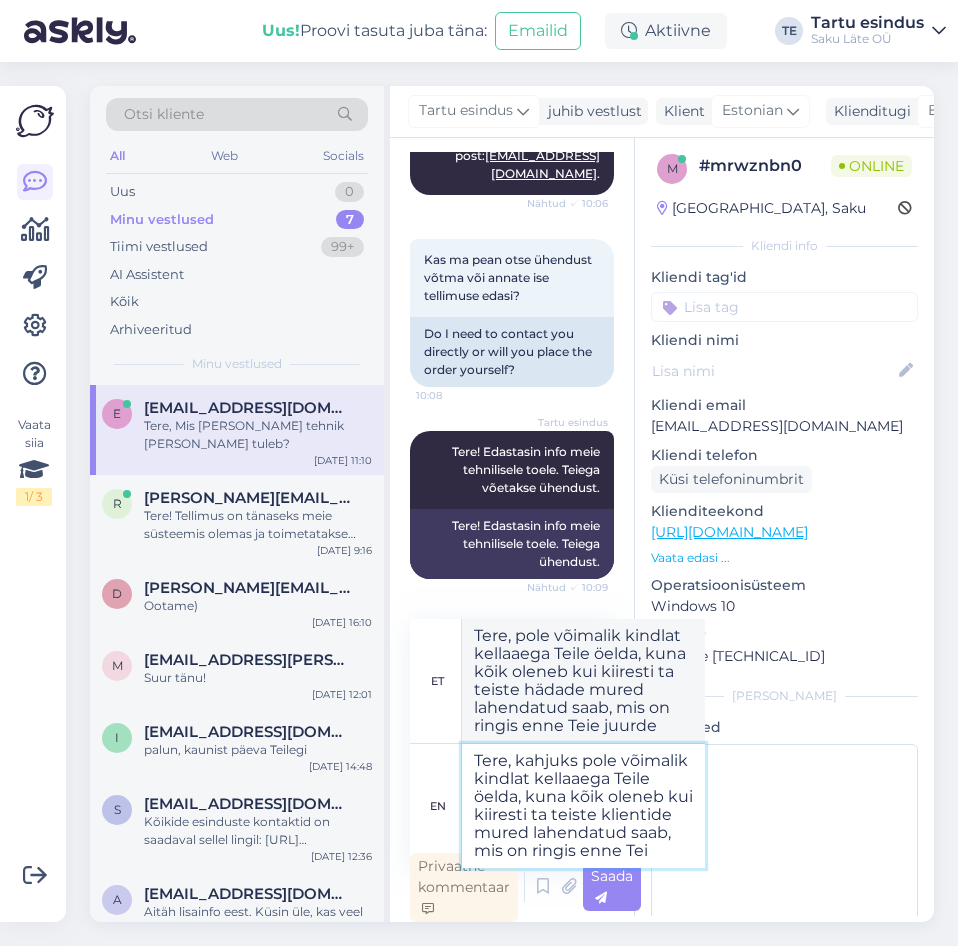 type on "Tere, pole võimalik kindlat kellaaega Teile öelda, kuna kõik oleneb kui kiiresti ta teiste hädade mured lahendatud saab, mis on ringis enne Teie" 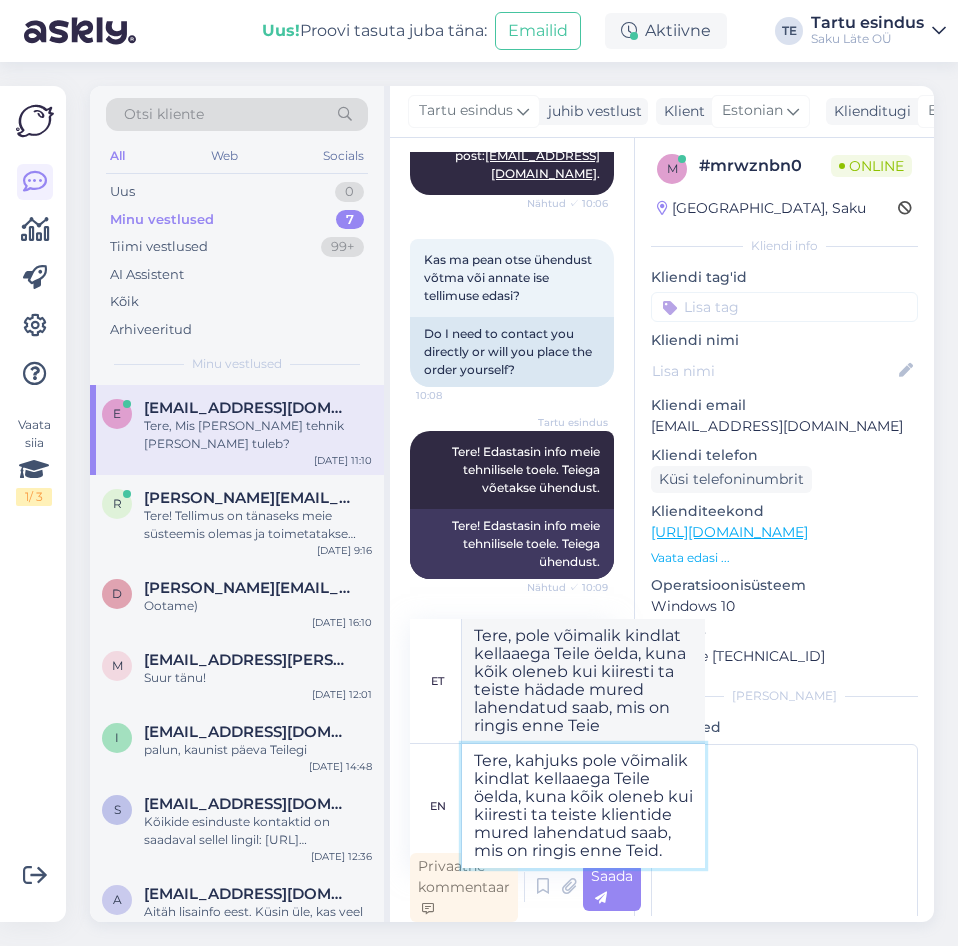 type on "Tere, kahjuks pole võimalik kindlat kellaaega Teile öelda, kuna kõik oleneb kui kiiresti ta teiste klientide mured lahendatud saab, mis on ringis enne Teid." 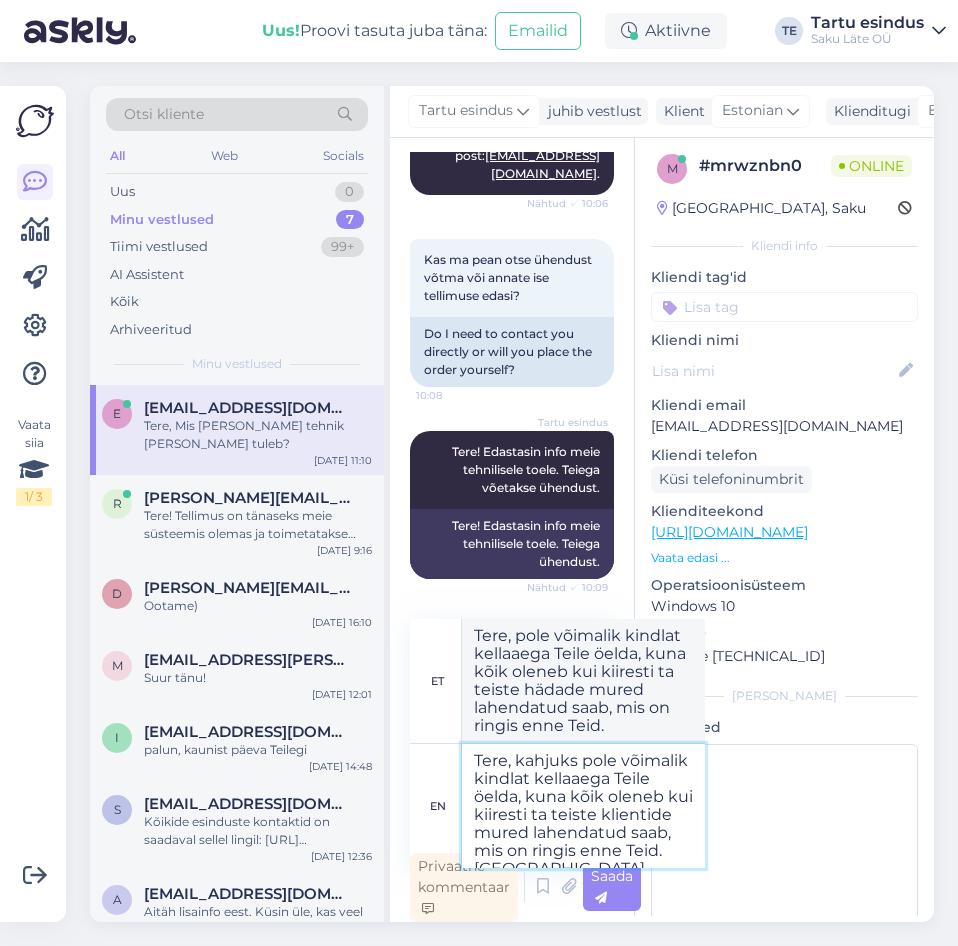 type on "Tere, kahjuks pole võimalik kindlat kellaaega Teile öelda, kuna kõik oleneb kui kiiresti ta teiste klientide mured lahendatud saab, mis on ringis enne Teid. Tavaliselt j" 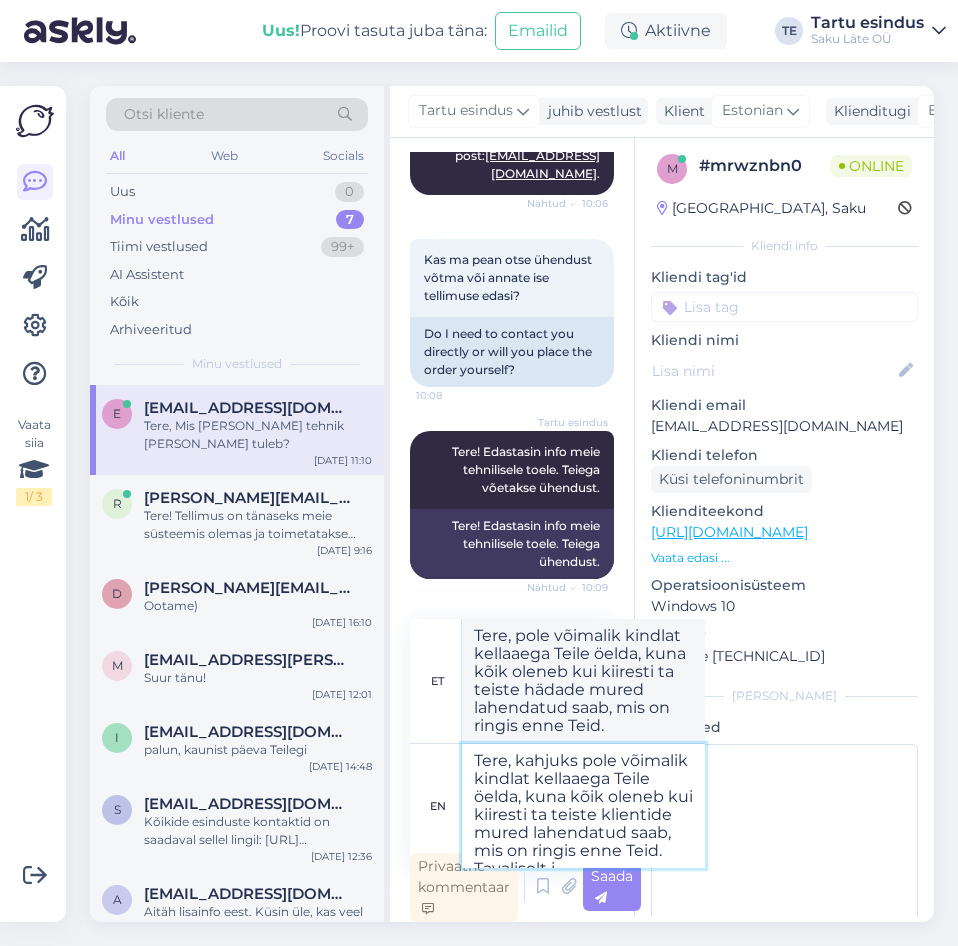 type on "Tere, pole võimalik kindlat kellaaega Teile öelda, kuna kõik oleneb kui kiiresti ta teiste hädade mured lahendatud saab, mis on ringis enne Teid. näiteks" 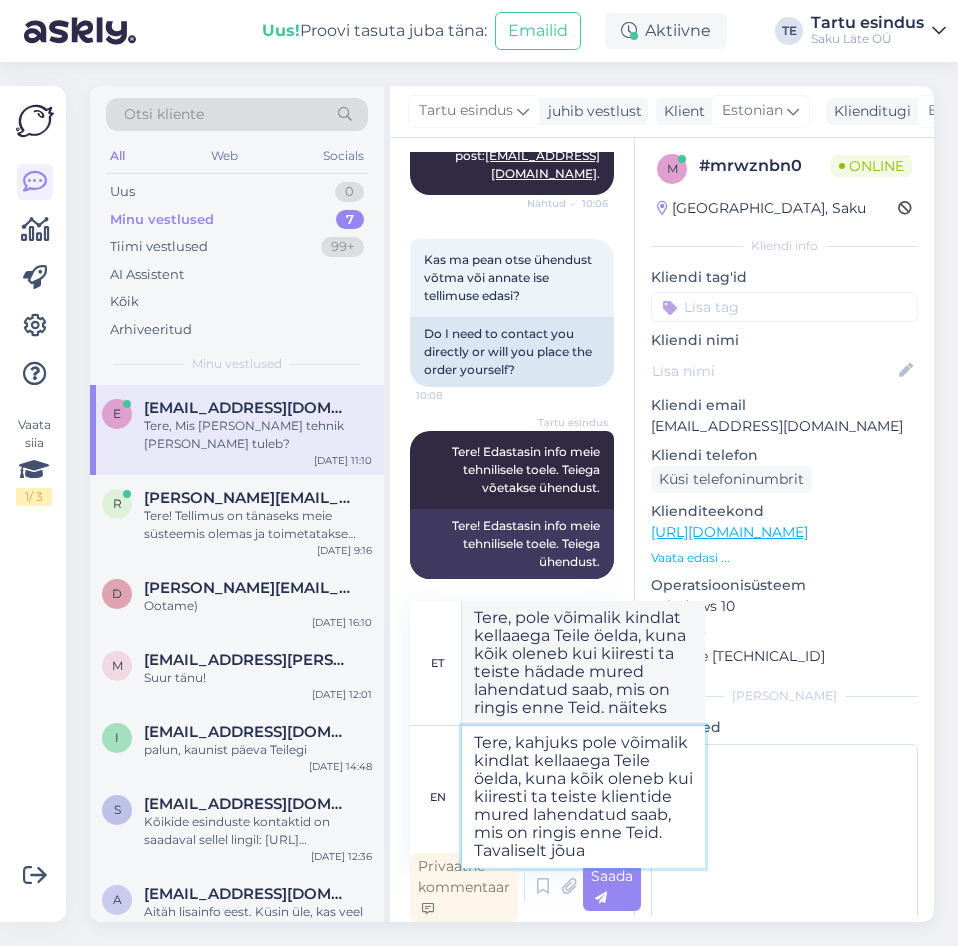 type on "Tere, kahjuks pole võimalik kindlat kellaaega Teile öelda, kuna kõik oleneb kui kiiresti ta teiste klientide mured lahendatud saab, mis on ringis enne Teid. Tavaliselt jõuab" 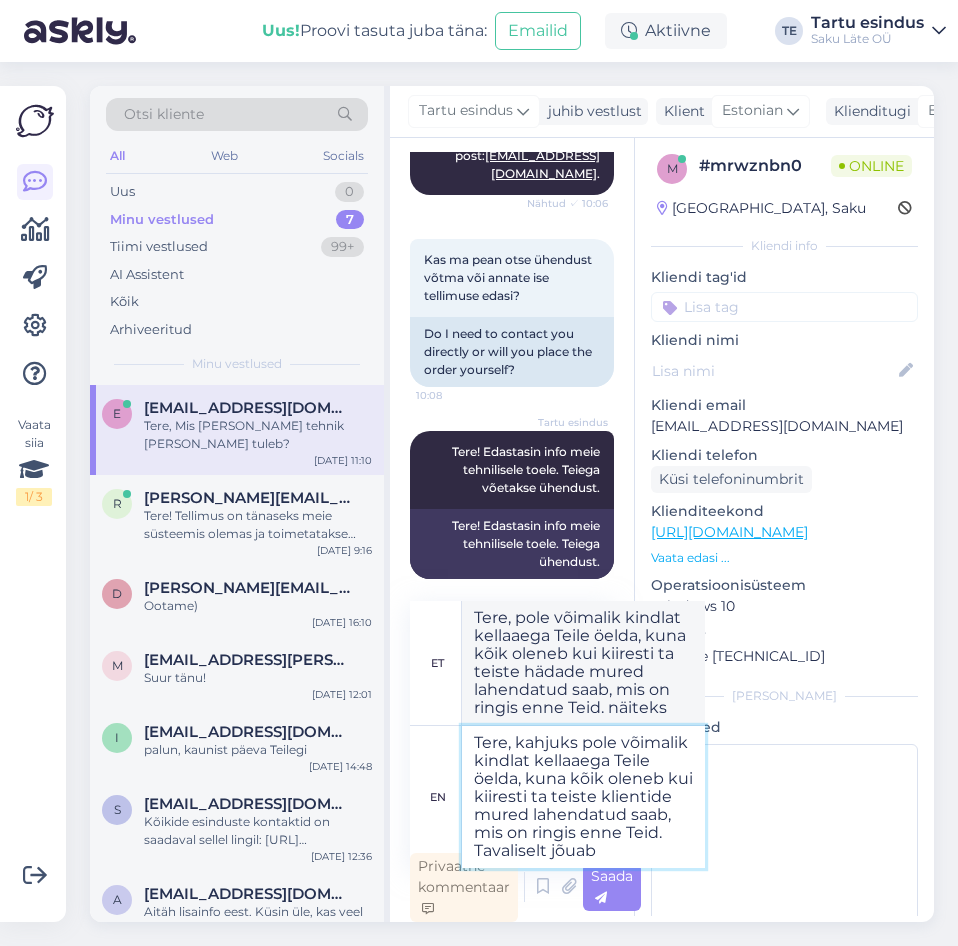 type on "Tere, pole võimalik kindlat kellaaega Teile öelda, kuna kõik oleneb kui kiiresti ta teiste hädade mured lahendatud saab, mis on ringis enne Teid. suunas" 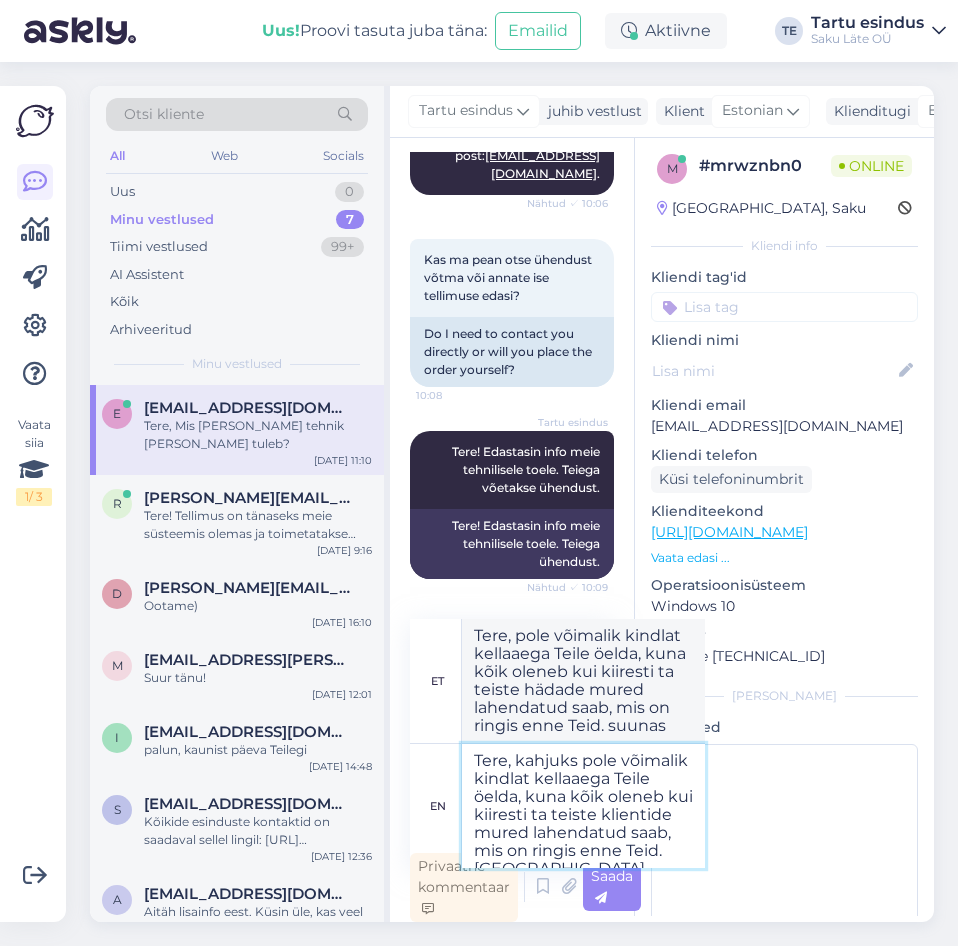 type on "Tere, kahjuks pole võimalik kindlat kellaaega Teile öelda, kuna kõik oleneb kui kiiresti ta teiste klientide mured lahendatud saab, mis on ringis enne Teid. [GEOGRAPHIC_DATA]" 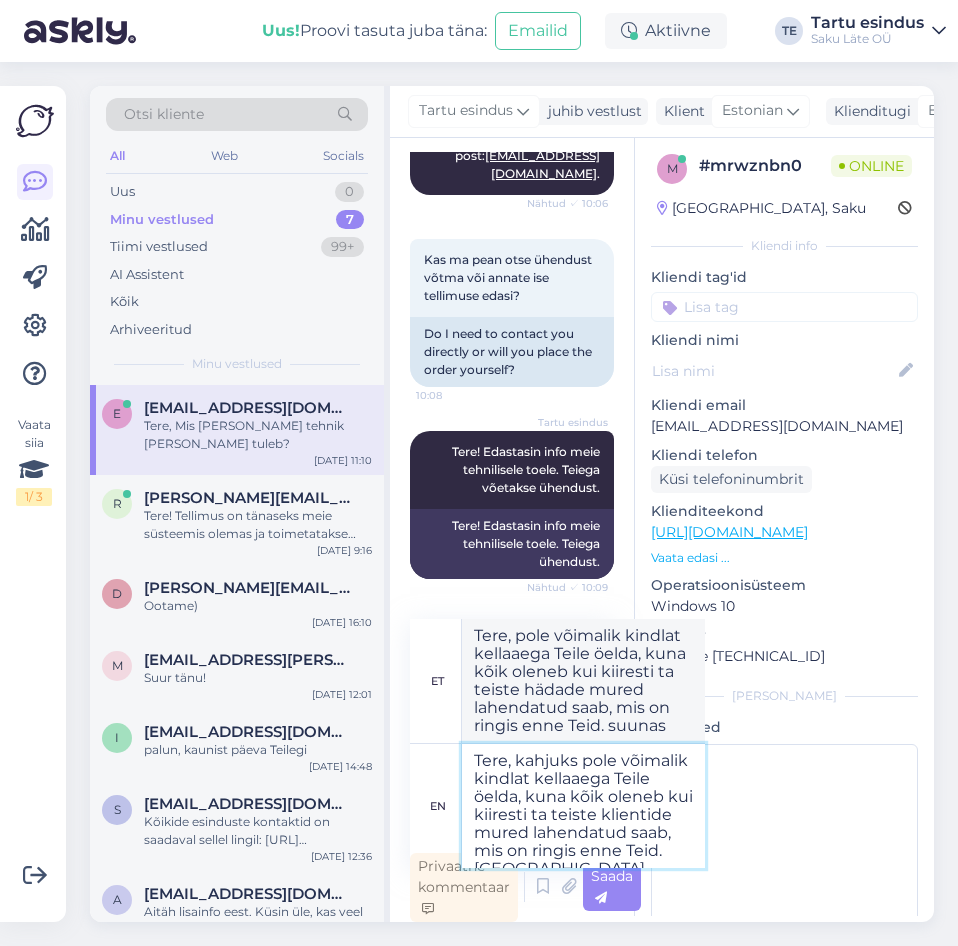 type on "Tere, pole võimalik kindlat kellaaega Teile öelda, kuna kõik oleneb kui kiiresti ta teiste hädade mured lahendatud saab, mis on ringis enne Teid. näiteks" 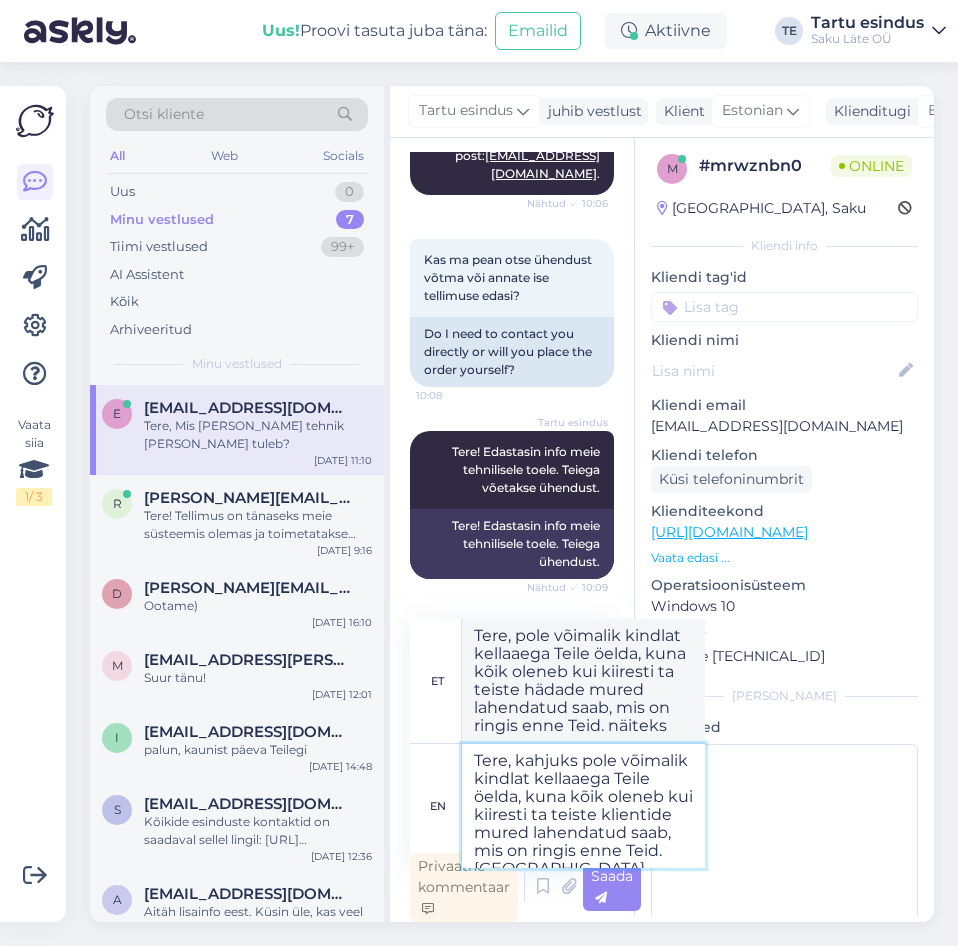 type on "Tere, kahjuks pole võimalik kindlat kellaaega Teile öelda, kuna kõik oleneb kui kiiresti ta teiste klientide mured lahendatud saab, mis on ringis enne Teid. [GEOGRAPHIC_DATA]" 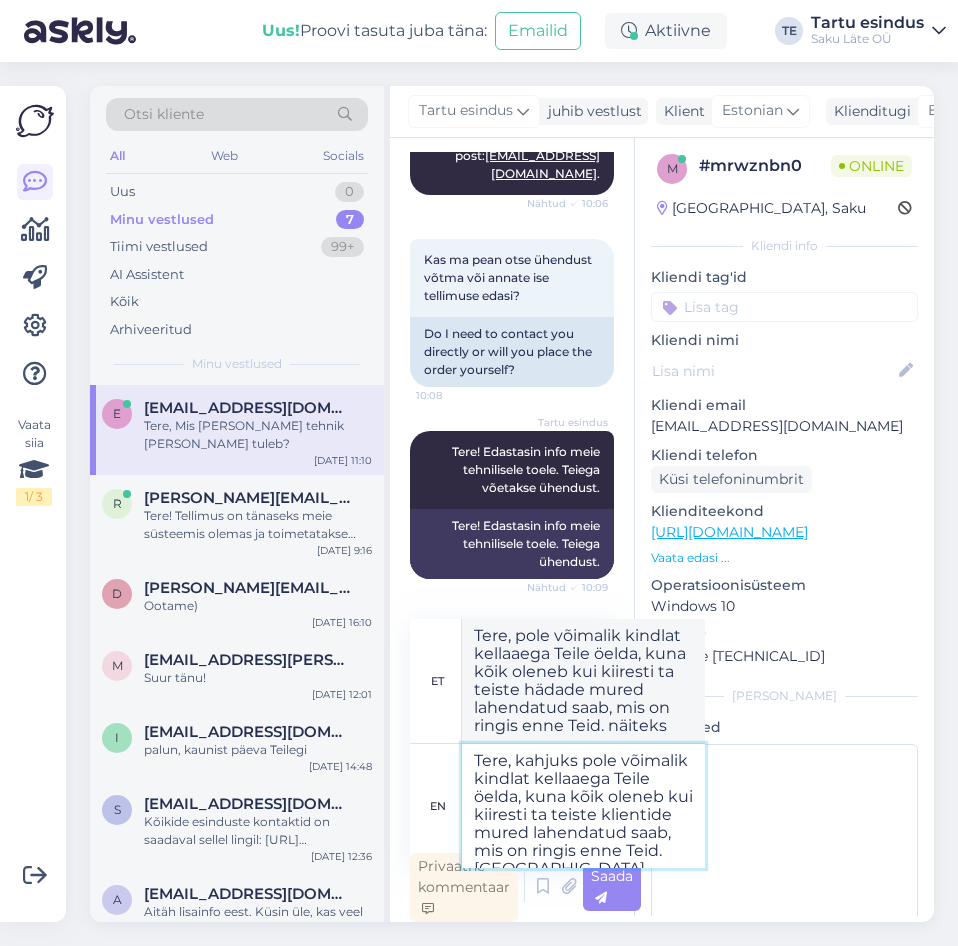 type on "Tere, pole võimalik kindlat kellaaega Teile öelda, kuna kõik oleneb kui kiiresti ta teiste hädade mured lahendatud saab, mis on ringis enne Teid. [GEOGRAPHIC_DATA]" 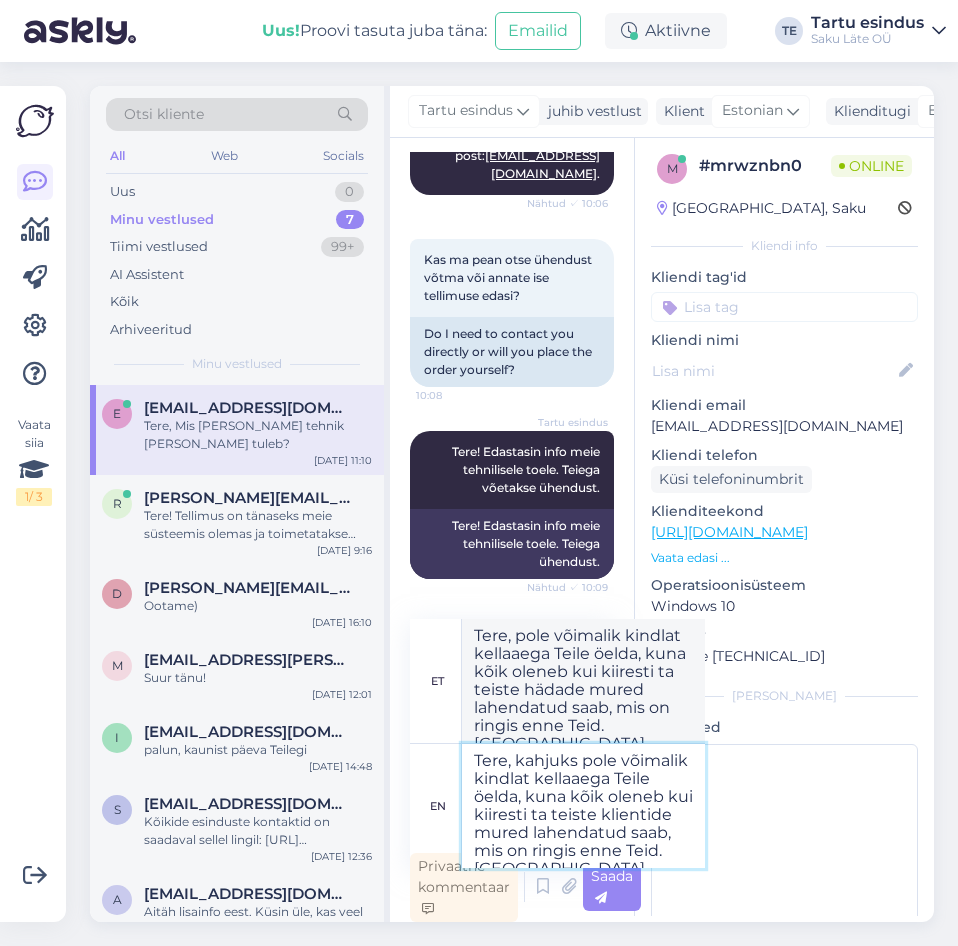 type on "Tere, kahjuks pole võimalik kindlat kellaaega Teile öelda, kuna kõik oleneb kui kiiresti ta teiste klientide mured lahendatud saab, mis on ringis enne Teid. [GEOGRAPHIC_DATA]" 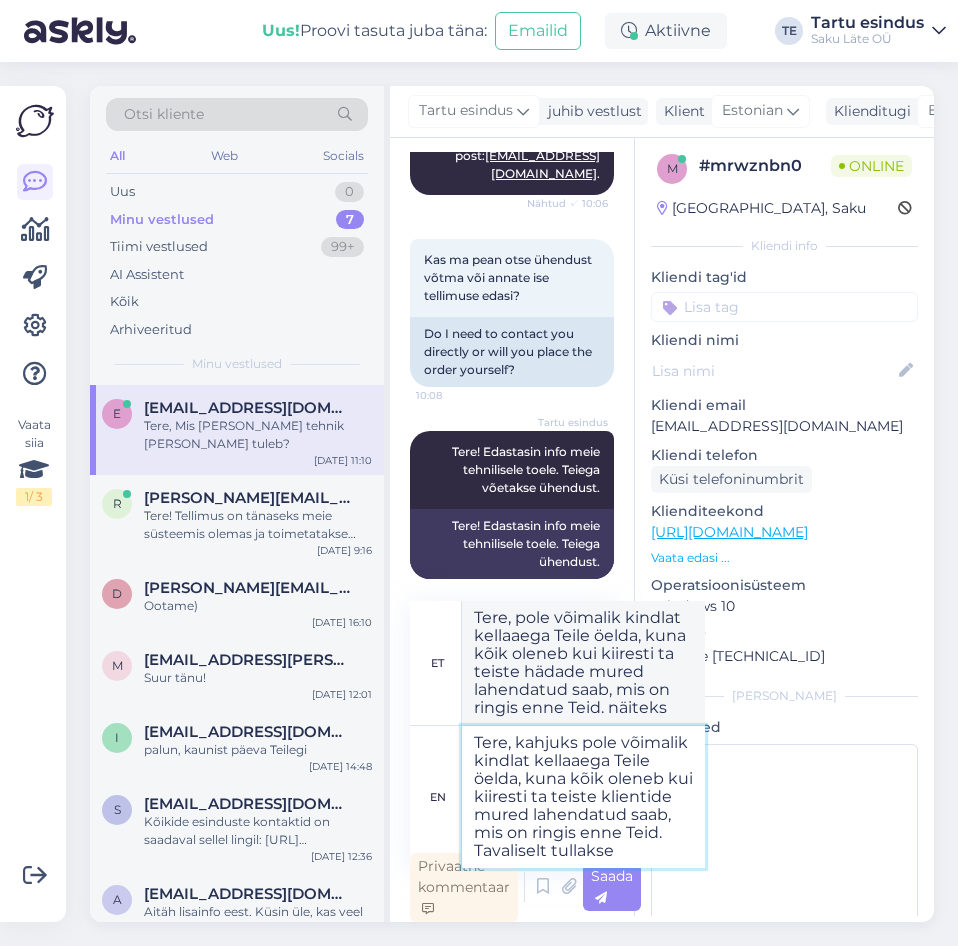 type on "Tere, kahjuks pole võimalik kindlat kellaaega Teile öelda, kuna kõik oleneb kui kiiresti ta teiste klientide mured lahendatud saab, mis on ringis enne Teid. Tavaliselt tullakse" 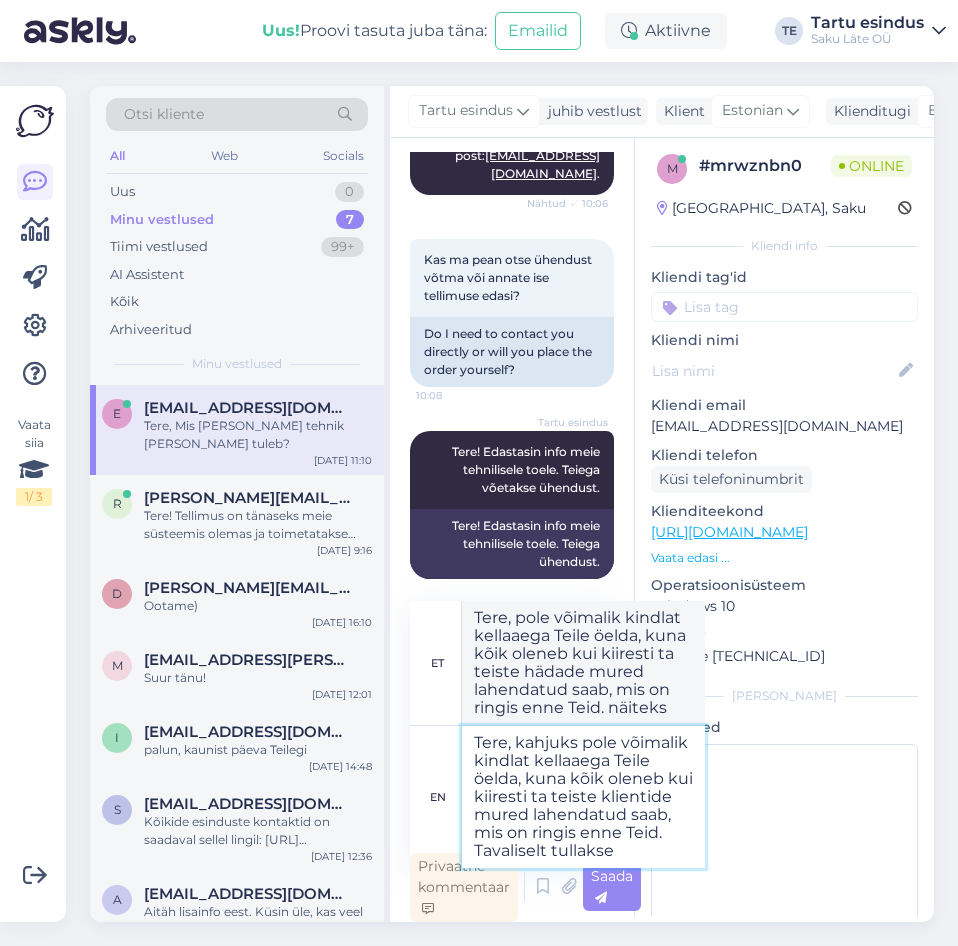 type on "Tere, pole võimalik kindlat kellaaega Teile öelda, kuna kõik oleneb kui kiiresti ta teiste hädade mured lahendatud saab, mis on ringis enne Teid. meeldib tullakse" 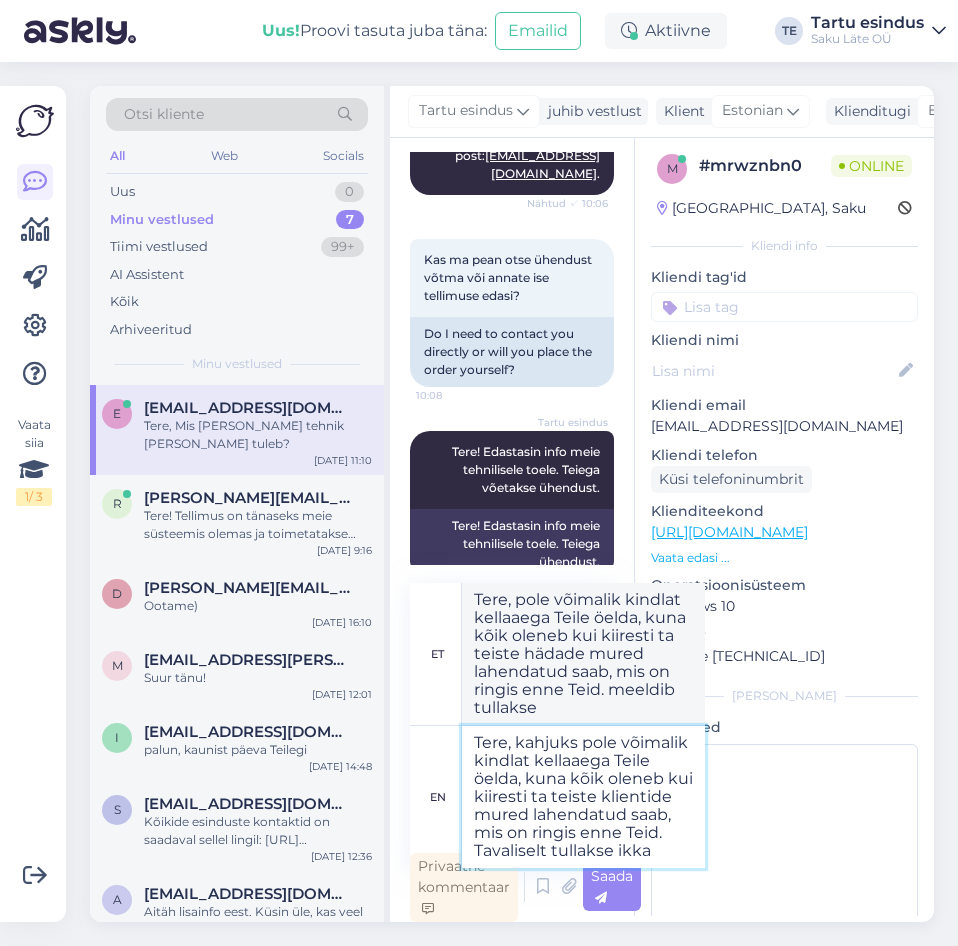 type on "Tere, kahjuks pole võimalik kindlat kellaaega Teile öelda, kuna kõik oleneb kui kiiresti ta teiste klientide mured lahendatud saab, mis on ringis enne Teid. Tavaliselt tullakse ikka" 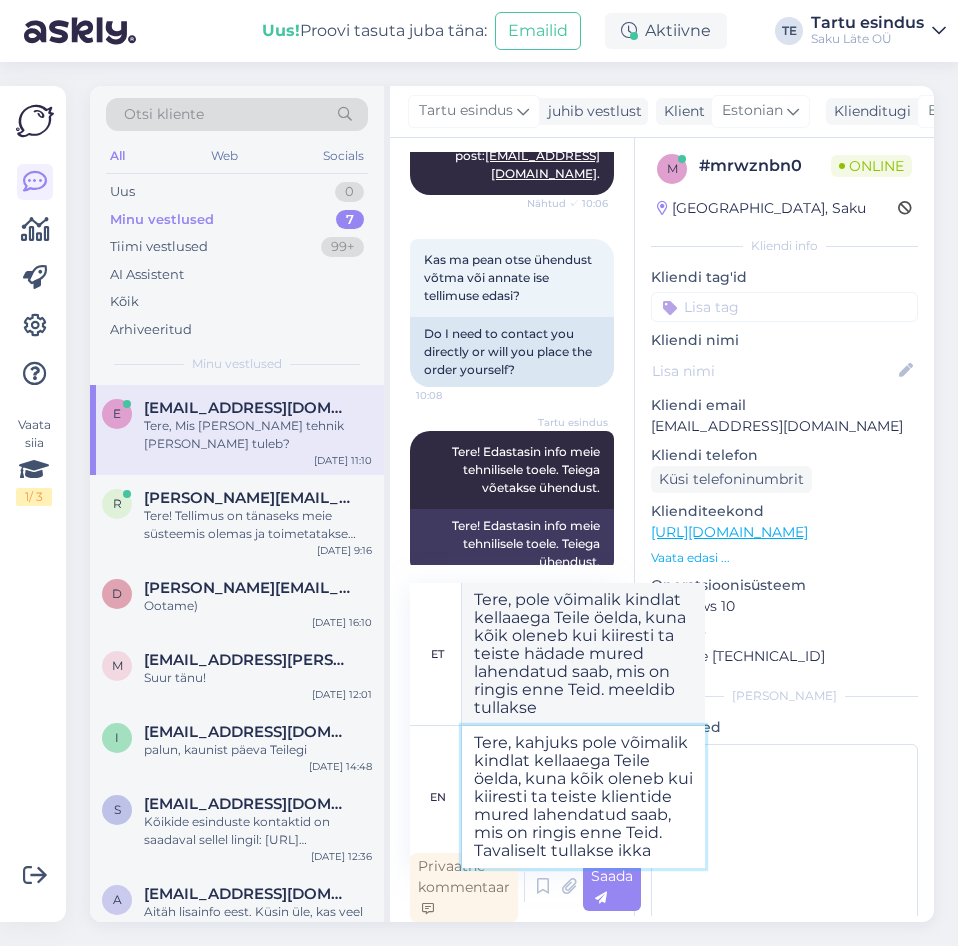 type on "Tere, pole võimalik kindlat kellaaega Teile öelda, kuna kõik oleneb kui kiiresti ta teiste hädade mured lahendatud saab, mis on ringis enne Teid. tavaliselt tullakse ikka" 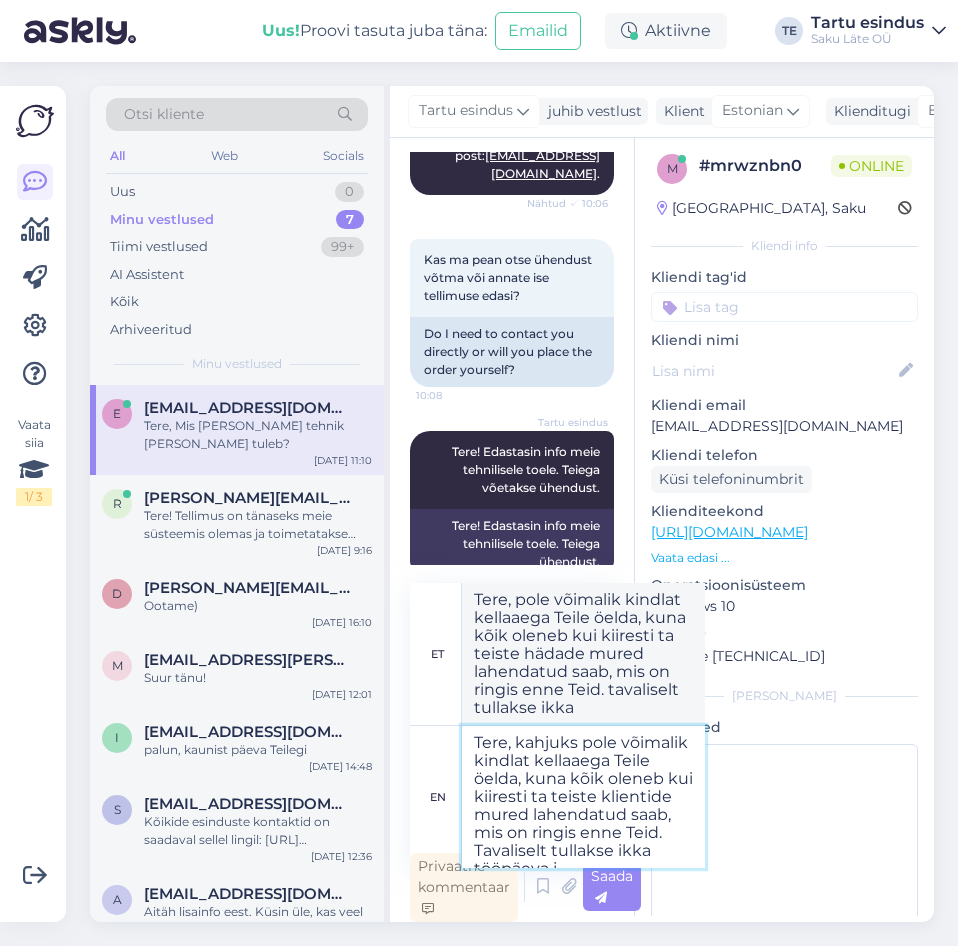 type on "Tere, kahjuks pole võimalik kindlat kellaaega Teile öelda, kuna kõik oleneb kui kiiresti ta teiste klientide mured lahendatud saab, mis on ringis enne Teid. Tavaliselt tullakse ikka tööpäeva jo" 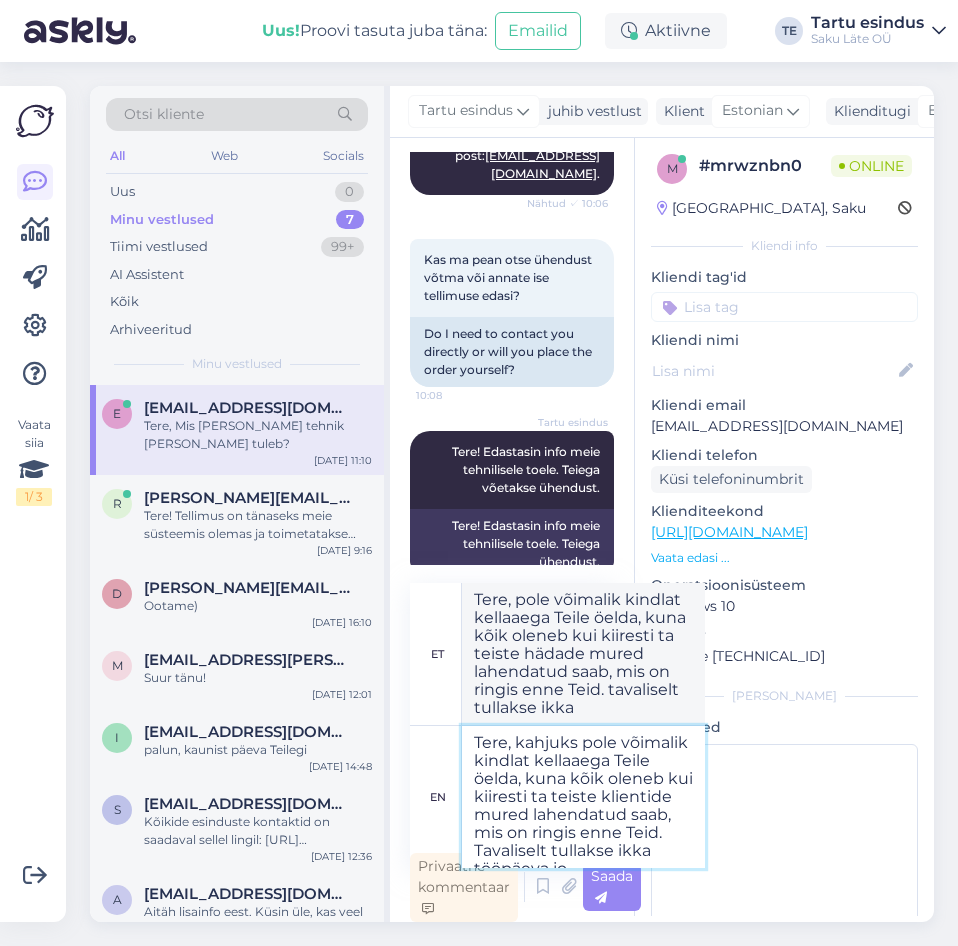 type on "Tere, pole võimalik kindlat kellaaega Teile öelda, kuna kõik oleneb kui kiiresti ta teiste hädade mured lahendatud saab, mis on ringis enne Teid. tavaliselt tullakse ikka tööpäeva" 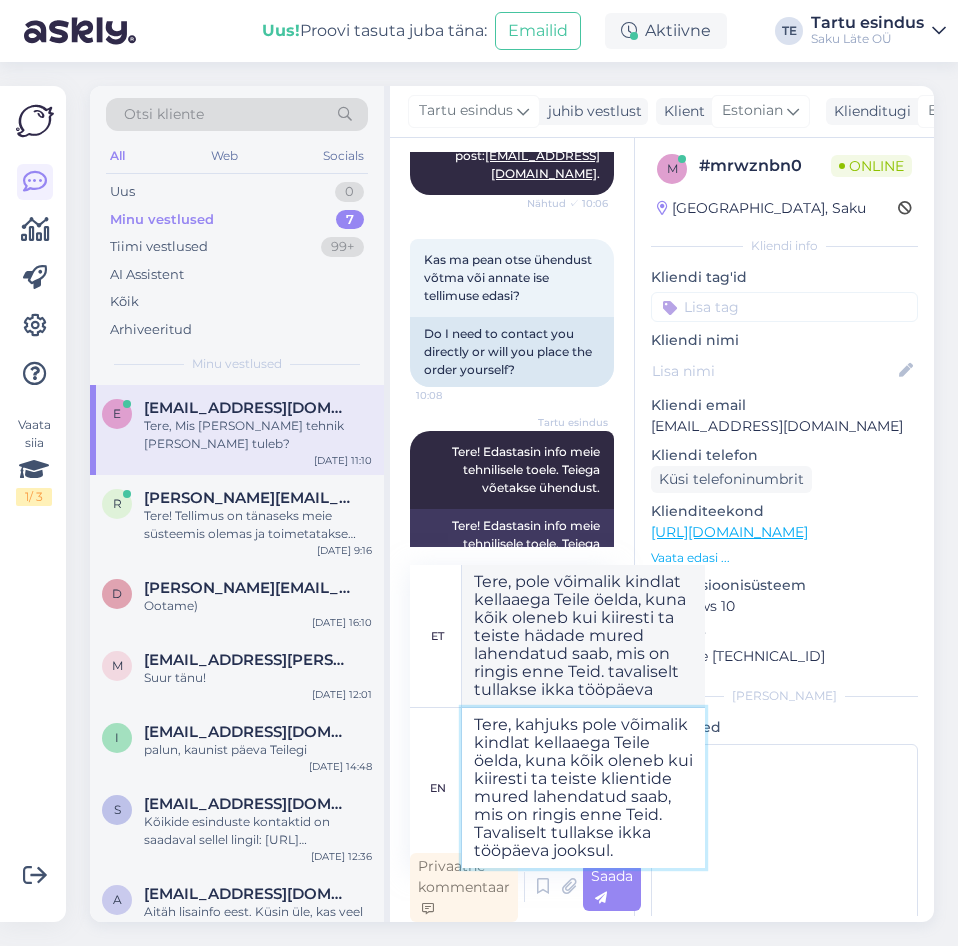 type on "Tere, kahjuks pole võimalik kindlat kellaaega Teile öelda, kuna kõik oleneb kui kiiresti ta teiste klientide mured lahendatud saab, mis on ringis enne Teid. Tavaliselt tullakse ikka tööpäeva jooksul." 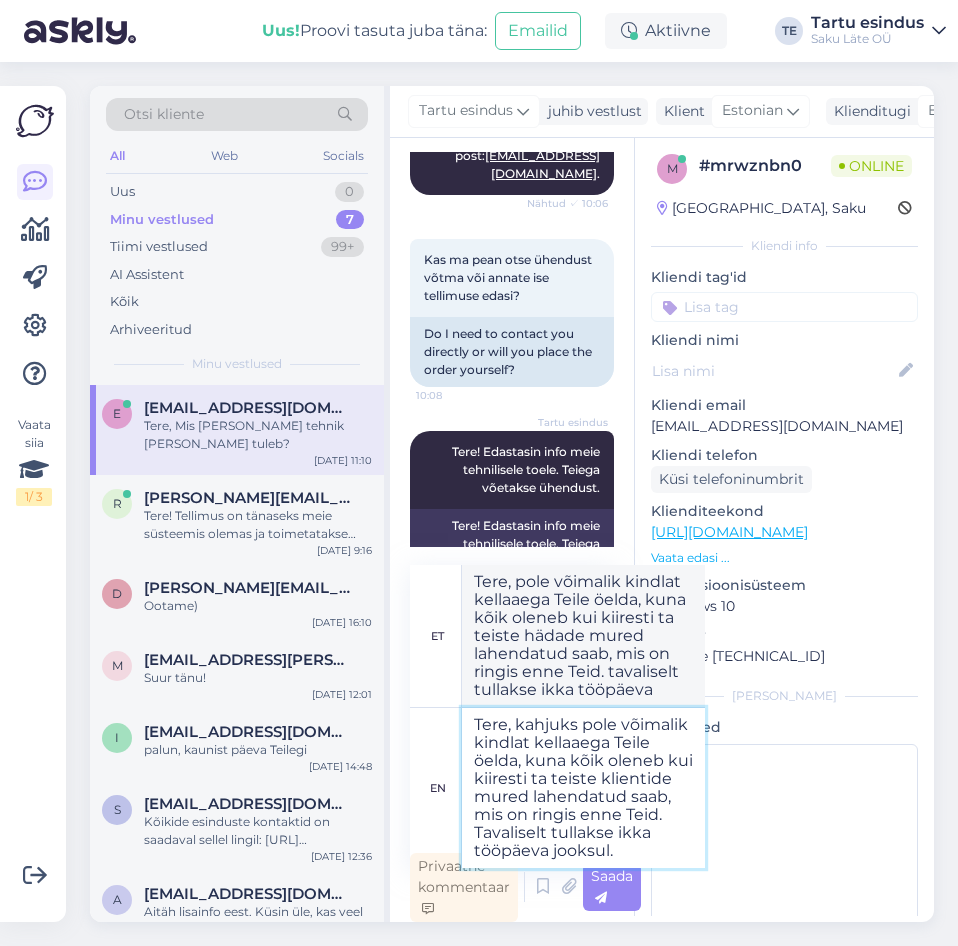 type on "Tere, pole võimalik kindlat kellaaega Teile öelda, kuna kõik oleneb kui kiiresti ta teiste hädade mured lahendatud saab, mis on ringis enne Teid. tulemakse ikka tööpäeva jooksul." 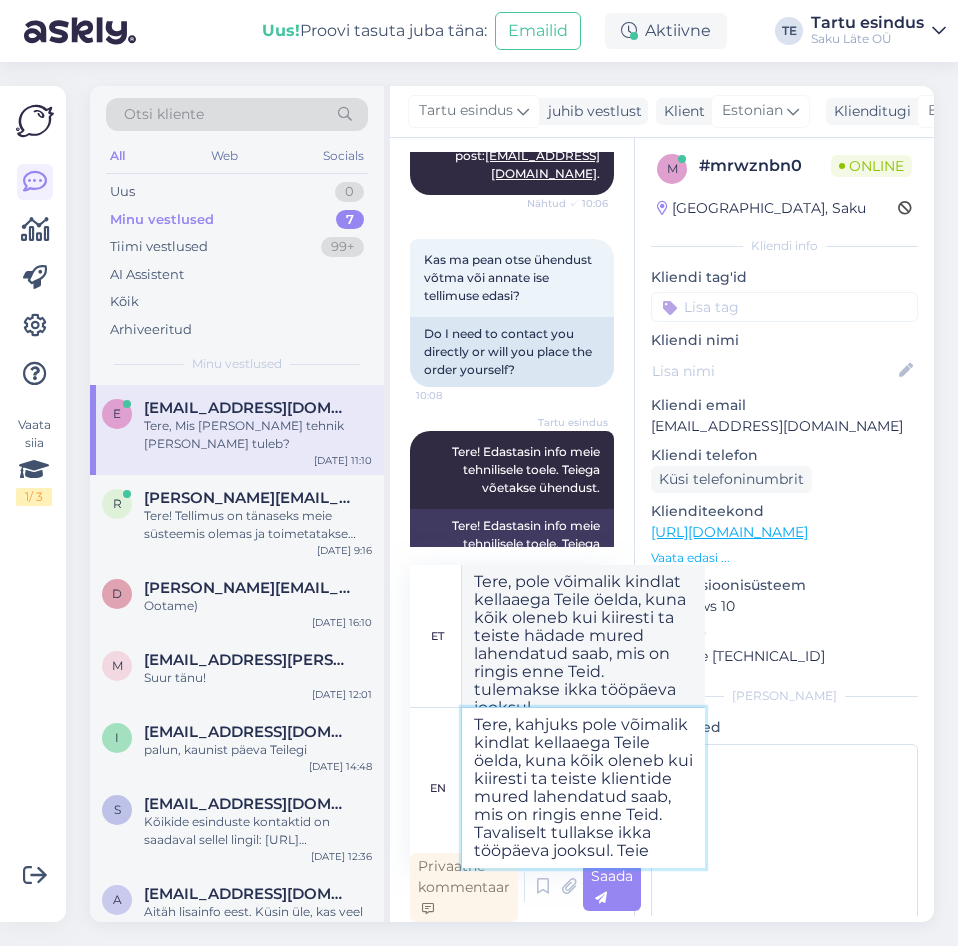 type on "Tere, kahjuks pole võimalik kindlat kellaaega Teile öelda, kuna kõik oleneb kui kiiresti ta teiste klientide mured lahendatud saab, mis on ringis enne Teid. Tavaliselt tullakse ikka tööpäeva jooksul. Teie k" 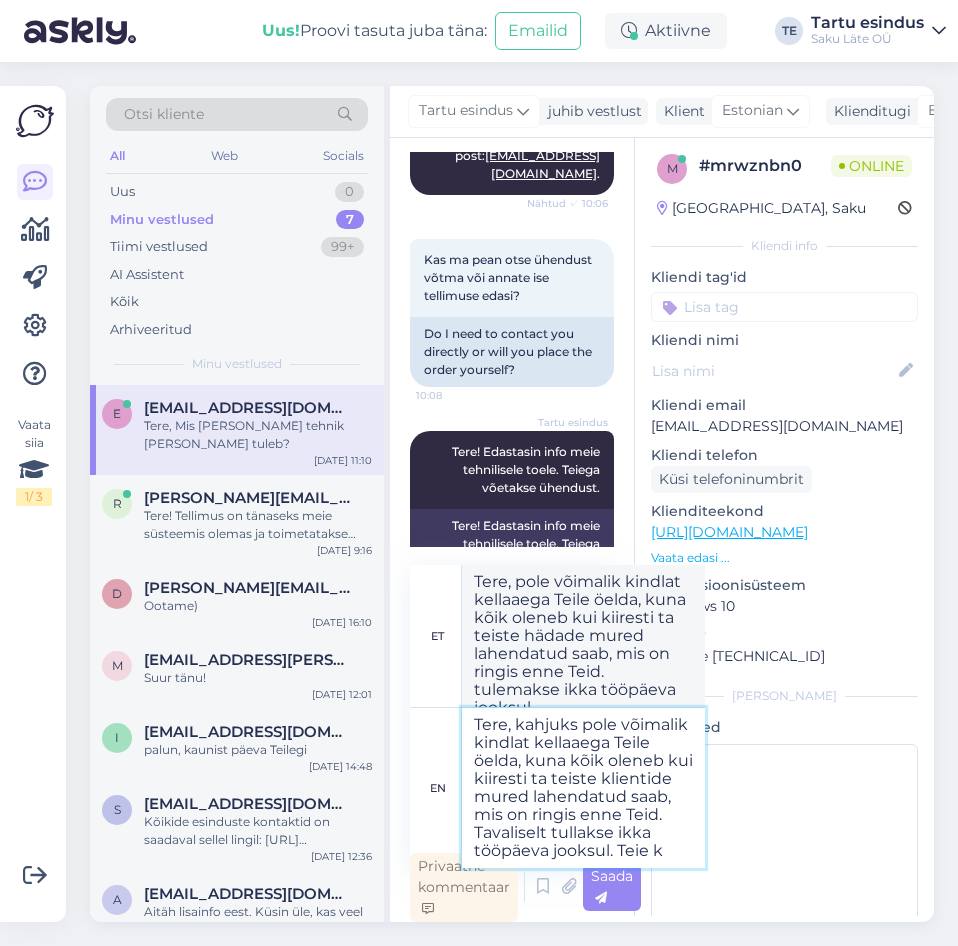 type on "Tere, pole võimalik kindlat kellaaega Teile öelda, kuna kõik oleneb kui kiiresti ta teiste hädade mured lahendatud saab, mis on ringis enne Teid. tulemakse ikka tööpäeva jooksul. Teie" 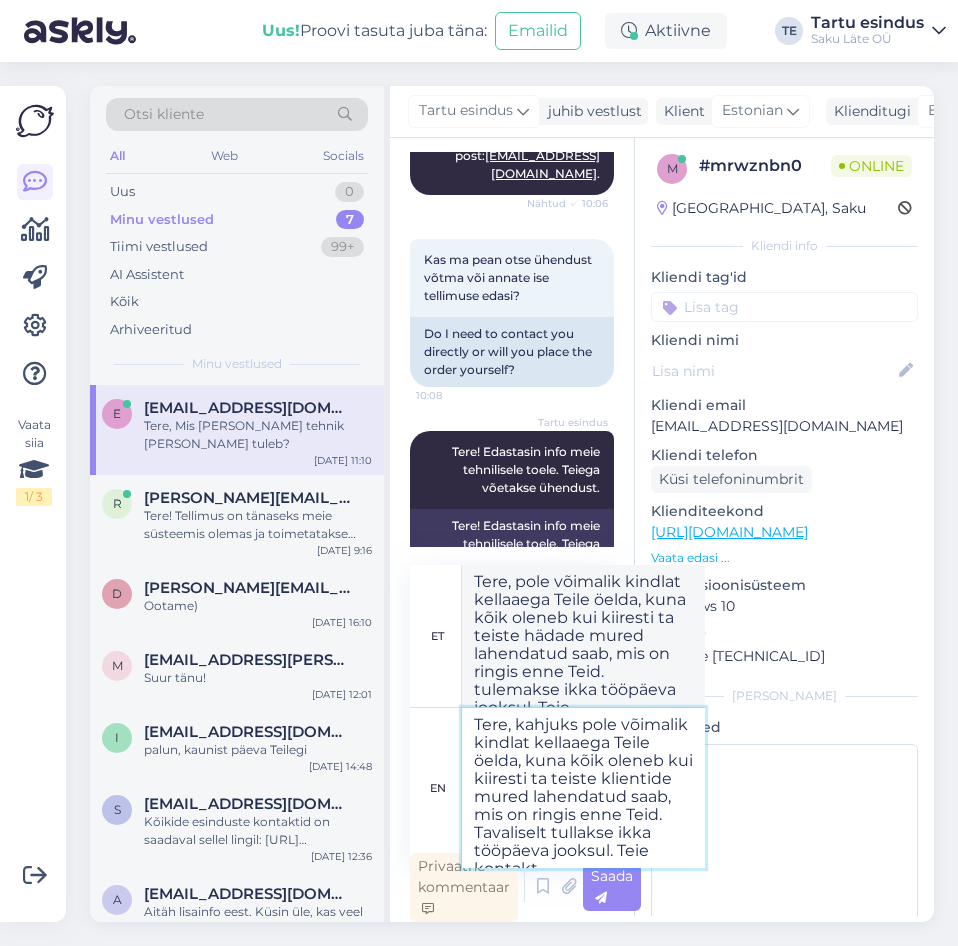 type on "Tere, kahjuks pole võimalik kindlat kellaaega Teile öelda, kuna kõik oleneb kui kiiresti ta teiste klientide mured lahendatud saab, mis on ringis enne Teid. Tavaliselt tullakse ikka tööpäeva jooksul. Teie kontakt o" 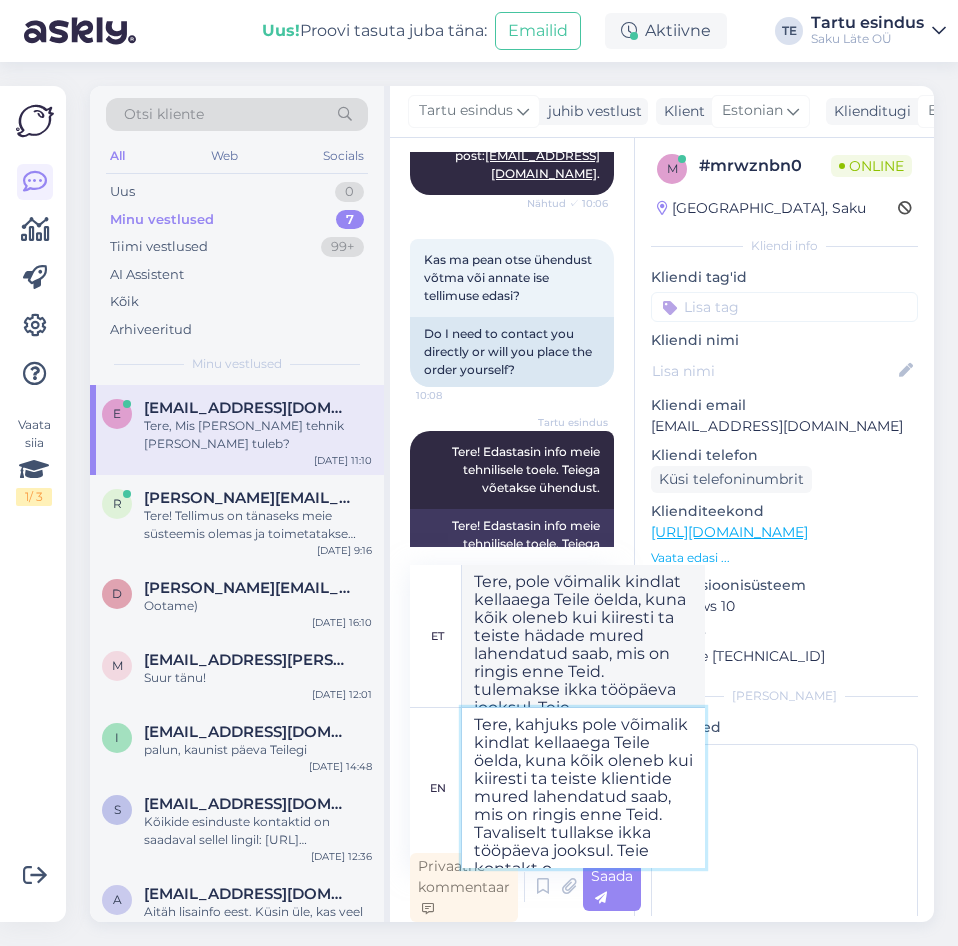 type on "Tere, pole võimalik kindlat kellaaega Teile öelda, kuna kõik oleneb kui kiiresti ta teiste hädade mured lahendatud saab, mis on ringis enne Teid. tulemakse ikka tööpäeva jooksul. Teie kontakt" 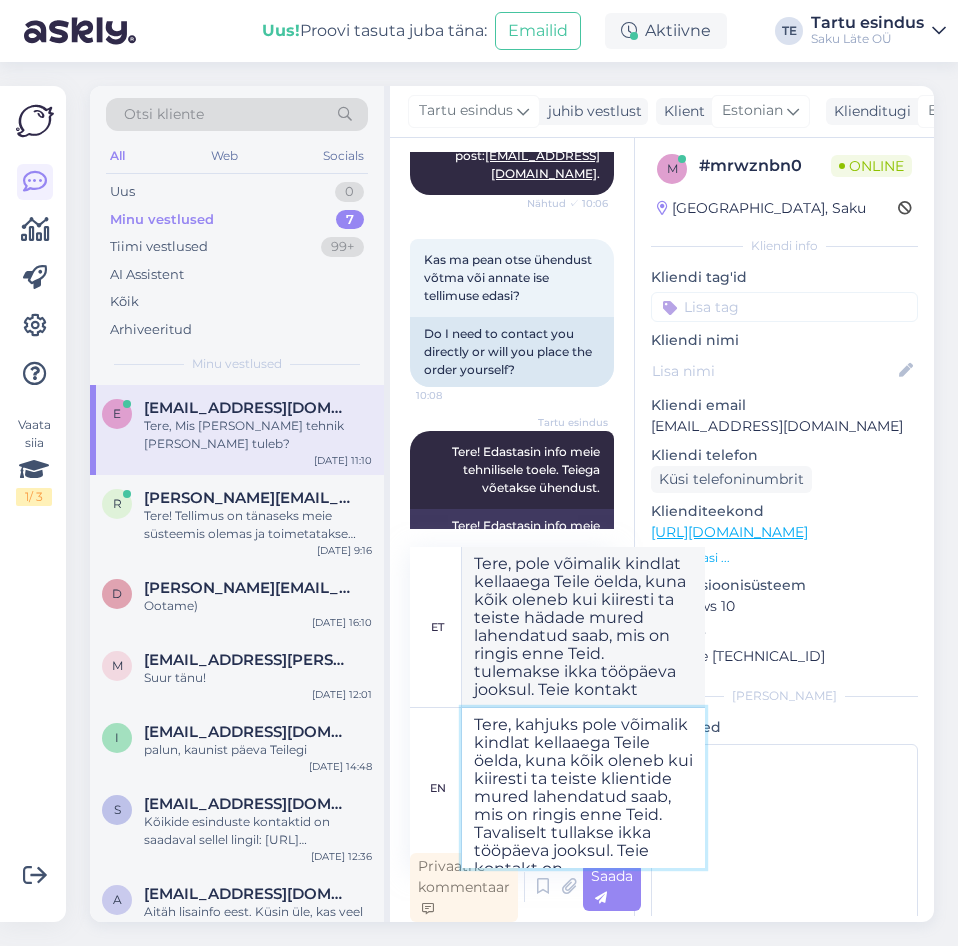 type on "Tere, kahjuks pole võimalik kindlat kellaaega Teile öelda, kuna kõik oleneb kui kiiresti ta teiste klientide mured lahendatud saab, mis on ringis enne Teid. Tavaliselt tullakse ikka tööpäeva jooksul. Teie kontakt on T" 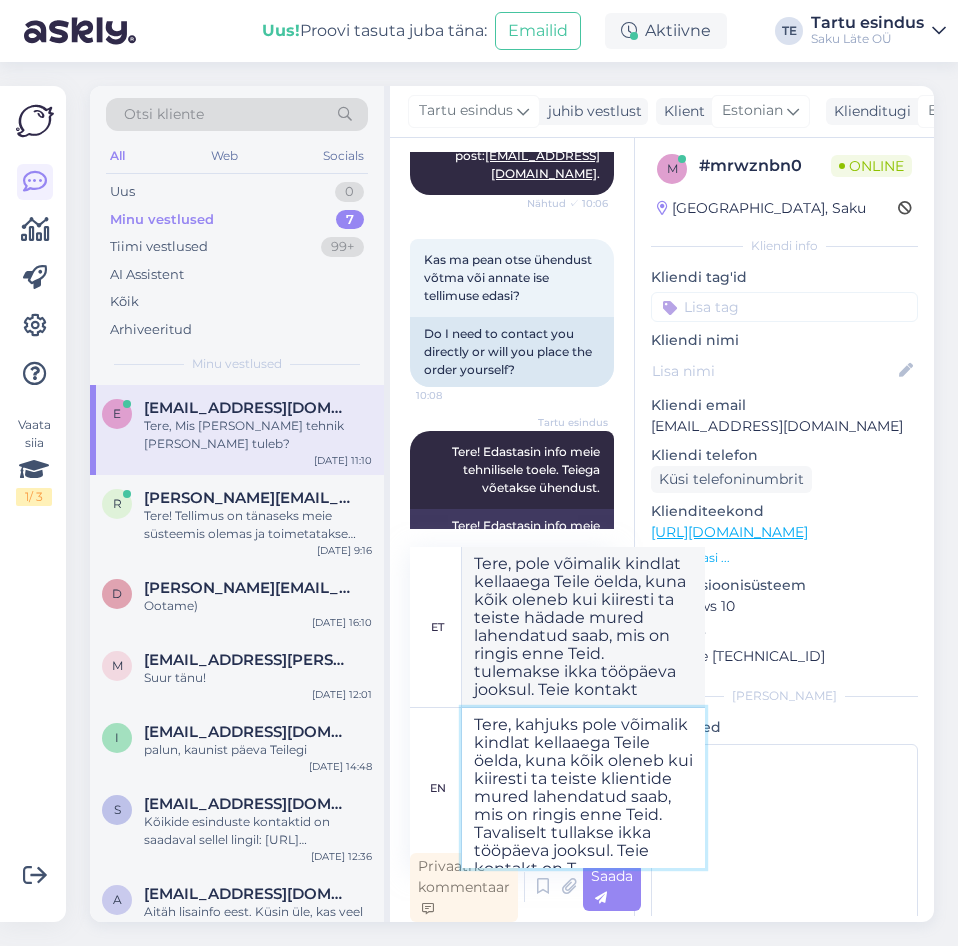type on "Tere, pole võimalik kindlat kellaaega Teile öelda, kuna kõik oleneb kui kiiresti ta teiste hädade mured lahendatud saab, mis on ringis enne Teid. tulemakse ikka tööpäeva jooksul. Teie kontakt on" 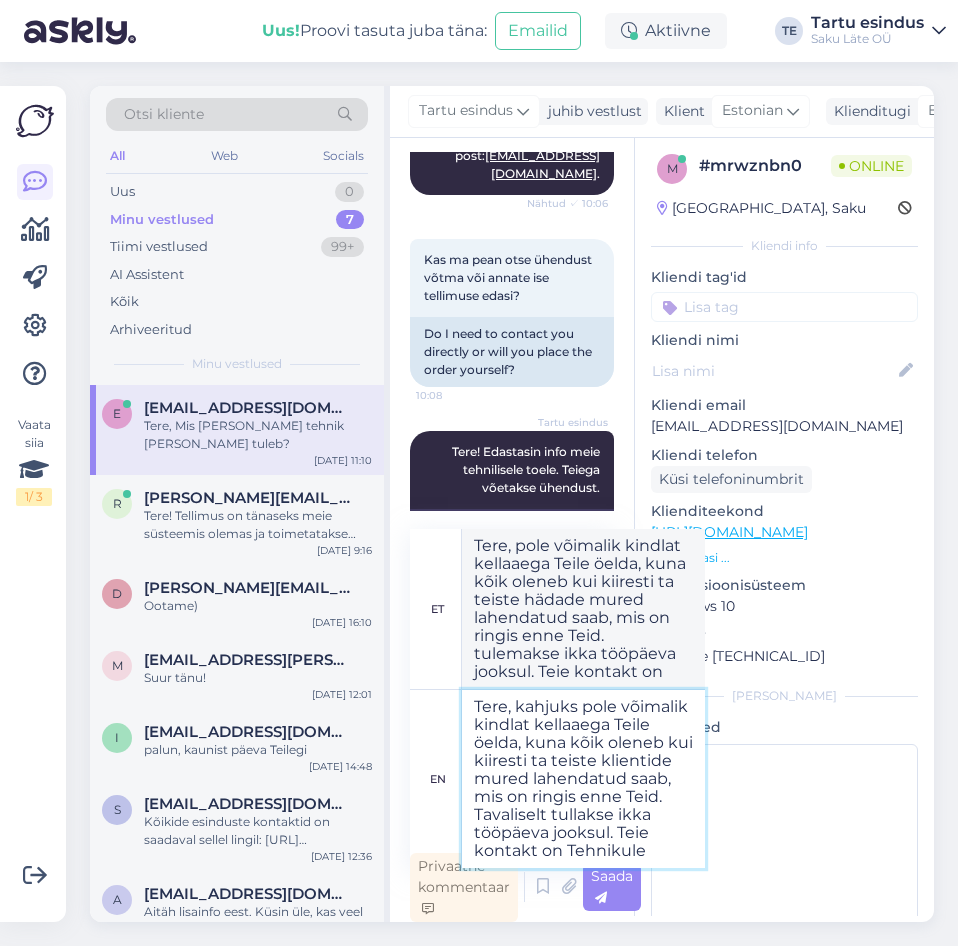 type on "Tere, kahjuks pole võimalik kindlat kellaaega Teile öelda, kuna kõik oleneb kui kiiresti ta teiste klientide mured lahendatud saab, mis on ringis enne Teid. Tavaliselt tullakse ikka tööpäeva jooksul. Teie kontakt on Tehnikule e" 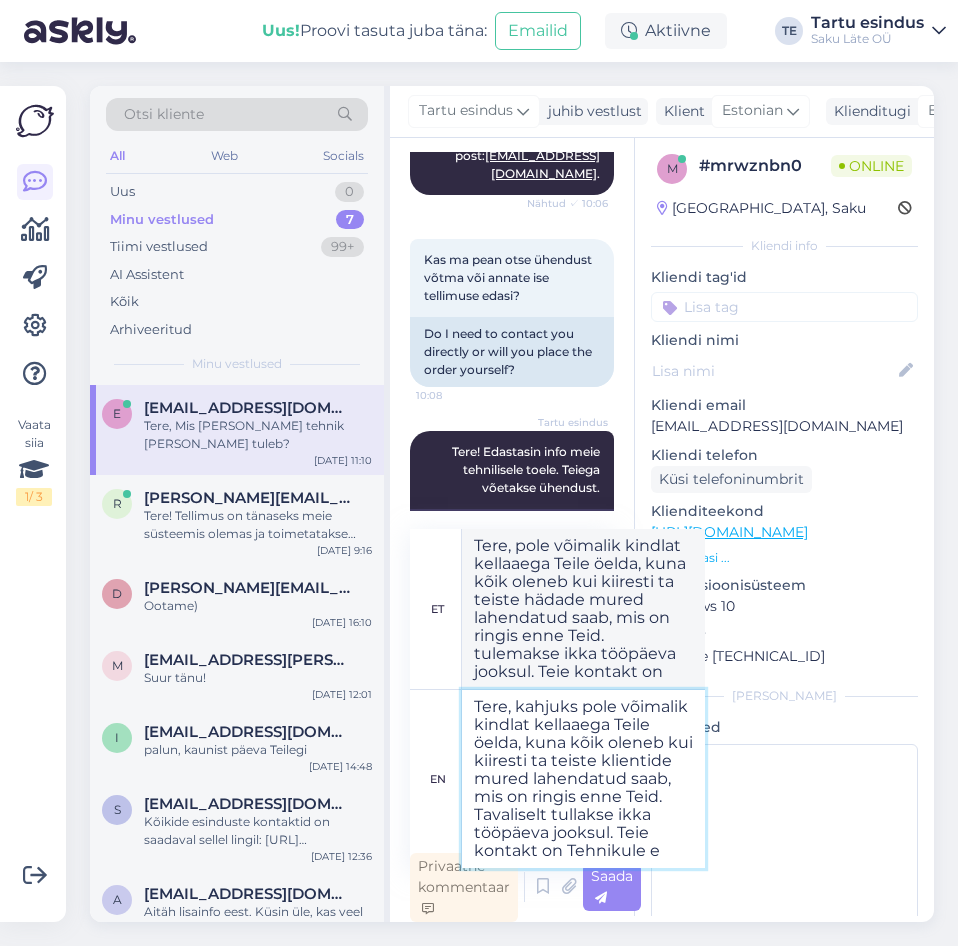 type on "Tere, pole võimalik kindlat kellaaega Teile öelda, kuna kõik oleneb kui kiiresti ta teiste hädade mured lahendatud saab, mis on ringis enne Teid. tulemakse ikka tööpäeva jooksul. Teie kontakt on Tehnikule" 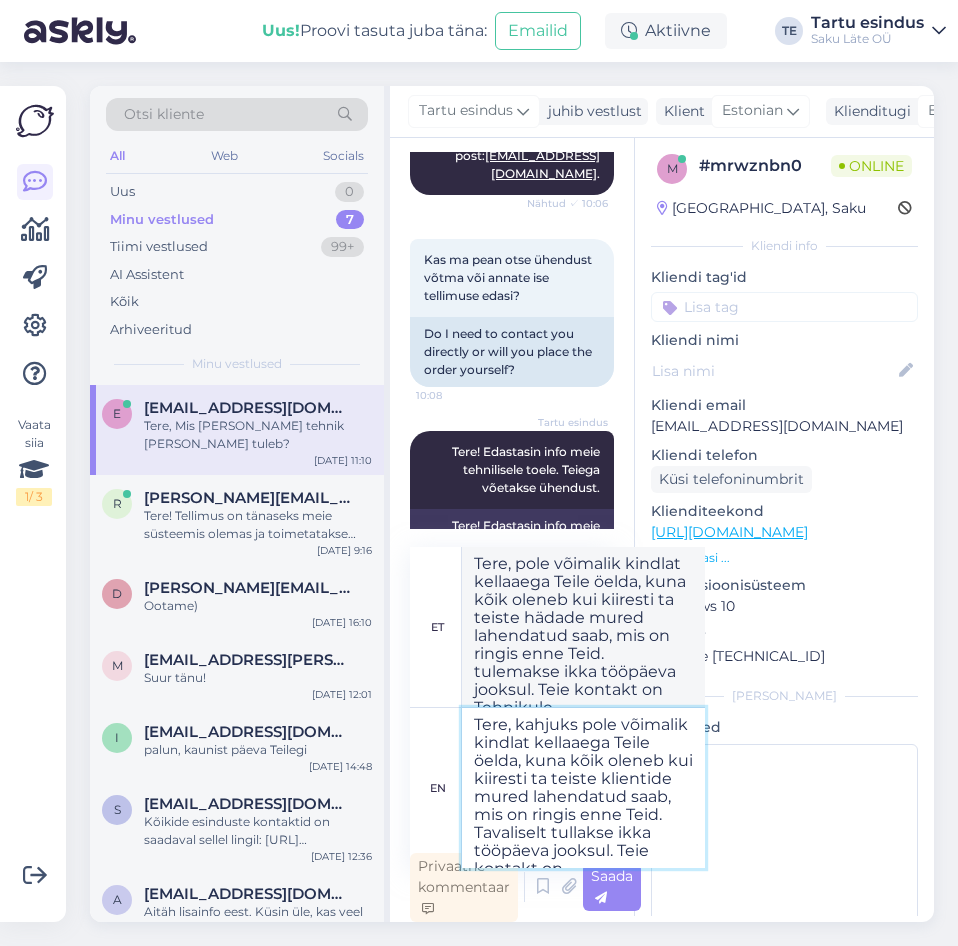 type on "Tere, kahjuks pole võimalik kindlat kellaaega Teile öelda, kuna kõik oleneb kui kiiresti ta teiste klientide mured lahendatud saab, mis on ringis enne Teid. Tavaliselt tullakse ikka tööpäeva jooksul. Teie kontakt on" 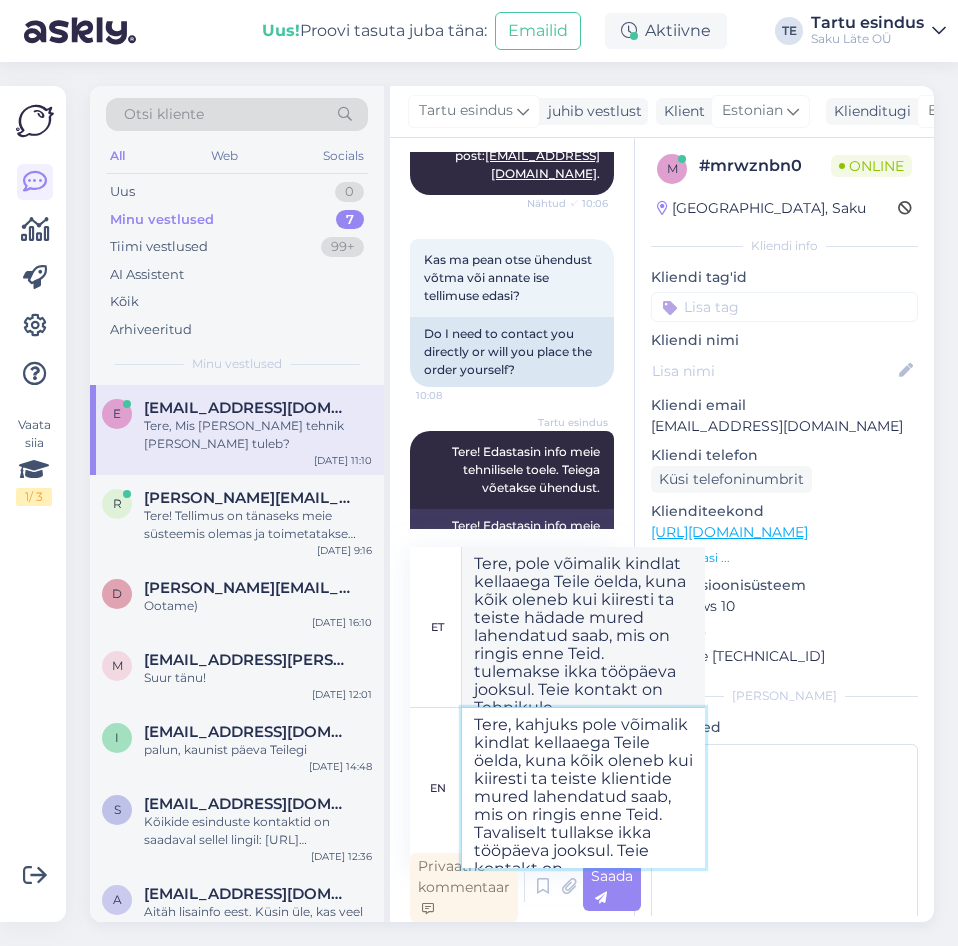 type on "Tere, pole võimalik kindlat kellaaega Teile öelda, kuna kõik oleneb kui kiiresti ta teiste hädade mured lahendatud saab, mis on ringis enne Teid. tulemakse ikka tööpäeva jooksul. Teie kontakt on" 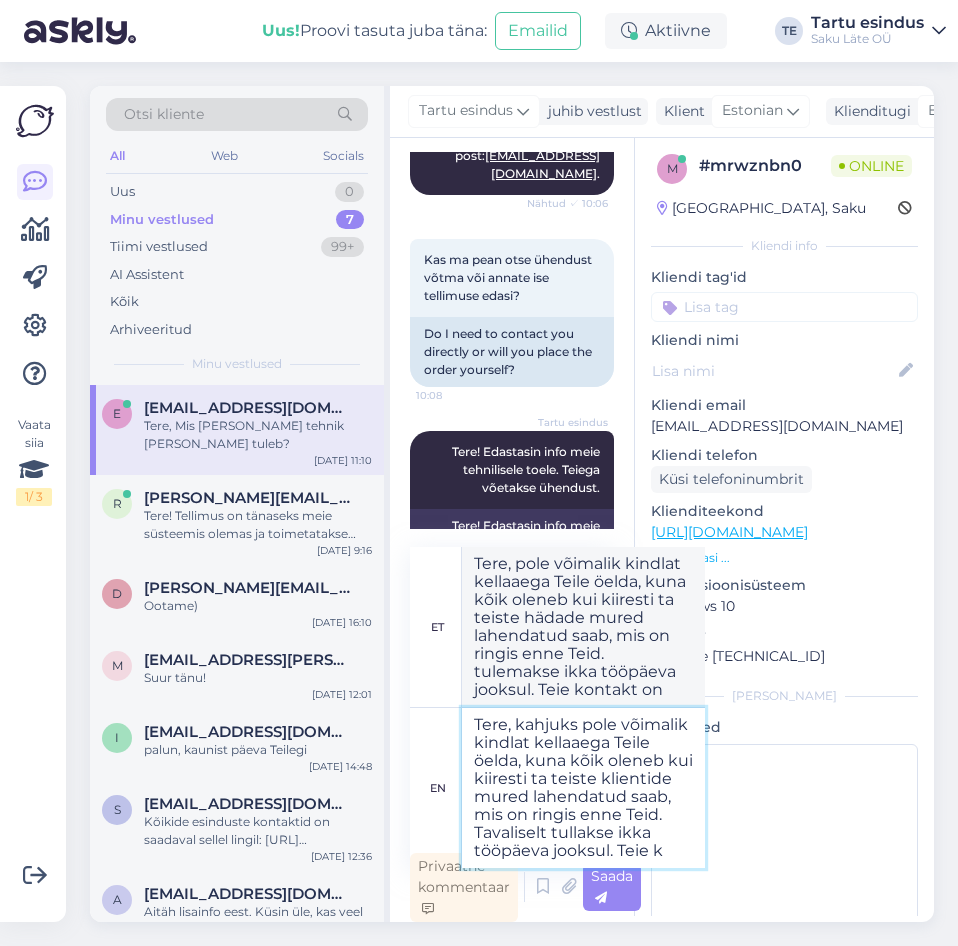 type on "Tere, kahjuks pole võimalik kindlat kellaaega Teile öelda, kuna kõik oleneb kui kiiresti ta teiste klientide mured lahendatud saab, mis on ringis enne Teid. Tavaliselt tullakse ikka tööpäeva jooksul. Teie" 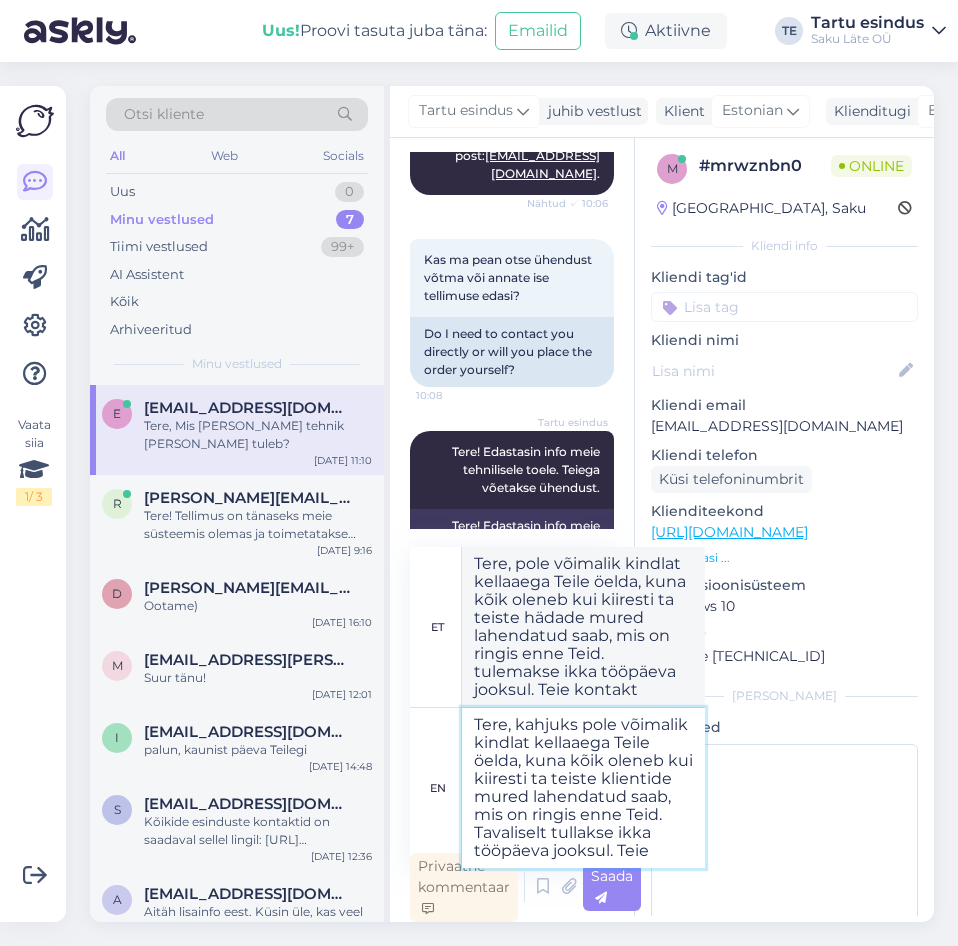 type on "Tere, pole võimalik kindlat kellaaega Teile öelda, kuna kõik oleneb kui kiiresti ta teiste hädade mured lahendatud saab, mis on ringis enne Teid. tulemakse ikka tööpäeva jooksul. Teie" 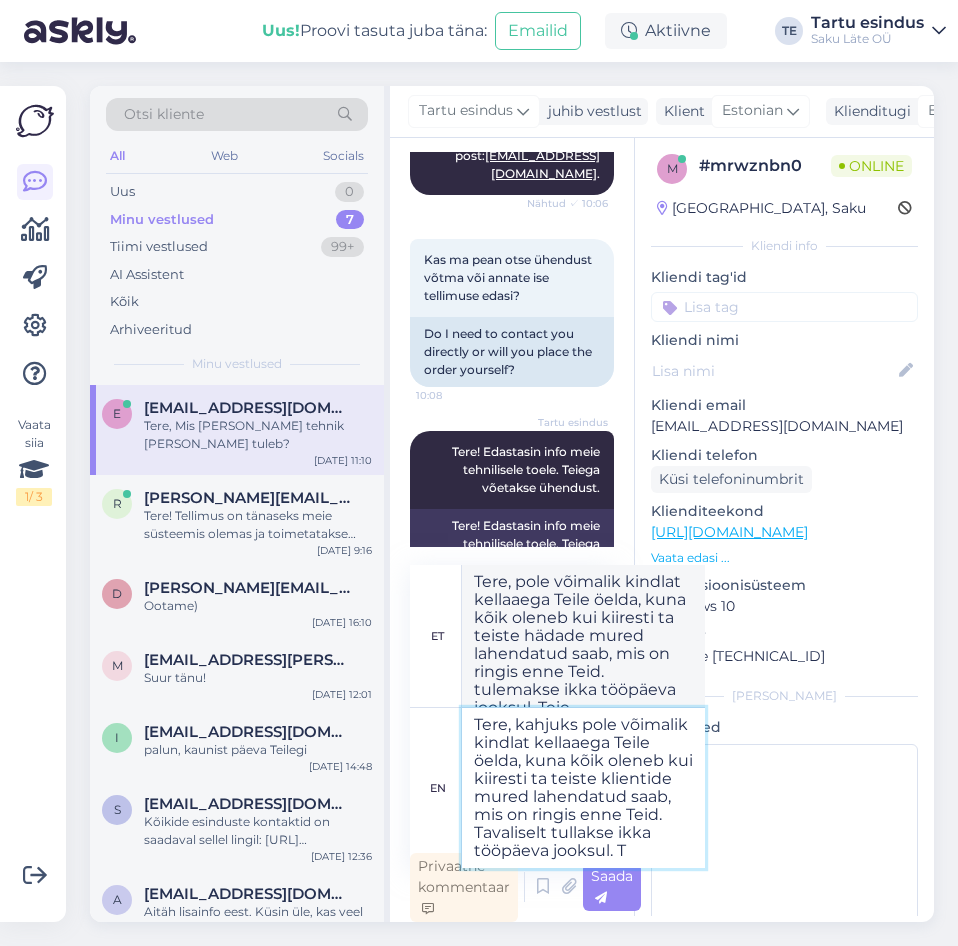type on "Tere, kahjuks pole võimalik kindlat kellaaega Teile öelda, kuna kõik oleneb kui kiiresti ta teiste klientide mured lahendatud saab, mis on ringis enne Teid. Tavaliselt tullakse ikka tööpäeva jooksul." 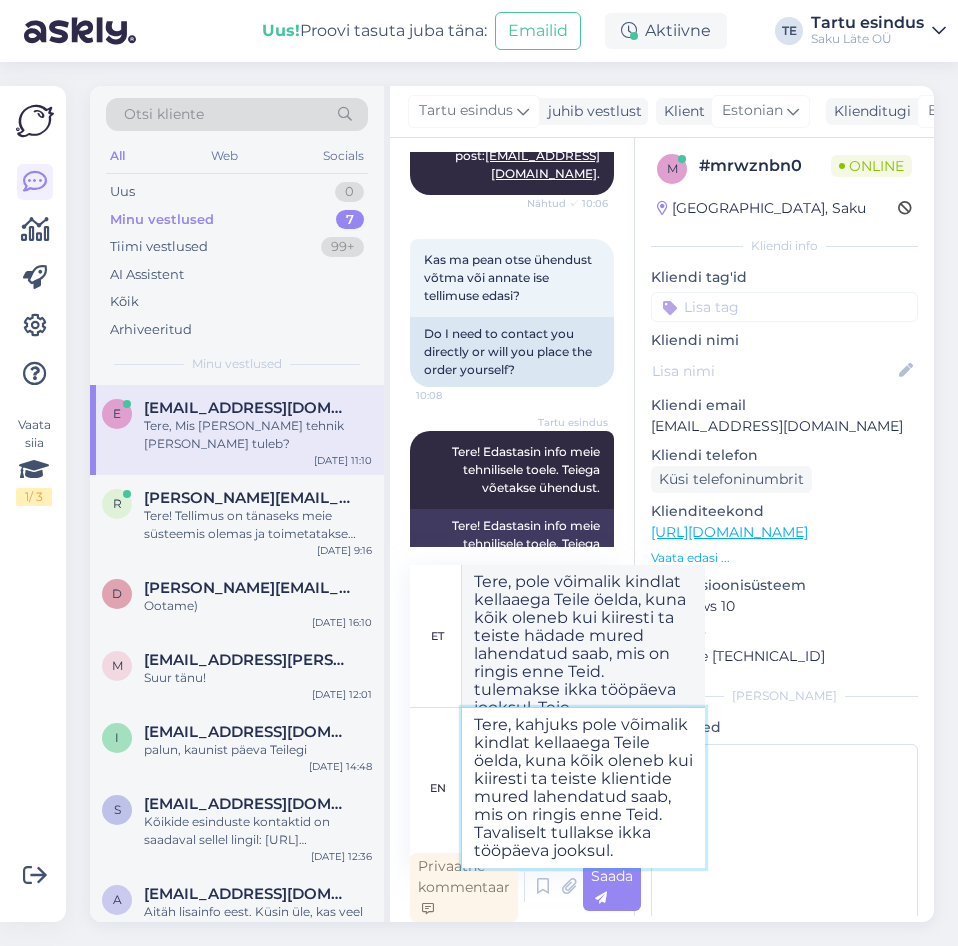 type on "Tere, pole võimalik kindlat kellaaega Teile öelda, kuna kõik oleneb kui kiiresti ta teiste hädade mured lahendatud saab, mis on ringis enne Teid. tulemakse ikka tööpäeva jooksul." 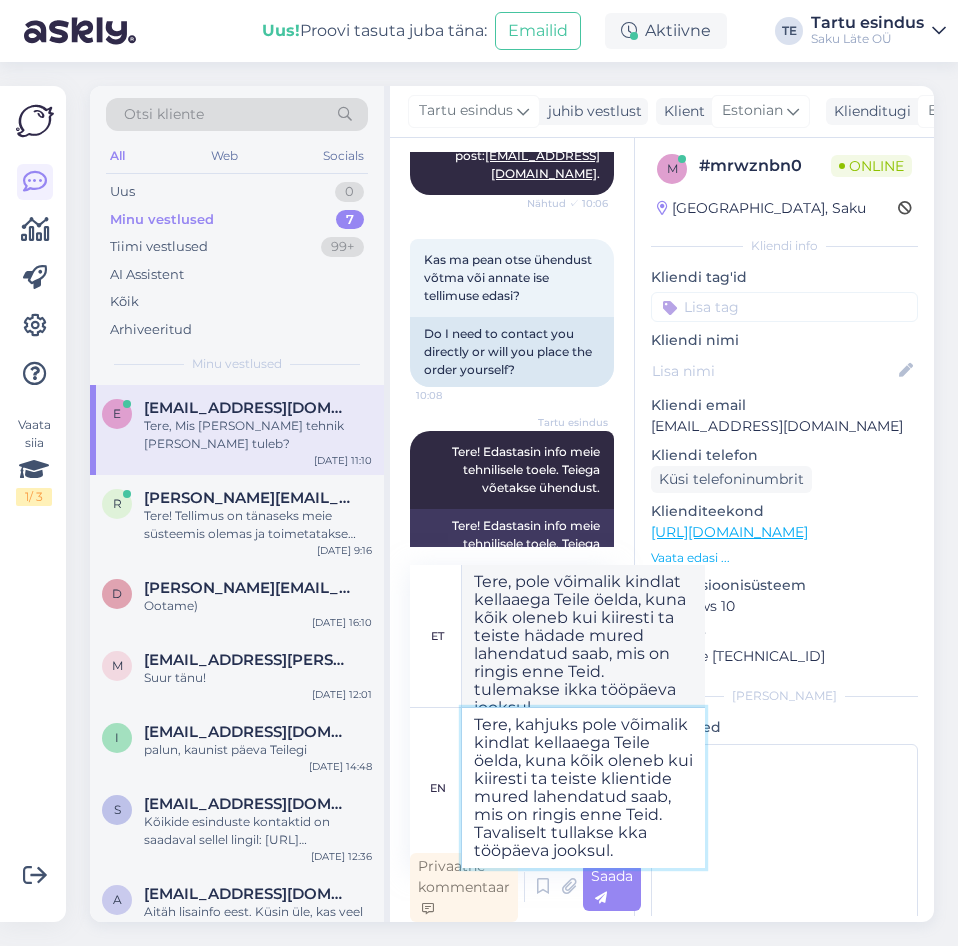 type on "Tere, kahjuks pole võimalik kindlat kellaaega Teile öelda, kuna kõik oleneb kui kiiresti ta teiste klientide mured lahendatud saab, mis on ringis enne Teid. Tavaliselt tullakse ka tööpäeva jooksul." 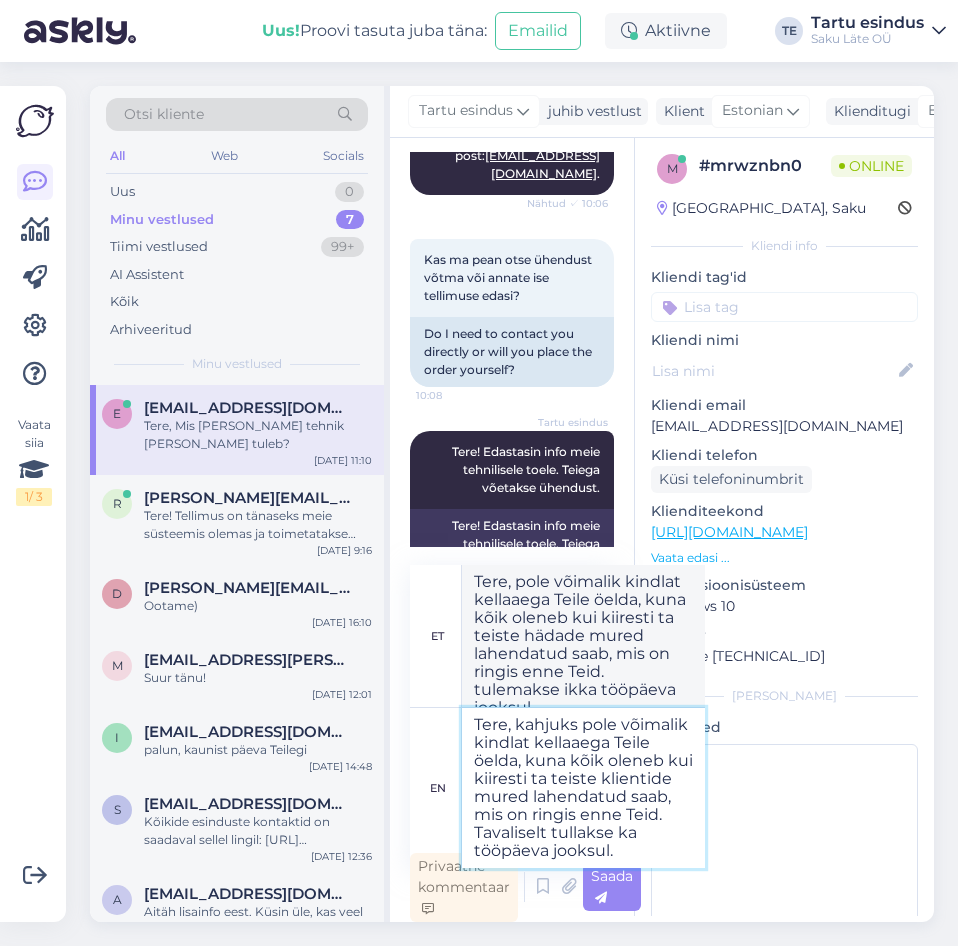type on "Tere, pole võimalik kindlat kellaaega Teile öelda, kuna kõik oleneb kui kiiresti ta teiste hädade mured lahendatud saab, mis on ringis enne Teid. tulemakse kka tööpäeva jooksul." 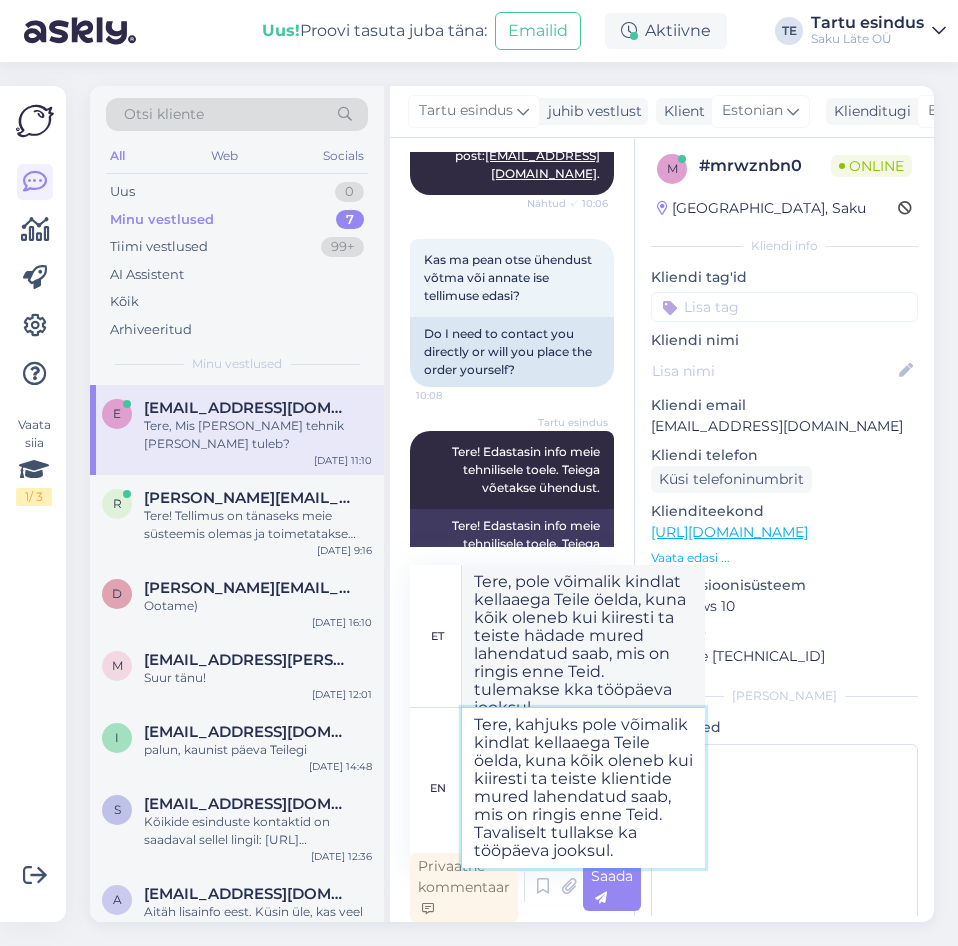 type on "Tere, kahjuks pole võimalik kindlat kellaaega Teile öelda, kuna kõik oleneb kui kiiresti ta teiste klientide mured lahendatud saab, mis on ringis enne Teid. Tavaliselt tullakse a tööpäeva jooksul." 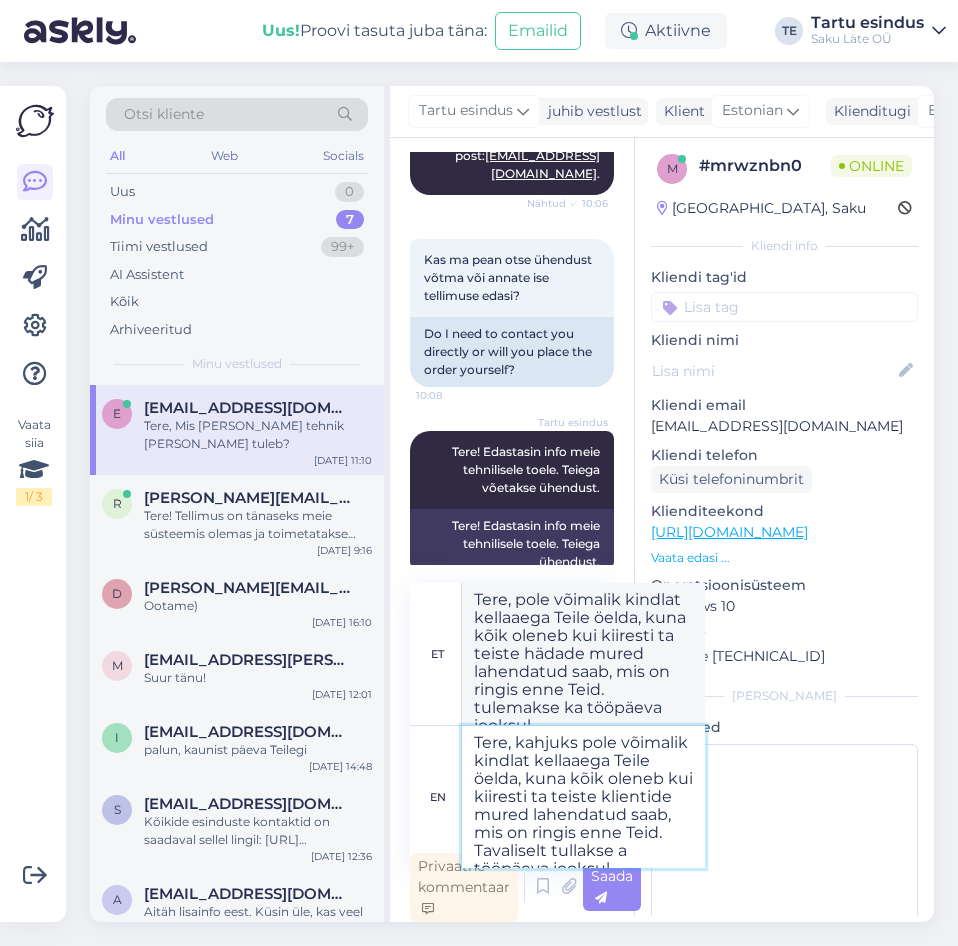 type on "Tere, pole võimalik kindlat kellaaega Teile öelda, kuna kõik oleneb kui kiiresti ta teiste hädade mured lahendatud saab, mis on ringis enne Teid. tulemakse a tööpäeva jooksul." 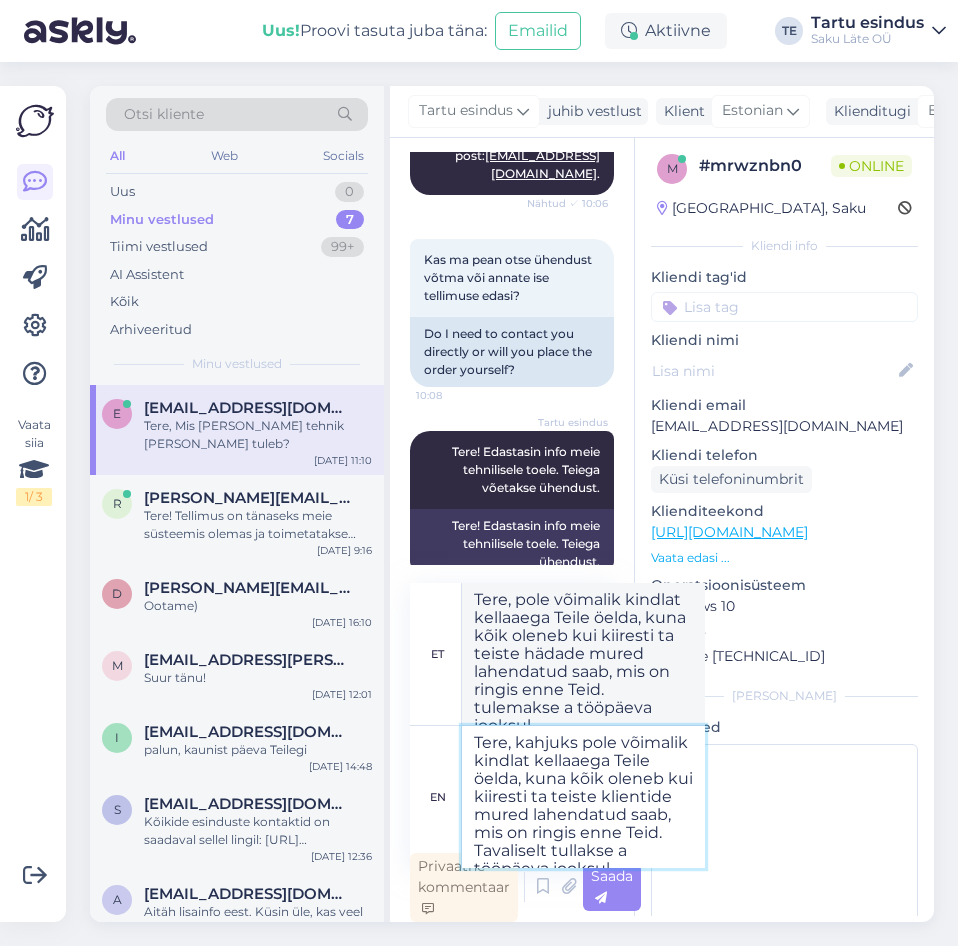 type on "Tere, kahjuks pole võimalik kindlat kellaaega Teile öelda, kuna kõik oleneb kui kiiresti ta teiste klientide mured lahendatud saab, mis on ringis enne Teid. Tavaliselt tullakse  tööpäeva jooksul." 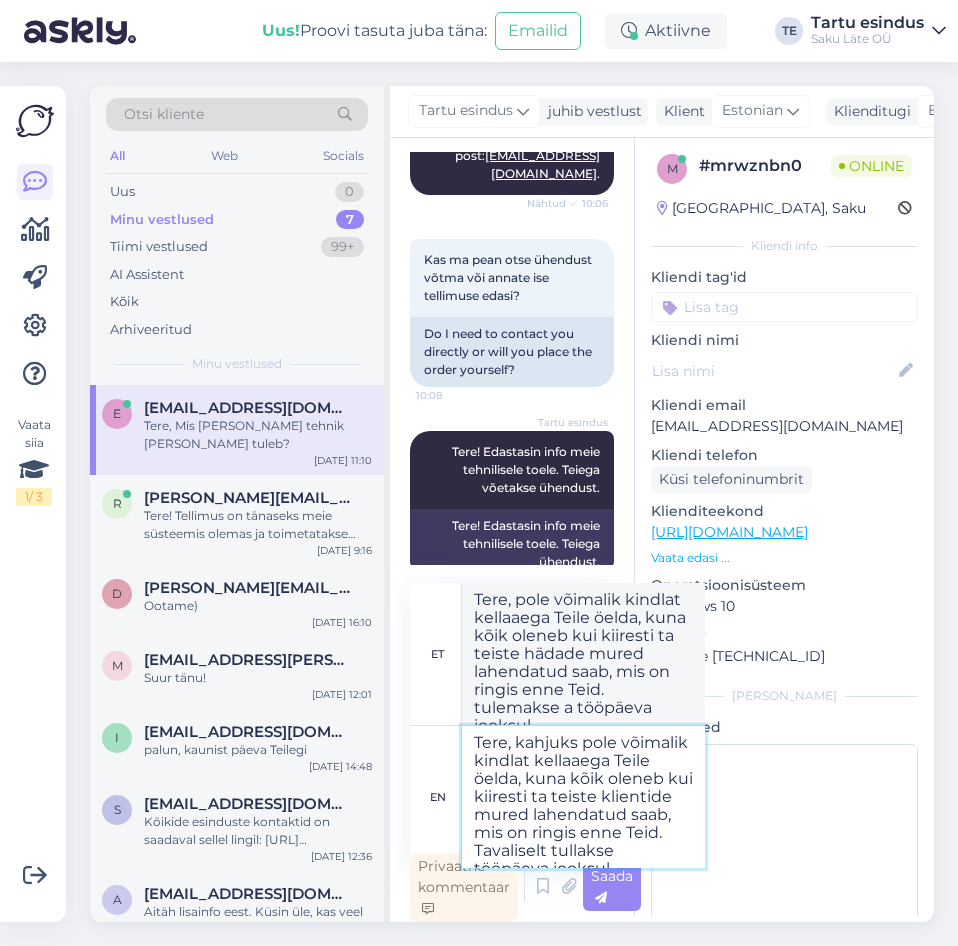 type on "Tere, pole võimalik kindlat kellaaega Teile öelda, kuna kõik oleneb kui kiiresti ta teiste hädade mured lahendatud saab, mis on ringis enne Teid. võimalik tullakse tööpäeva jooksul." 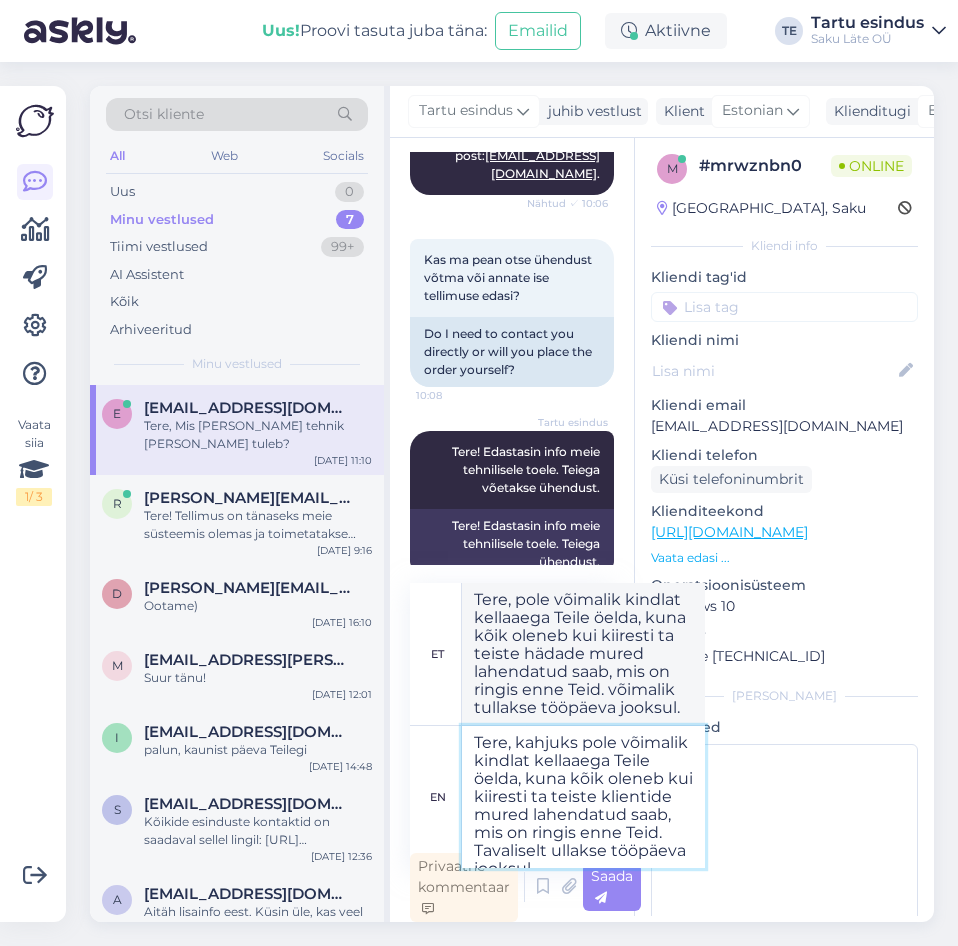 type on "Tere, kahjuks pole võimalik kindlat kellaaega Teile öelda, kuna kõik oleneb kui kiiresti ta teiste klientide mured lahendatud saab, mis on ringis enne Teid. Tavaliseltullakse tööpäeva jooksul." 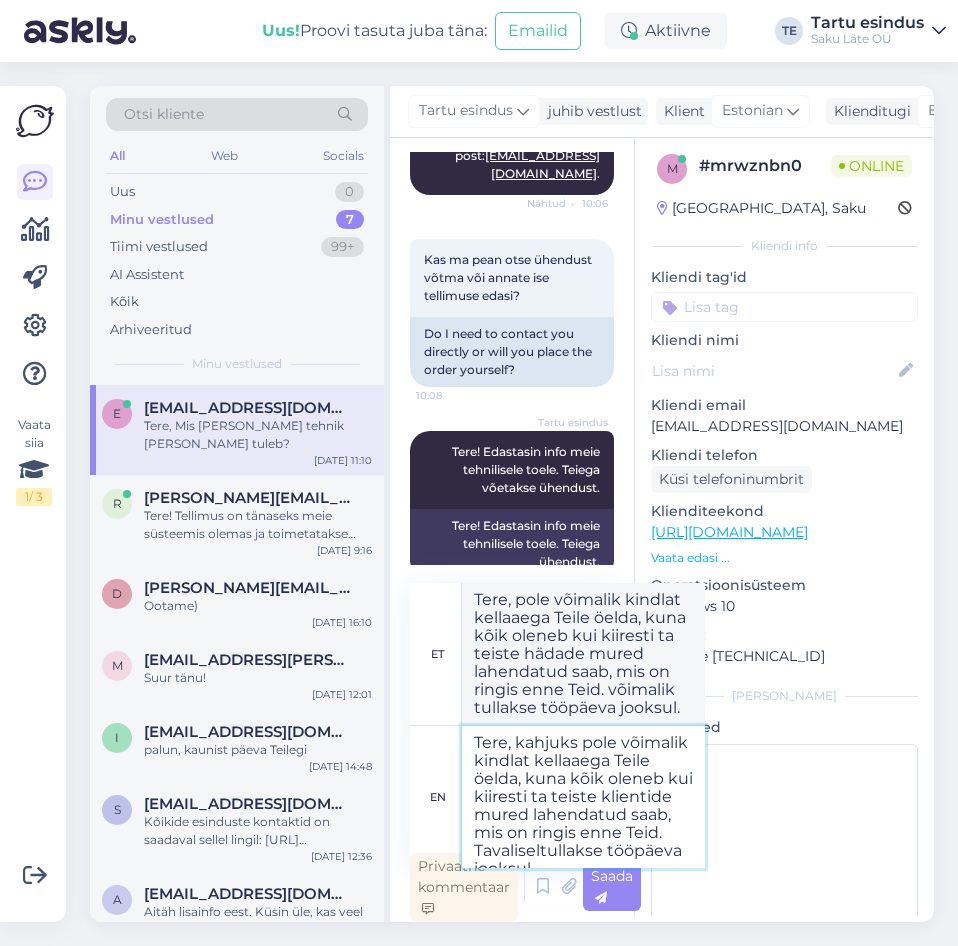 type on "Tere, pole võimalik kindlat kellaaega Teile öelda, kuna kõik oleneb kui kiiresti ta teiste hädade mured lahendatud saab, mis on ringis enne Teid. näiteks ullakse tööpäeva jooksul." 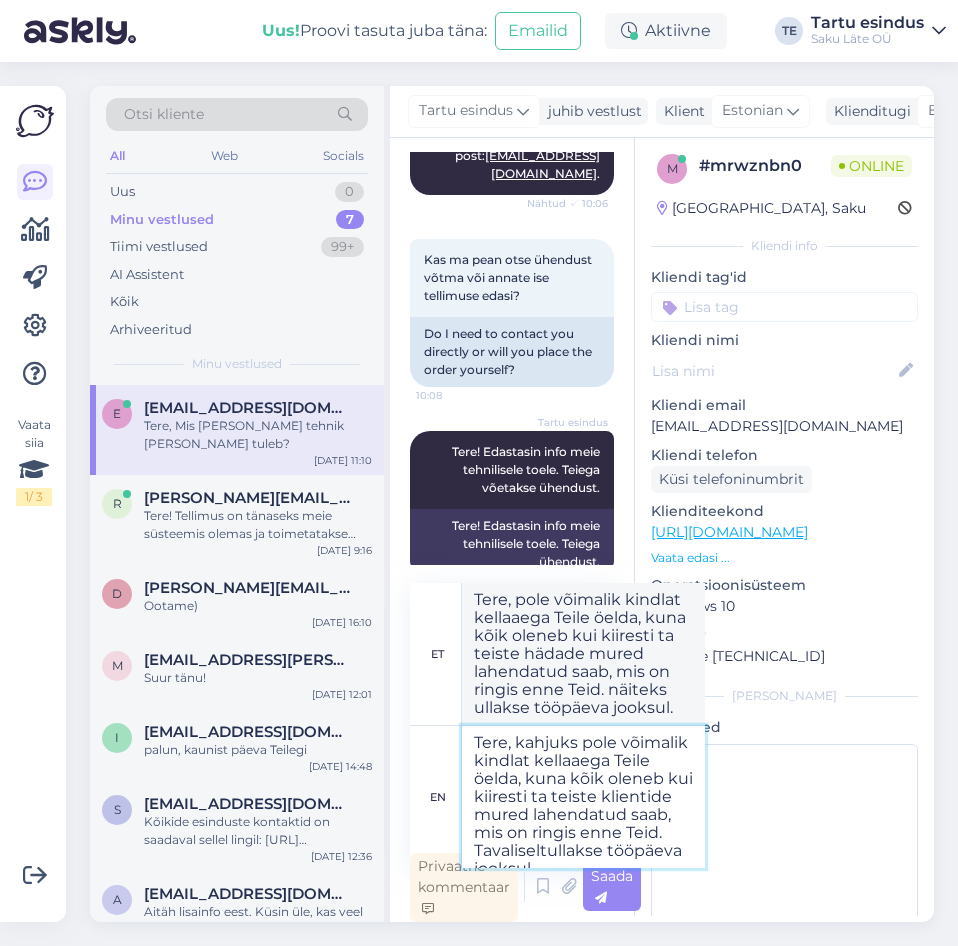 type on "Tere, kahjuks pole võimalik kindlat kellaaega Teile öelda, kuna kõik oleneb kui kiiresti ta teiste klientide mured lahendatud saab, mis on ringis enne Teid. Tavaliselullakse tööpäeva jooksul." 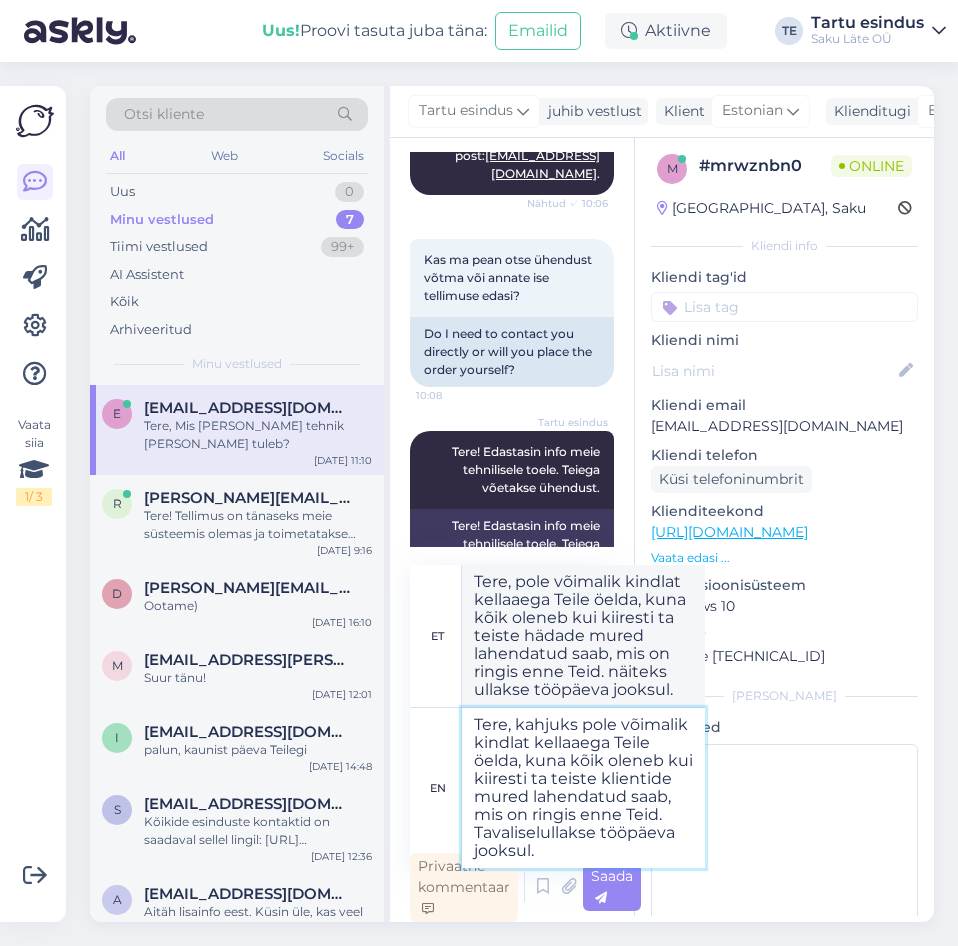 type on "Tere, pole võimalik kindlat kellaaega Teile öelda, kuna kõik oleneb kui kiiresti ta teiste hädade mured lahendatud saab, mis on ringis enne Teid. sooviullakse tööpäeva jooksul." 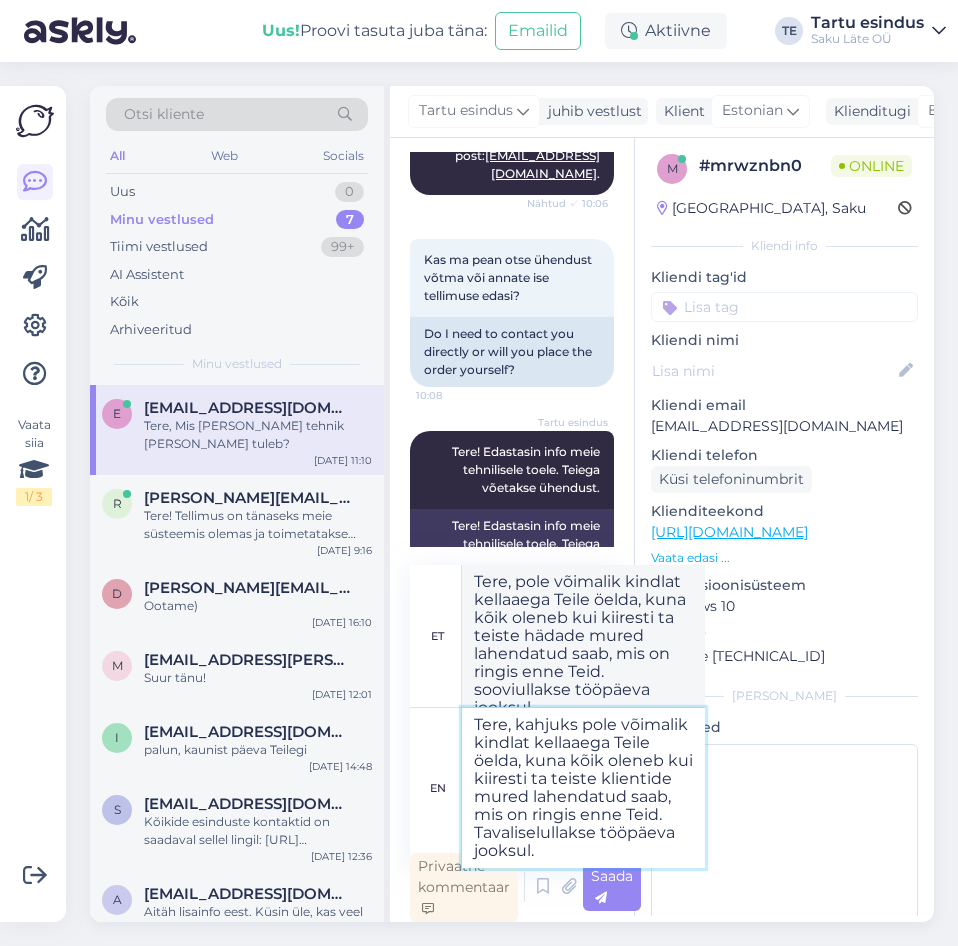 type on "Tere, kahjuks pole võimalik kindlat kellaaega Teile öelda, kuna kõik oleneb kui kiiresti ta teiste klientide mured lahendatud saab, mis on ringis enne Teid. Tavaliseullakse tööpäeva jooksul." 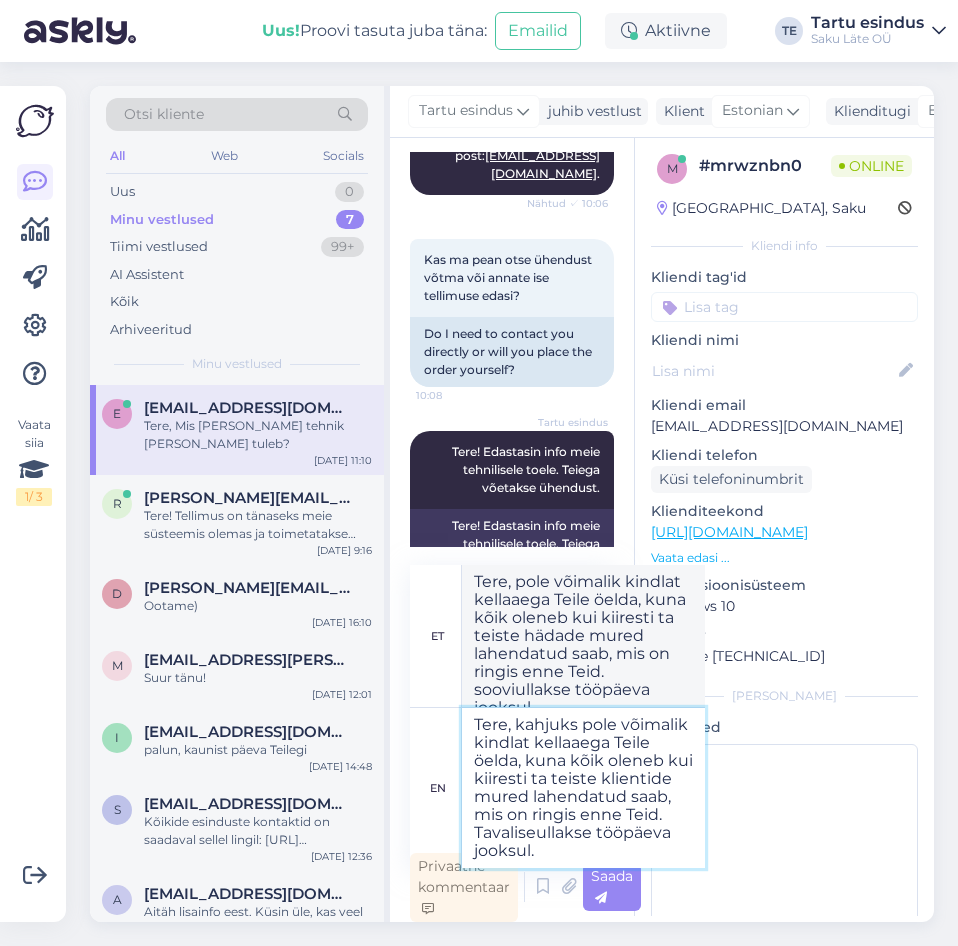type on "Tere, pole võimalik kindlat kellaaega Teile öelda, kuna kõik oleneb kui kiiresti ta teiste hädade mured lahendatud saab, mis on ringis enne Teid. Tavaliselullakse tööpäeva jooksul." 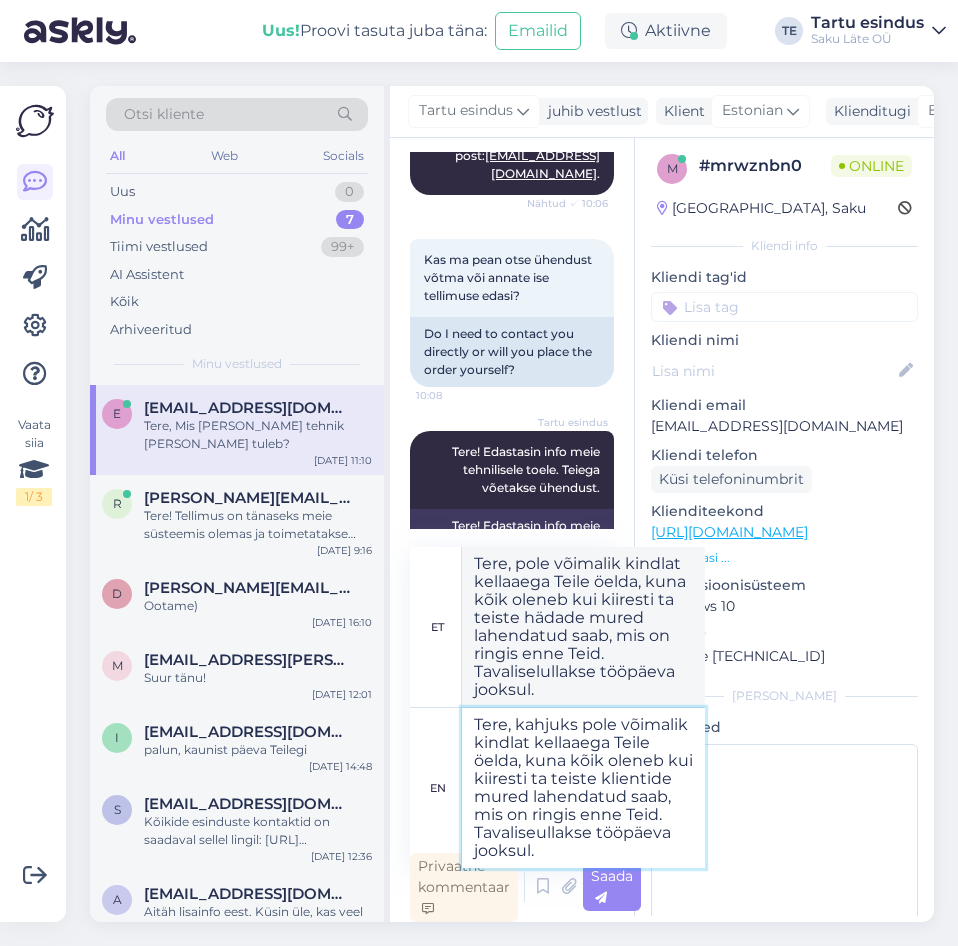 type on "Tere, kahjuks pole võimalik kindlat kellaaega Teile öelda, kuna kõik oleneb kui kiiresti ta teiste klientide mured lahendatud saab, mis on ringis enne Teid. Tavalisullakse tööpäeva jooksul." 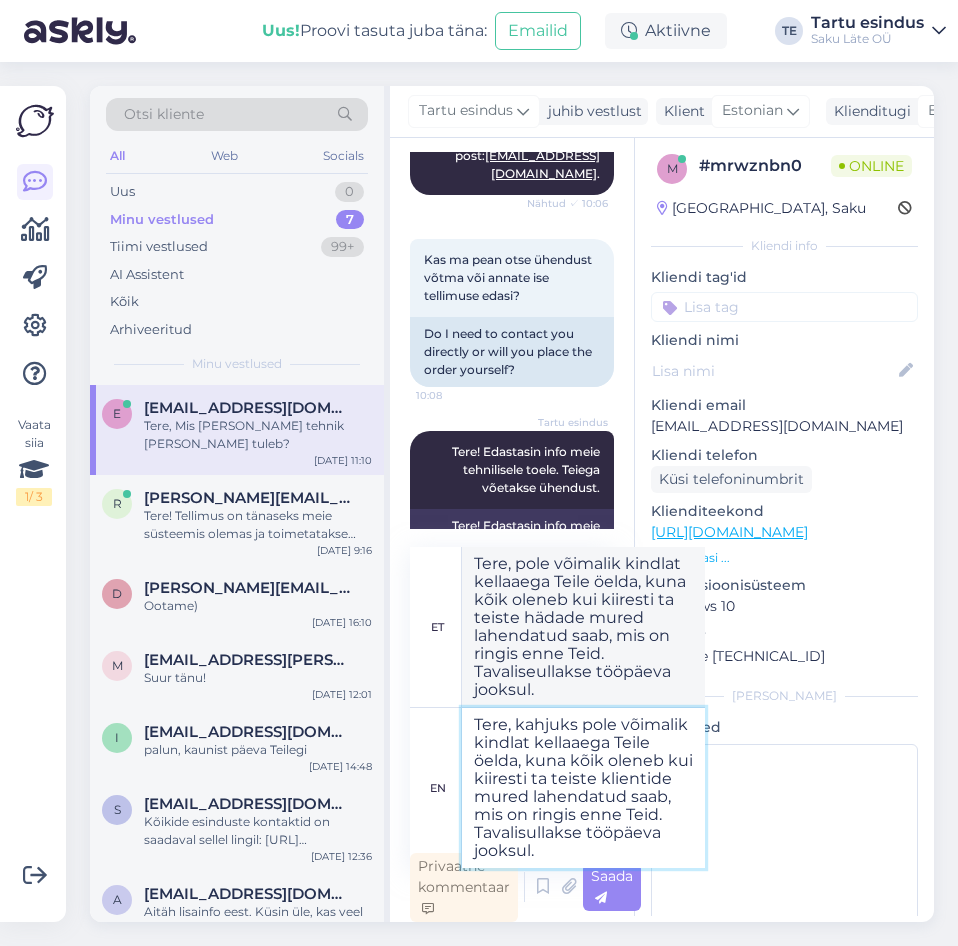 type on "Tere, pole võimalik kindlat kellaaega Teile öelda, kuna kõik oleneb kui kiiresti ta teiste hädade mured lahendatud saab, mis on ringis enne Teid. Tavalisullakse tööpäeva jooksul." 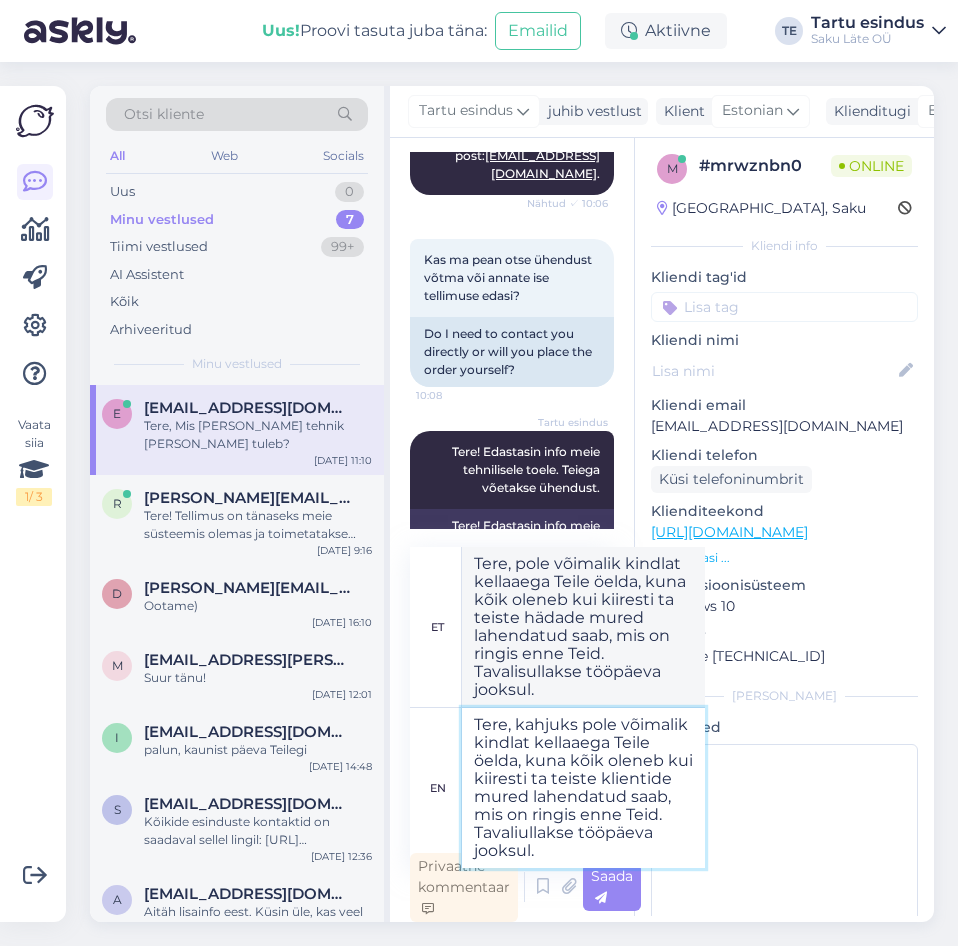 type on "Tere, kahjuks pole võimalik kindlat kellaaega Teile öelda, kuna kõik oleneb kui kiiresti ta teiste klientide mured lahendatud saab, mis on ringis enne Teid. Tavalullakse tööpäeva jooksul." 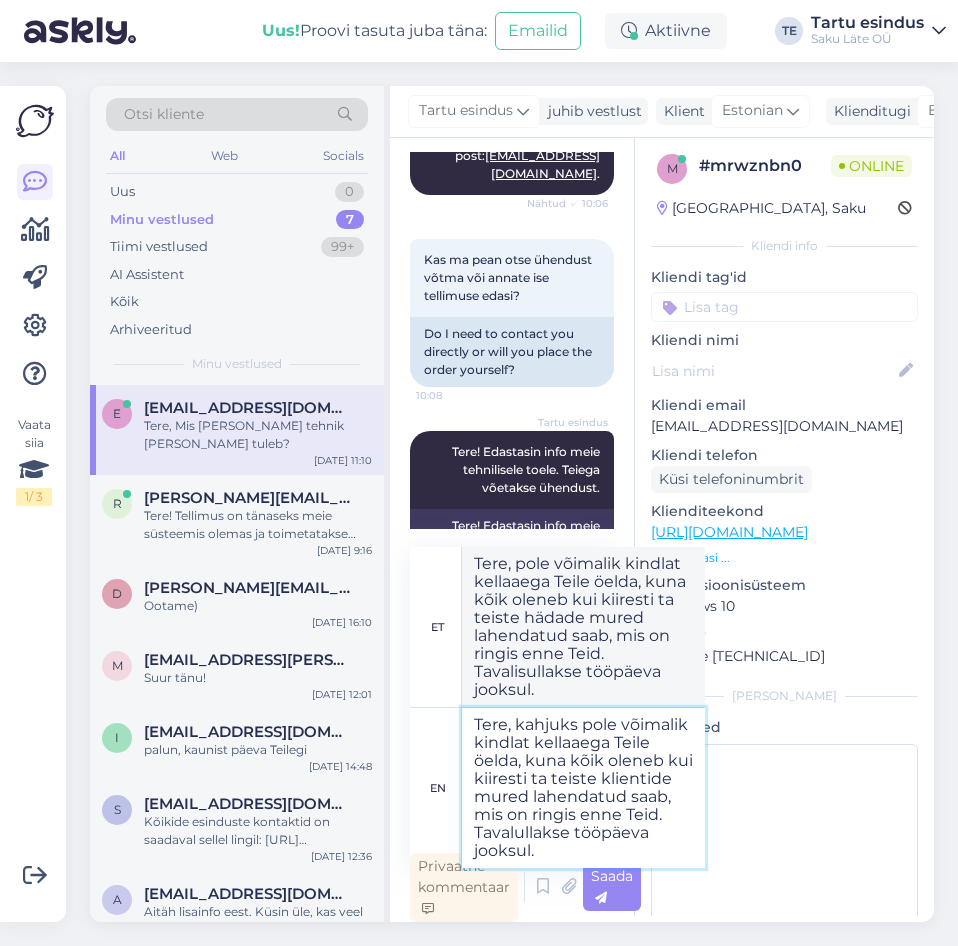 type on "Tere, pole võimalik kindlat kellaaega Teile öelda, kuna kõik oleneb kui kiiresti ta teiste hädade mured lahendatud saab, mis on ringis enne Teid. Tavalillakse tööpäeva jooksul." 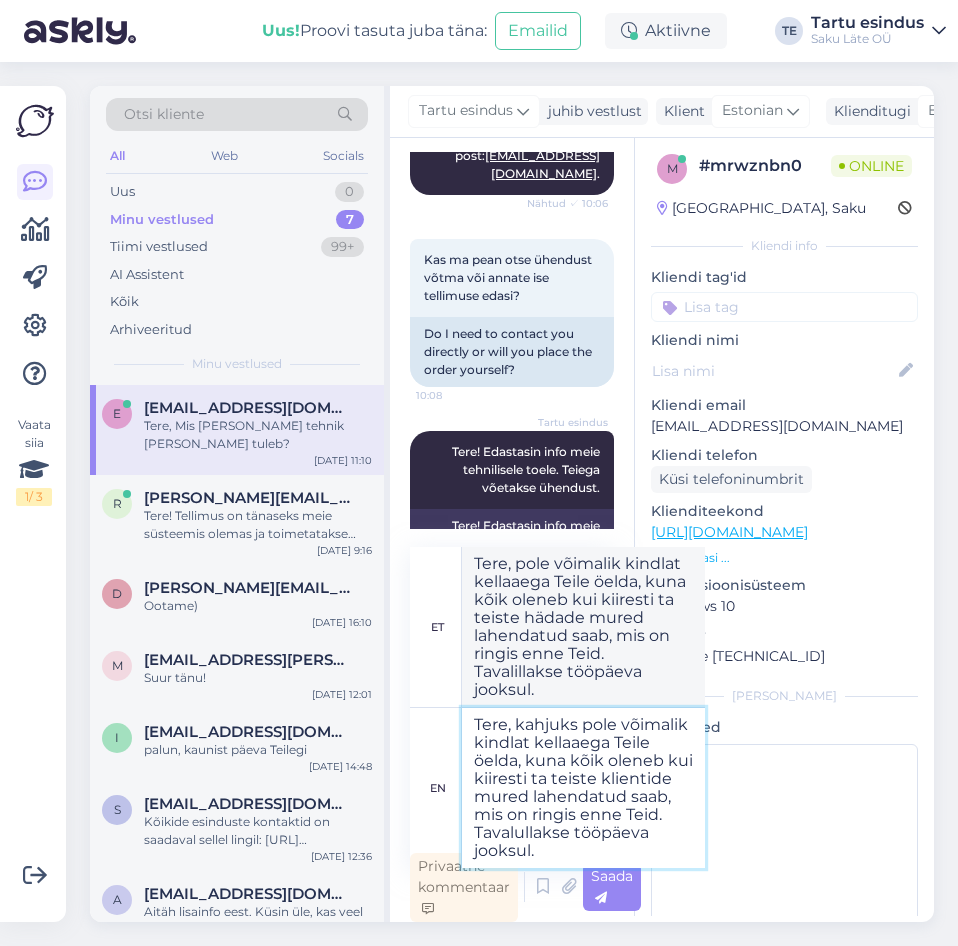 type on "Tere, kahjuks pole võimalik kindlat kellaaega Teile öelda, kuna kõik oleneb kui kiiresti ta teiste klientide mured lahendatud saab, mis on ringis enne Teid. Tavaullakse tööpäeva jooksul." 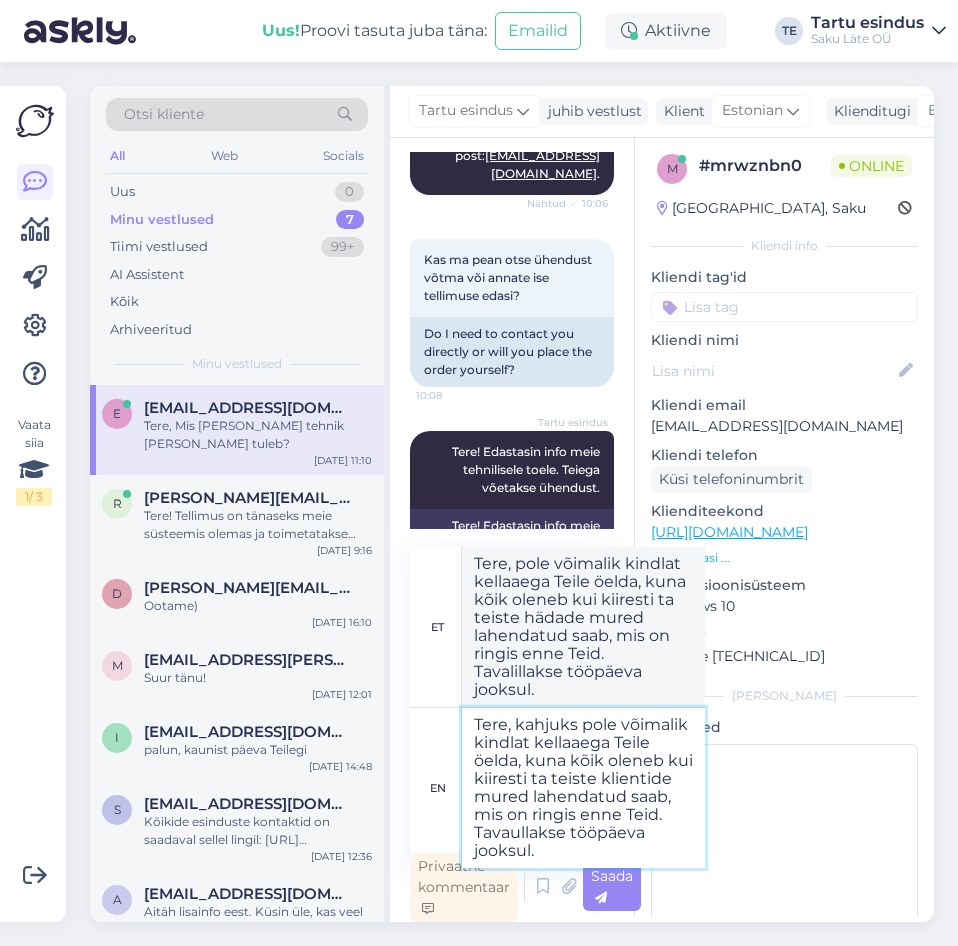 type on "Tere, pole võimalik kindlat kellaaega Teile öelda, kuna kõik oleneb kui kiiresti ta teiste hädade mured lahendatud saab, mis on ringis enne Teid. Tavalullakse tööpäeva jooksul." 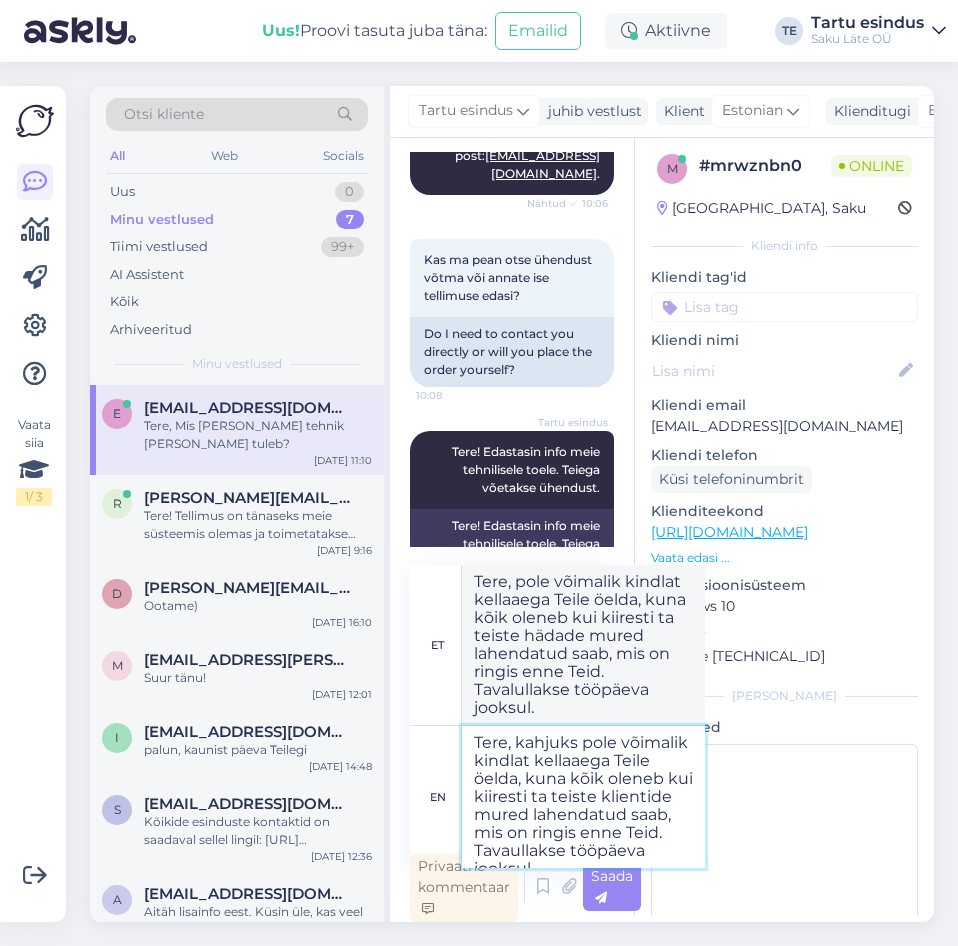 type on "Tere, kahjuks pole võimalik kindlat kellaaega Teile öelda, kuna kõik oleneb kui kiiresti ta teiste klientide mured lahendatud saab, mis on ringis enne Teid. Tavullakse tööpäeva jooksul." 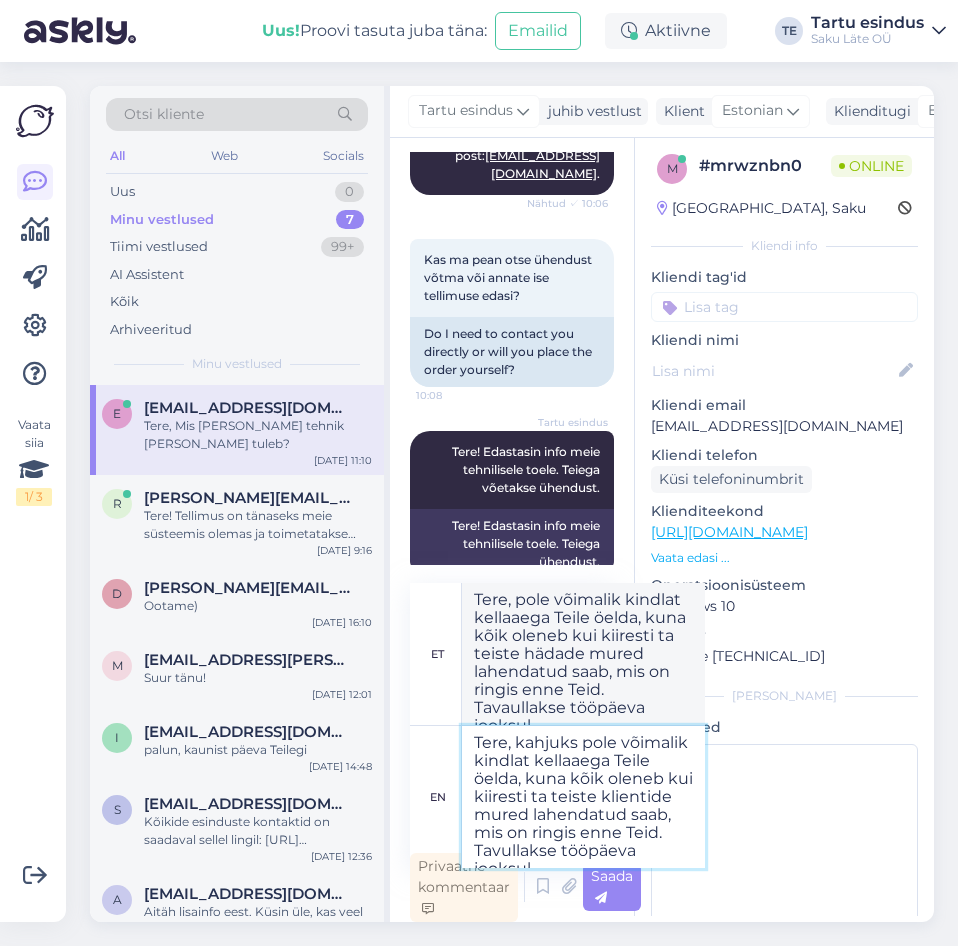 type on "Tere, pole võimalik kindlat kellaaega Teile öelda, kuna kõik oleneb kui kiiresti ta teiste hädade mured lahendatud saab, mis on ringis enne Teid. Tavullakse tööpäeva jooksul." 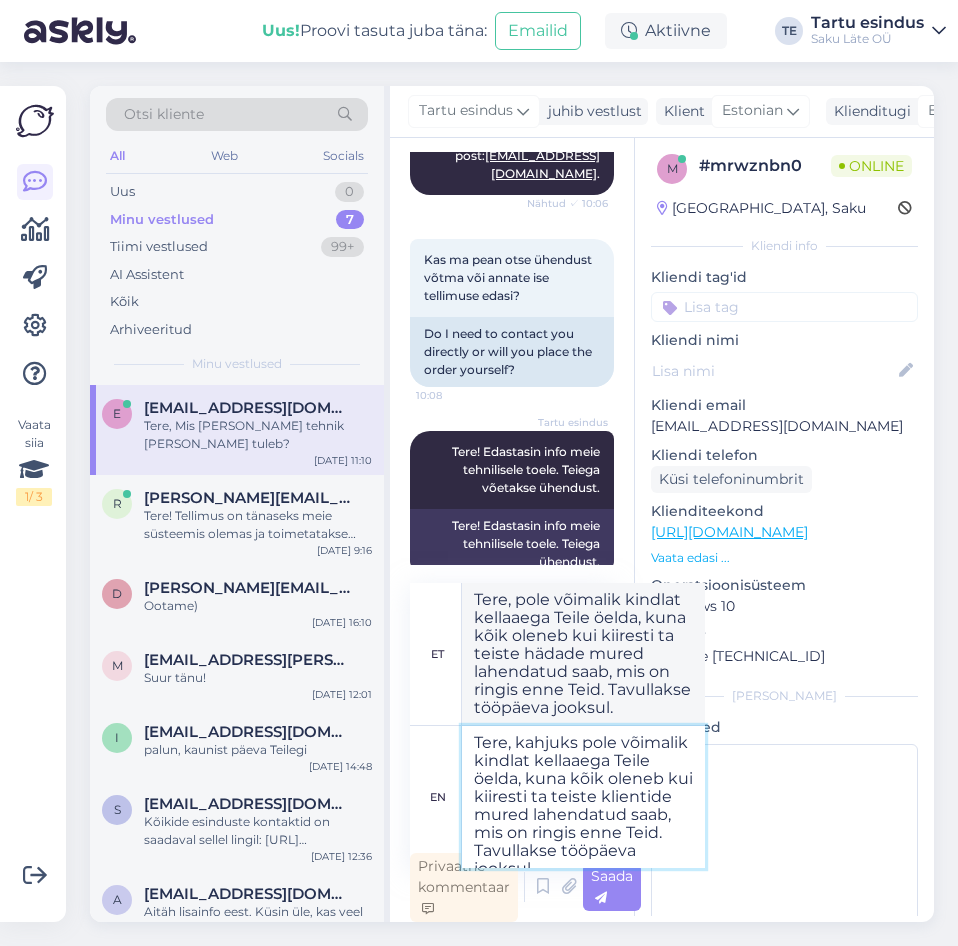 type on "Tere, kahjuks pole võimalik kindlat kellaaega Teile öelda, kuna kõik oleneb kui kiiresti ta teiste klientide mured lahendatud saab, mis on ringis enne Teid. Taullakse tööpäeva jooksul." 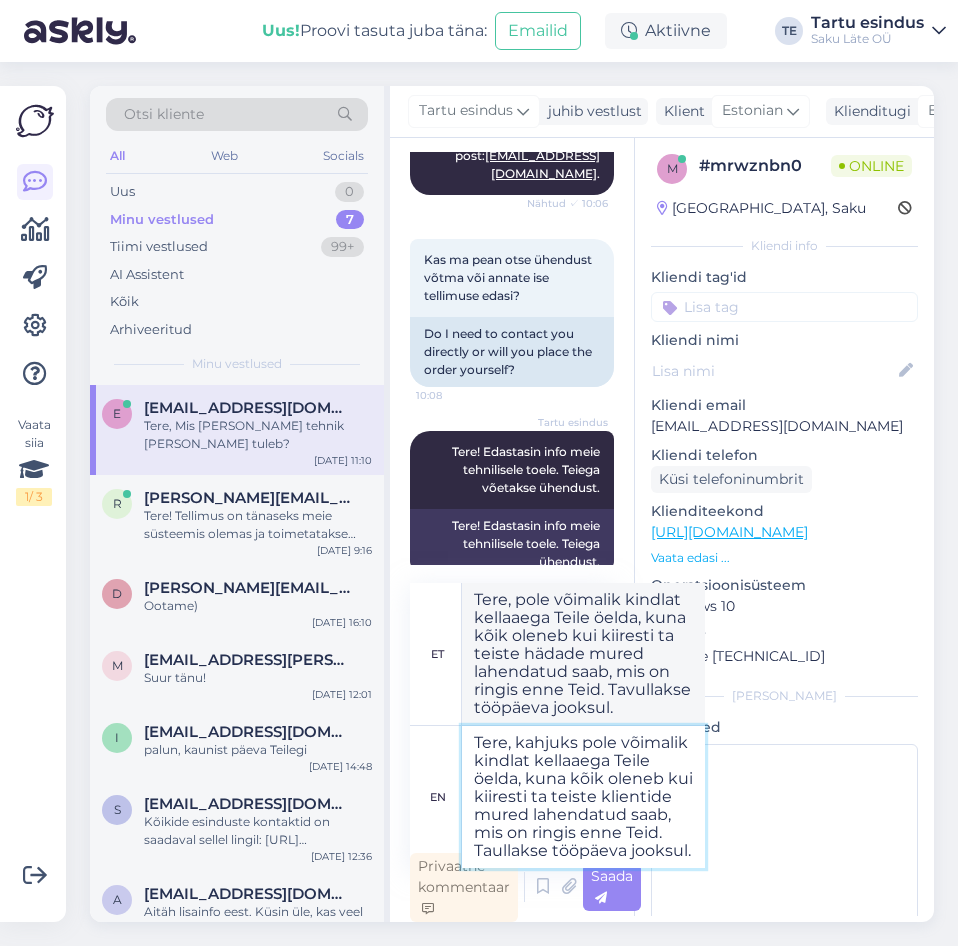 type on "Tere, pole võimalik kindlat kellaaega Teile öelda, kuna kõik oleneb kui kiiresti ta teiste hädade mured lahendatud saab, mis on ringis enne Teid. Taullakse tööpäeva jooksul." 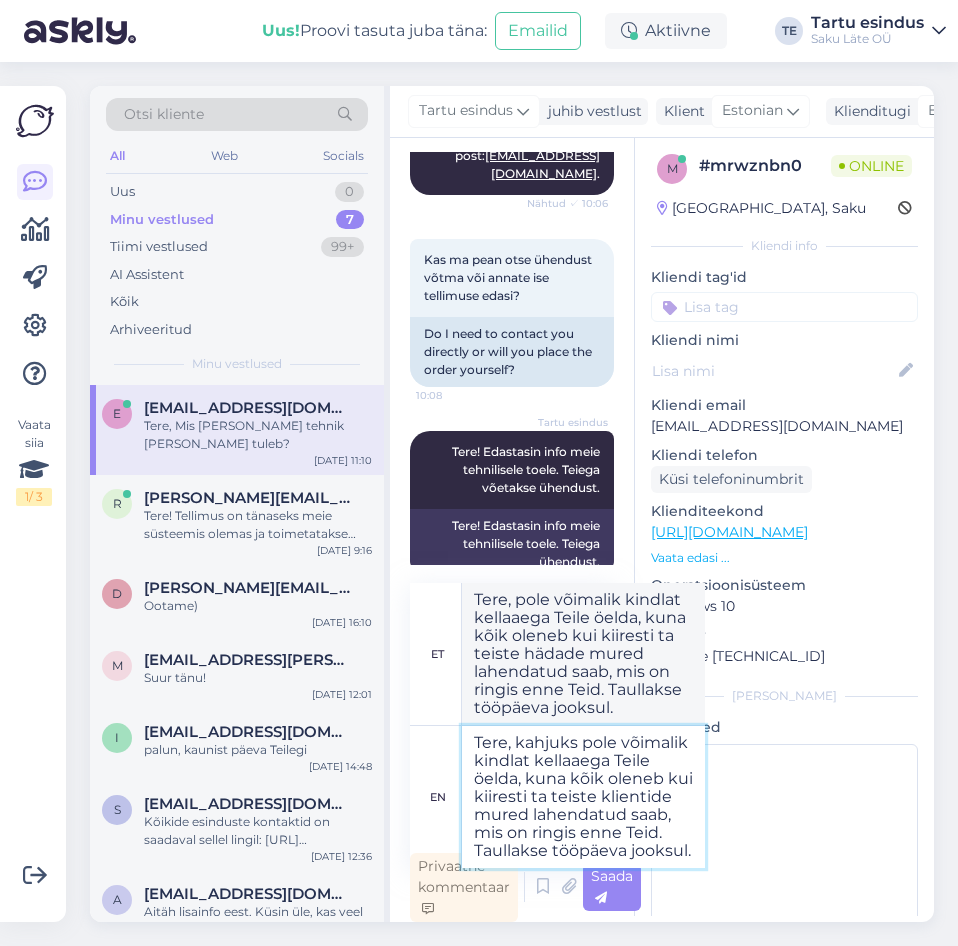 type on "Tere, kahjuks pole võimalik kindlat kellaaega Teile öelda, kuna kõik oleneb kui kiiresti ta teiste klientide mured lahendatud saab, mis on ringis enne Teid. Tullakse tööpäeva jooksul." 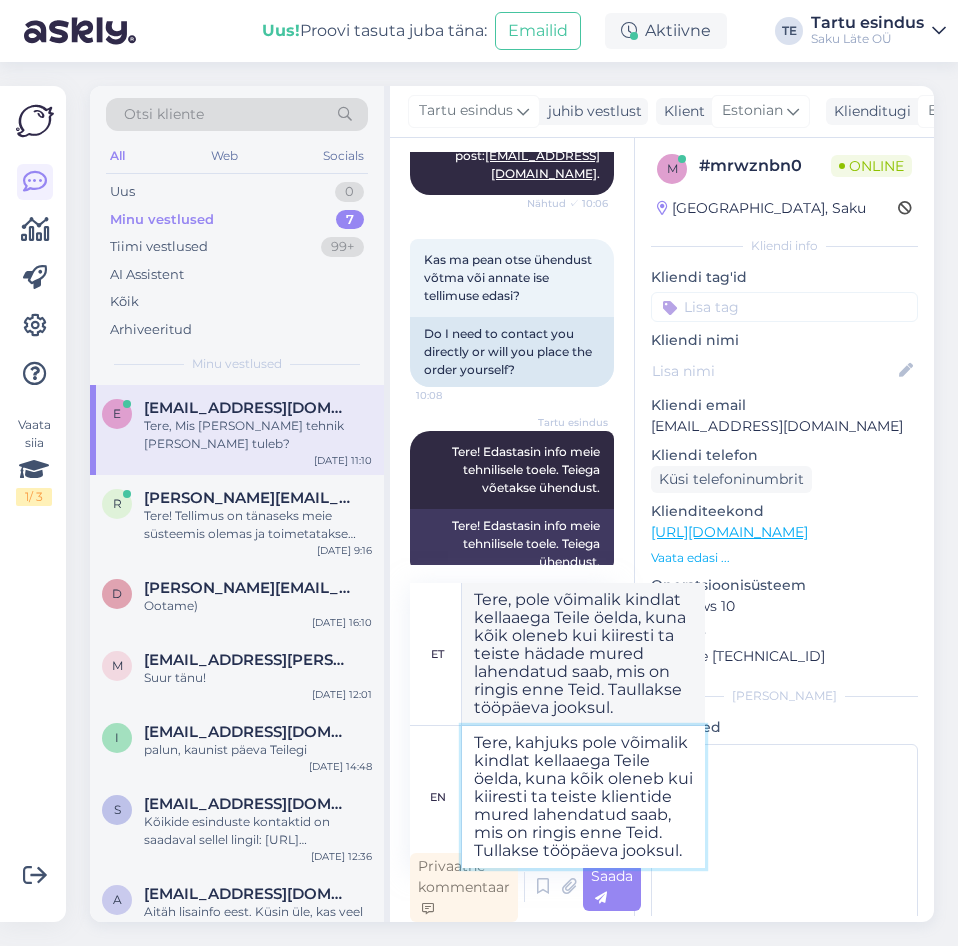 type on "Tere, pole võimalik kindlat kellaaega Teile öelda, kuna kõik oleneb kui kiiresti ta teiste hädade mured lahendatud saab, mis on ringis enne Teid. Tullakse tööpäeva jooksul." 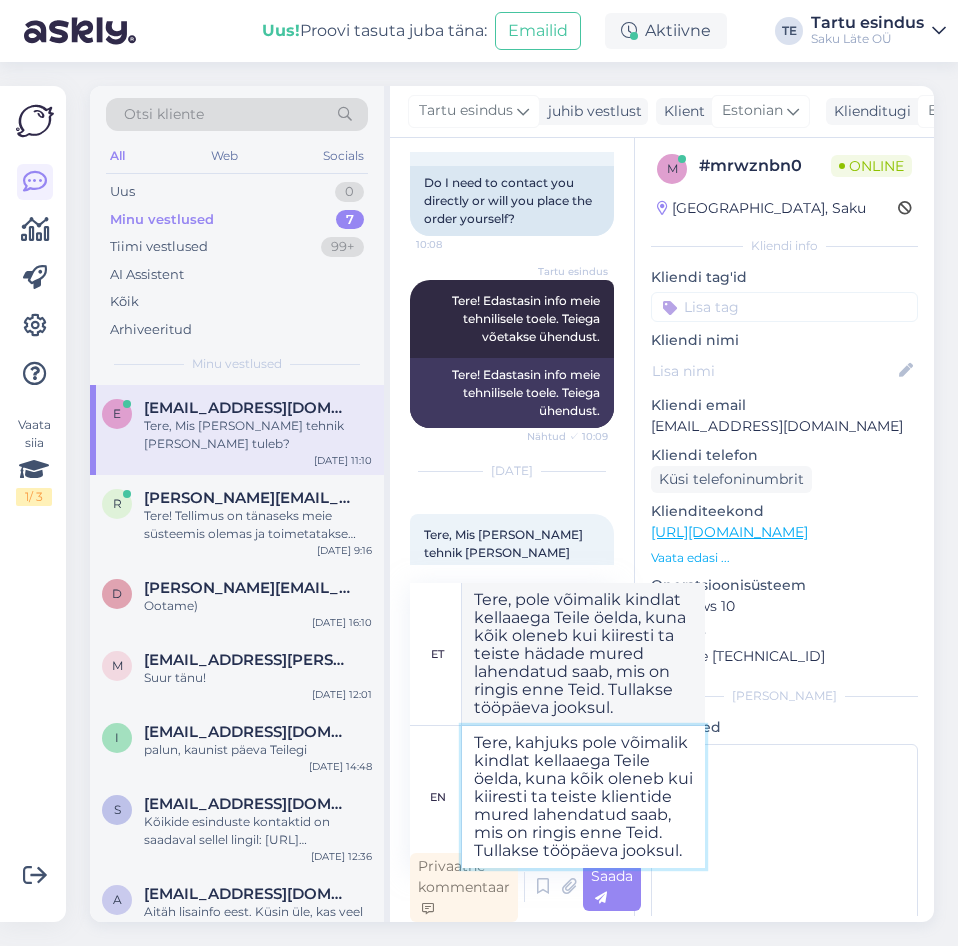 scroll, scrollTop: 801, scrollLeft: 0, axis: vertical 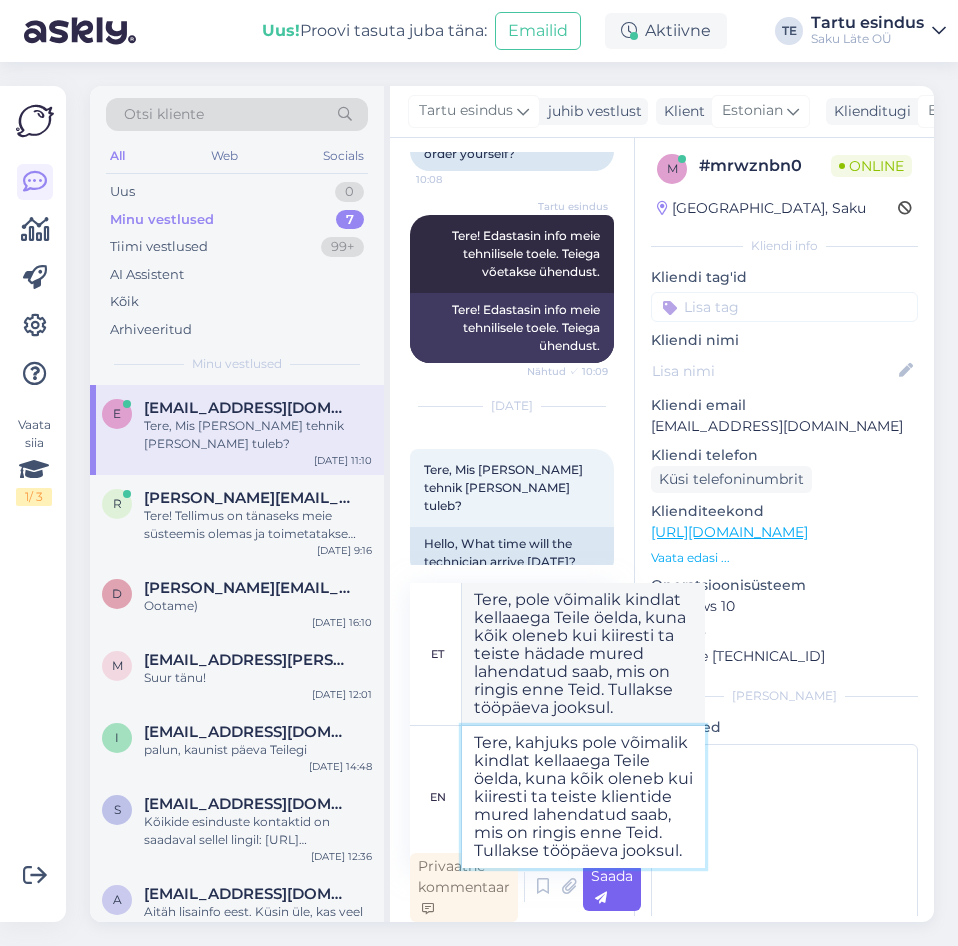 type on "Tere, kahjuks pole võimalik kindlat kellaaega Teile öelda, kuna kõik oleneb kui kiiresti ta teiste klientide mured lahendatud saab, mis on ringis enne Teid. Tullakse tööpäeva jooksul." 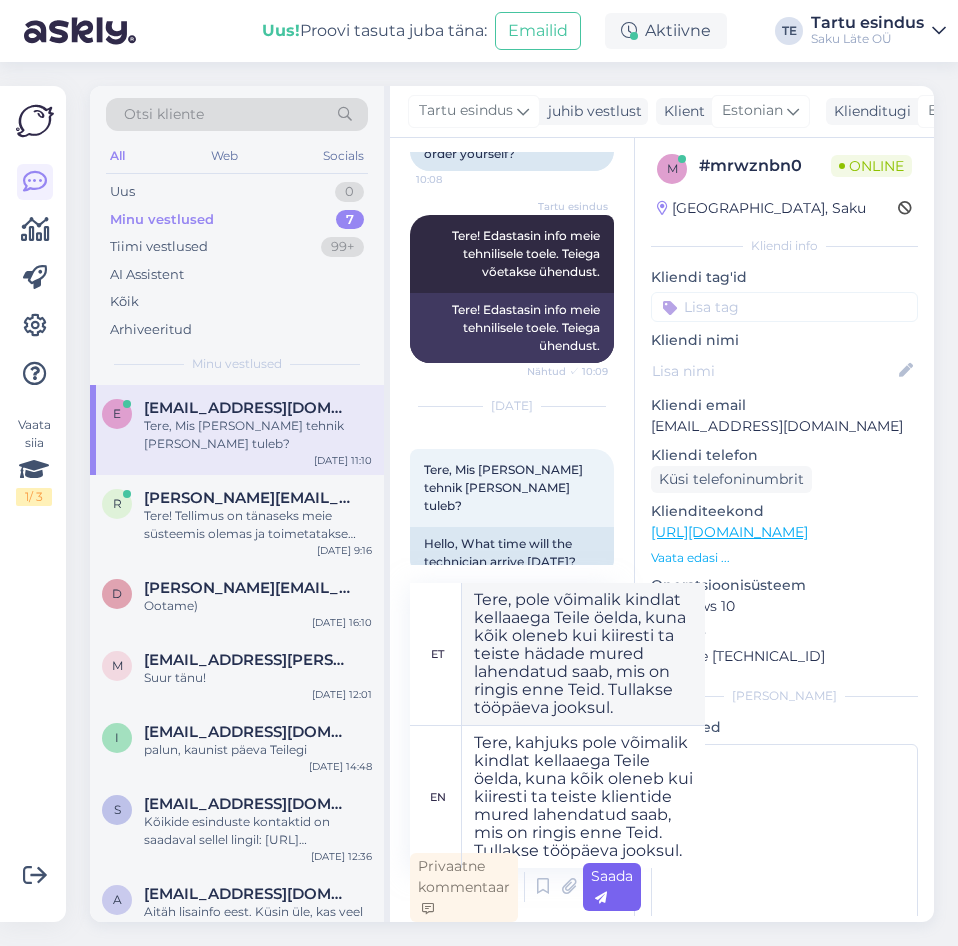 click on "Saada" at bounding box center (612, 887) 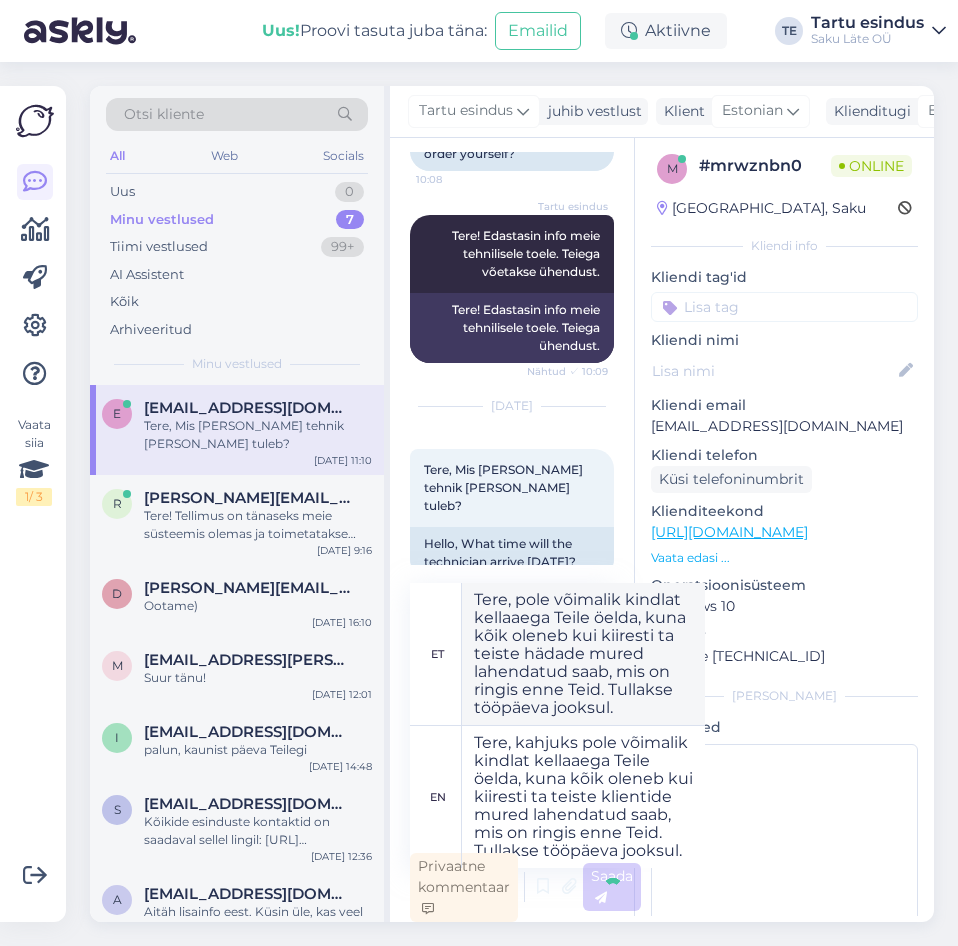type 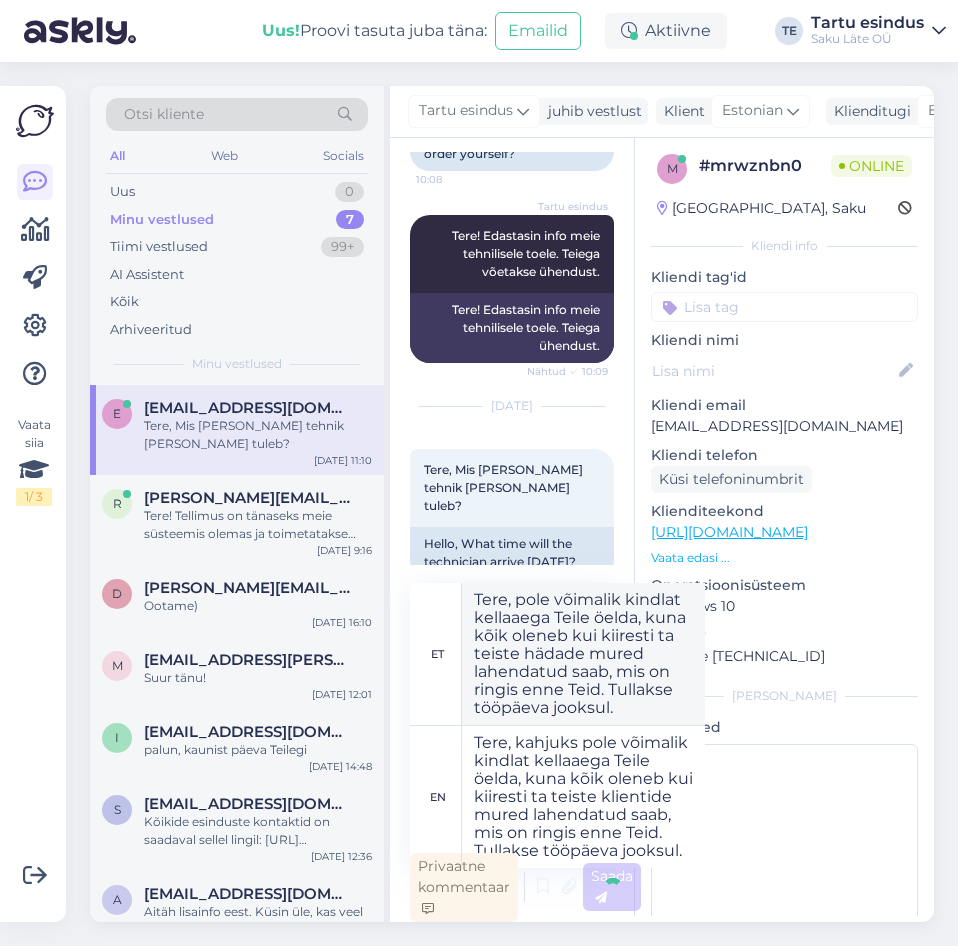 type 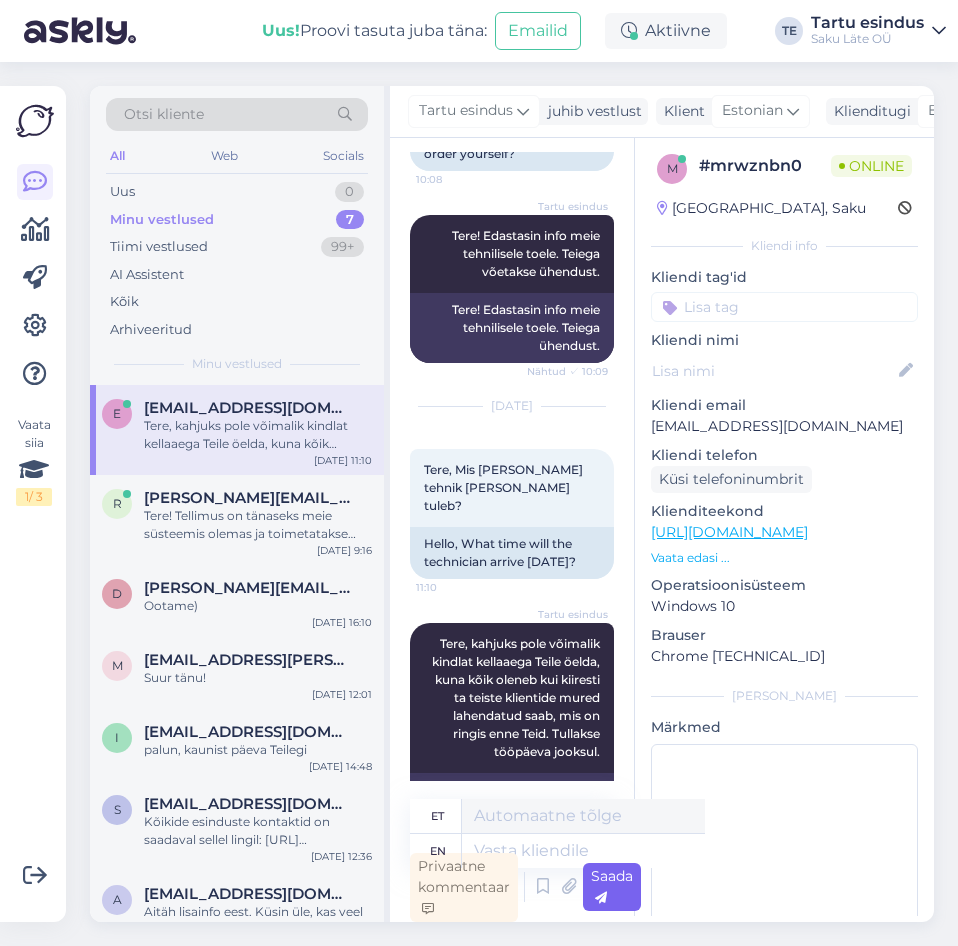 scroll, scrollTop: 921, scrollLeft: 0, axis: vertical 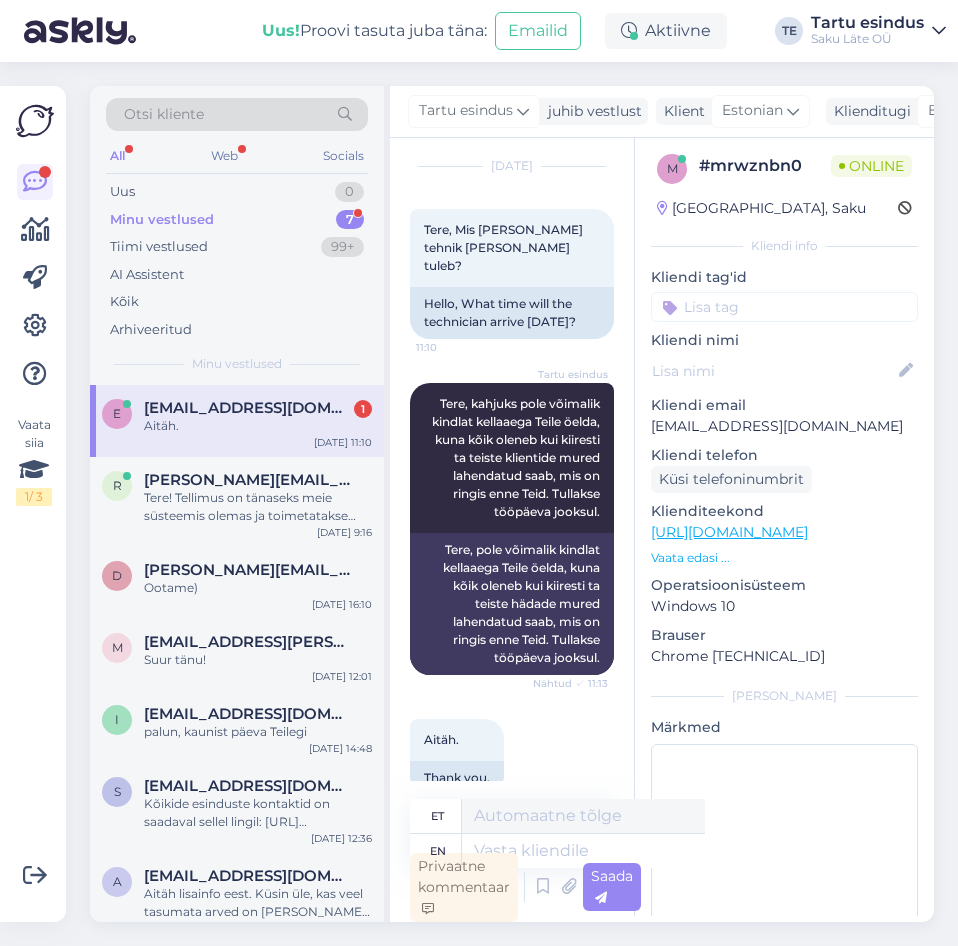click on "Aitäh." at bounding box center [258, 426] 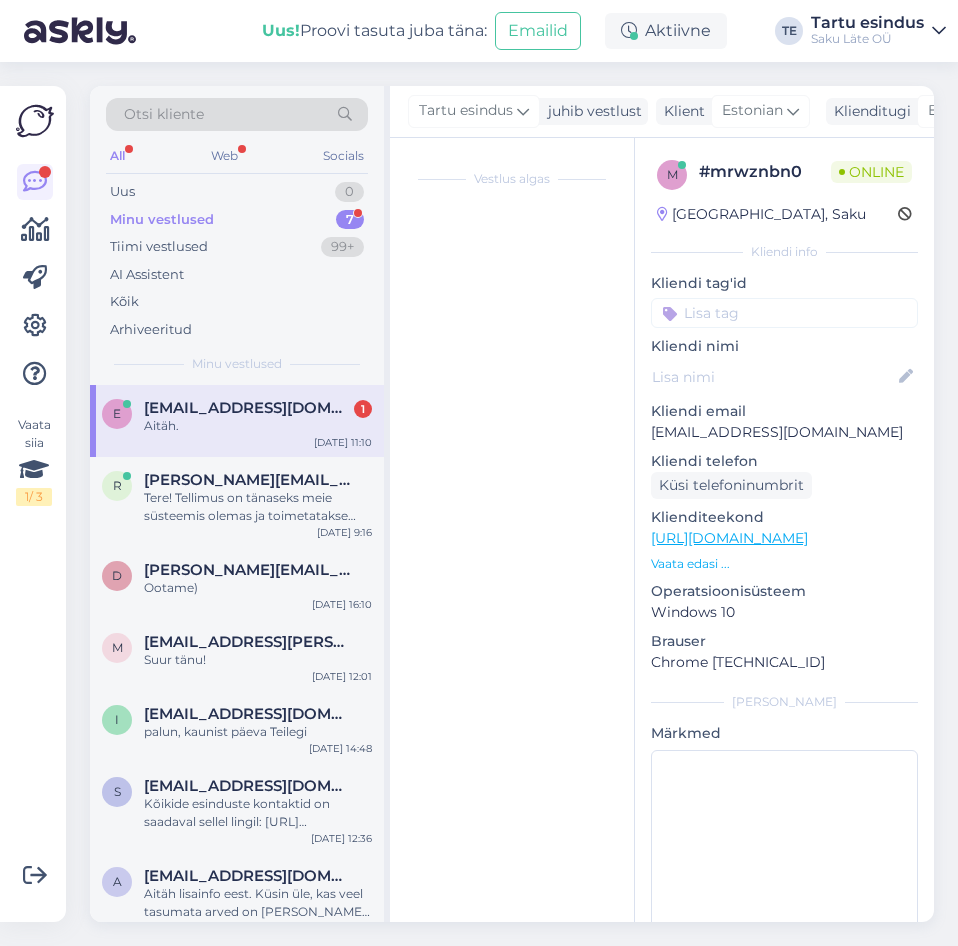 scroll, scrollTop: 0, scrollLeft: 0, axis: both 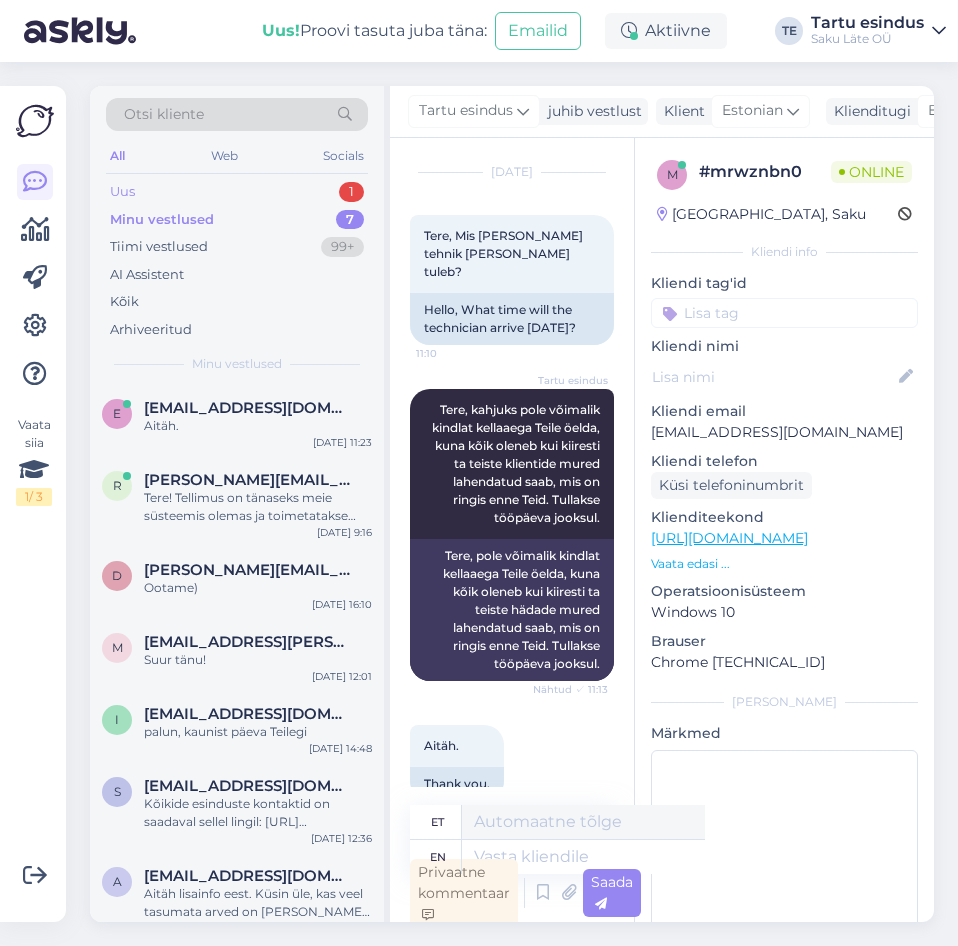 click on "Uus 1" at bounding box center (237, 192) 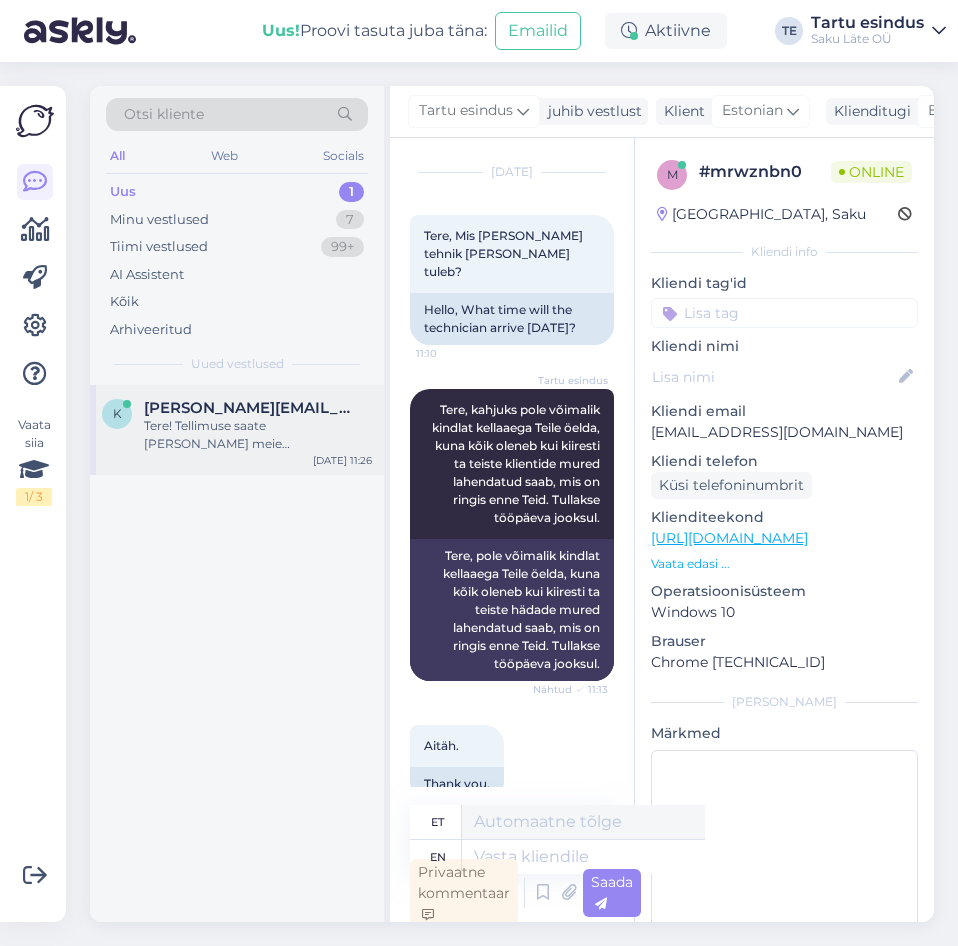 click on "[PERSON_NAME][EMAIL_ADDRESS][DOMAIN_NAME]" at bounding box center [248, 408] 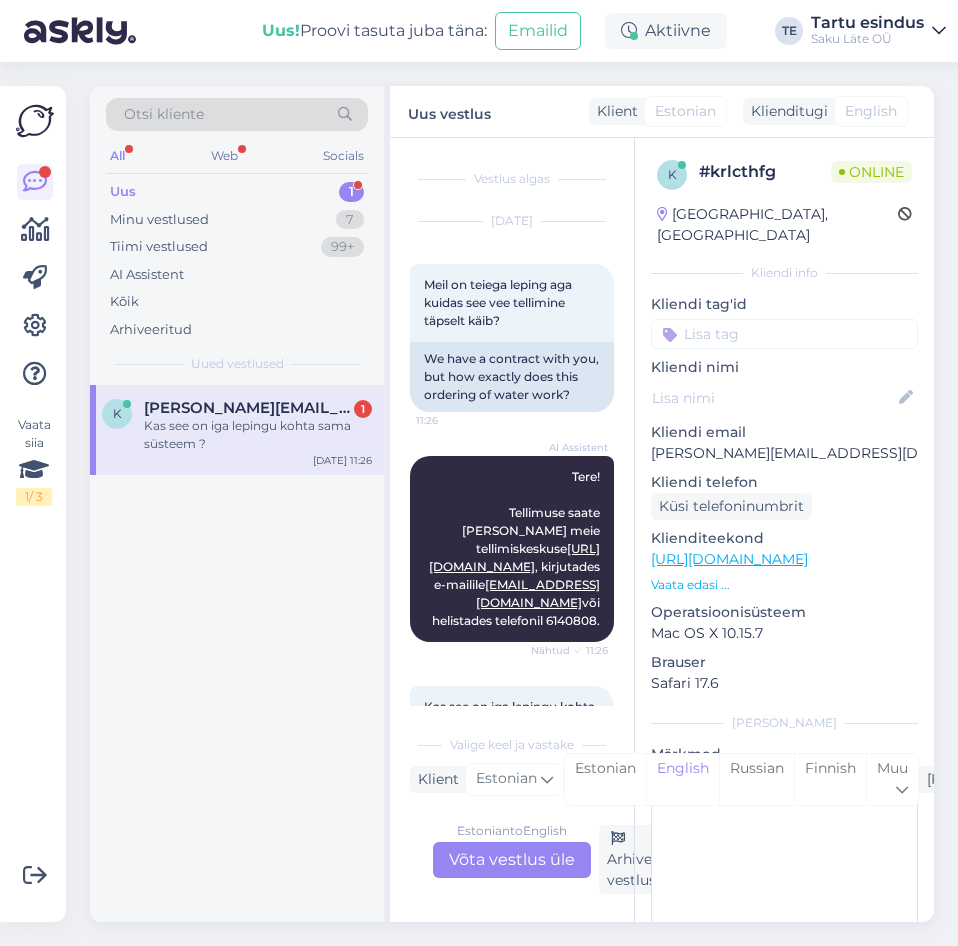 scroll, scrollTop: 96, scrollLeft: 0, axis: vertical 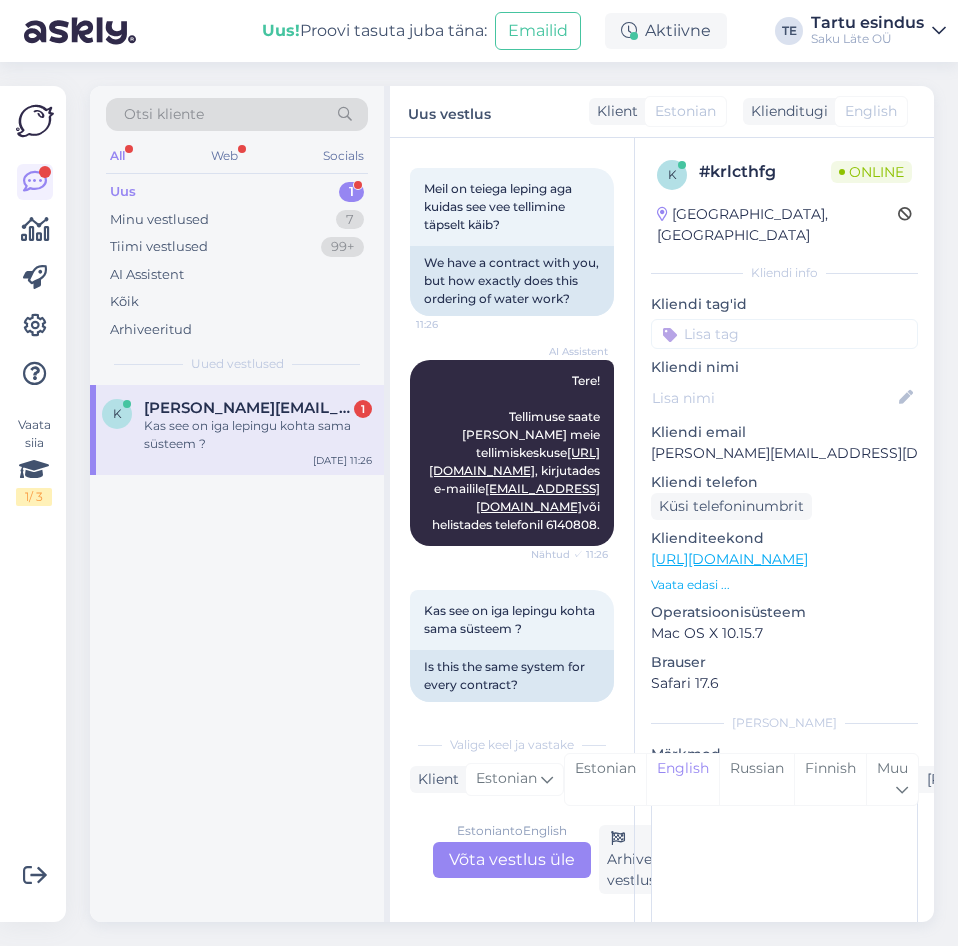 click on "Estonian  to  English Võta vestlus üle" at bounding box center (512, 860) 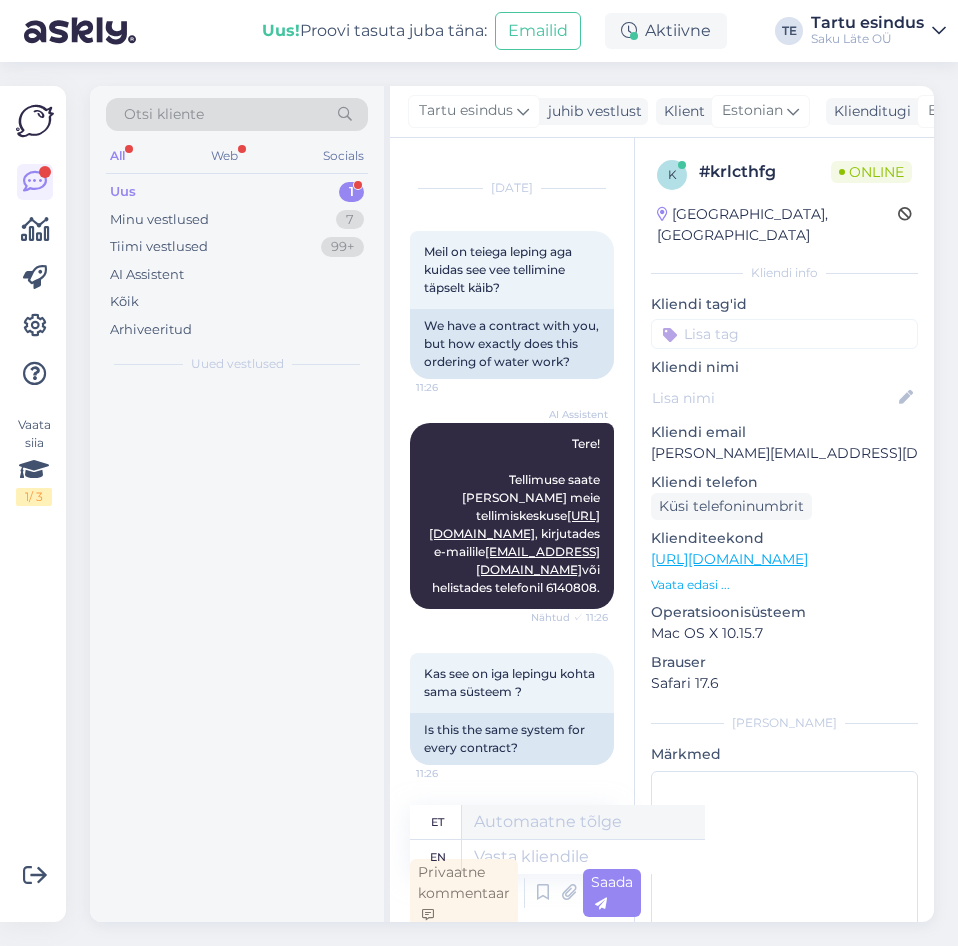scroll, scrollTop: 15, scrollLeft: 0, axis: vertical 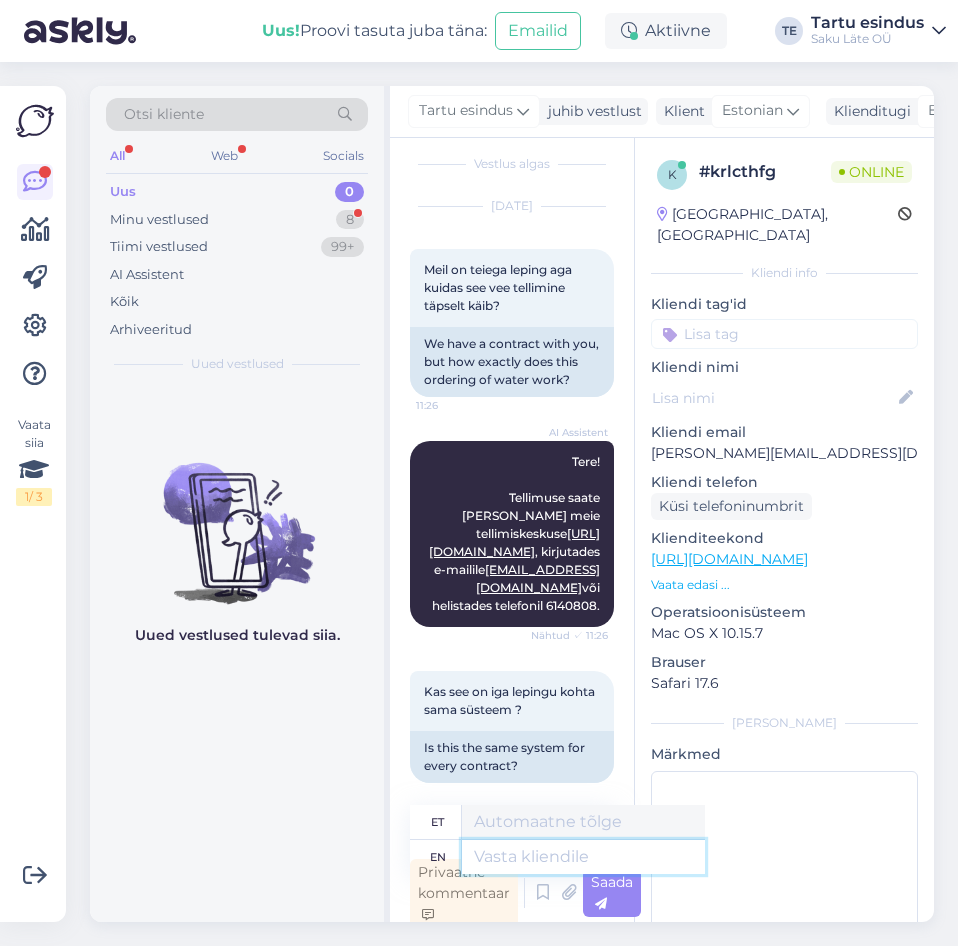 click at bounding box center (583, 857) 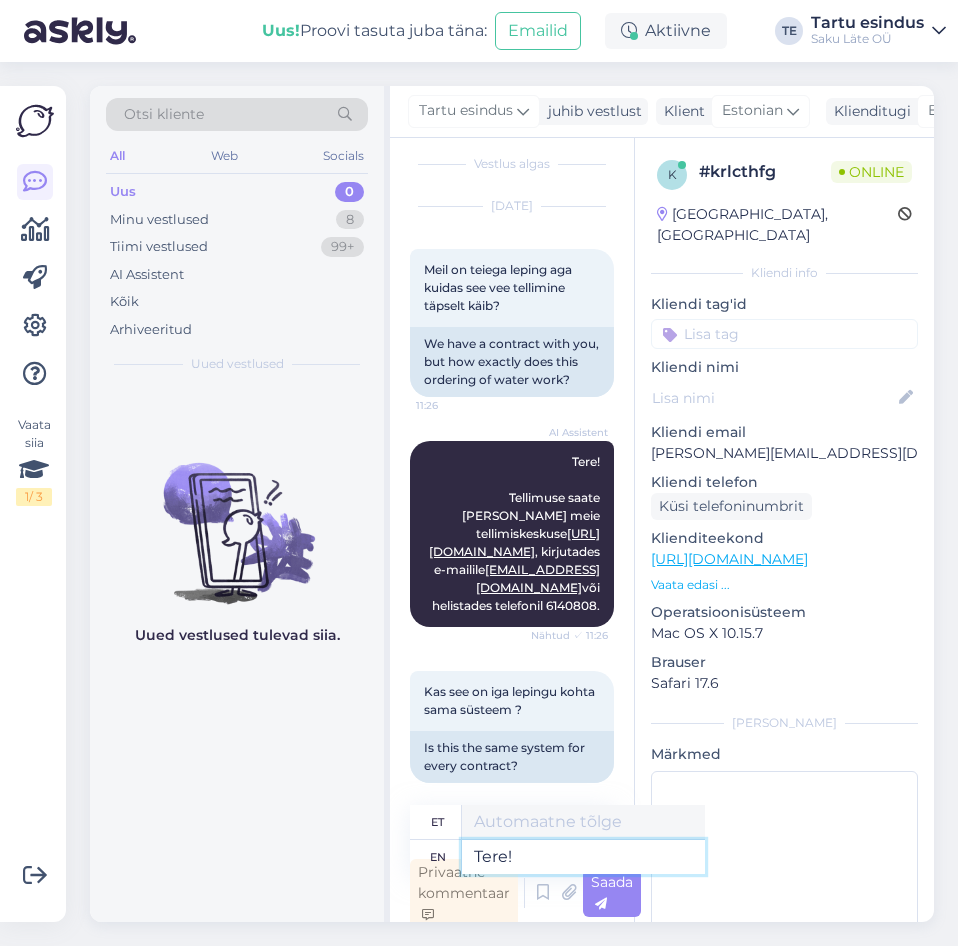 type on "Tere!" 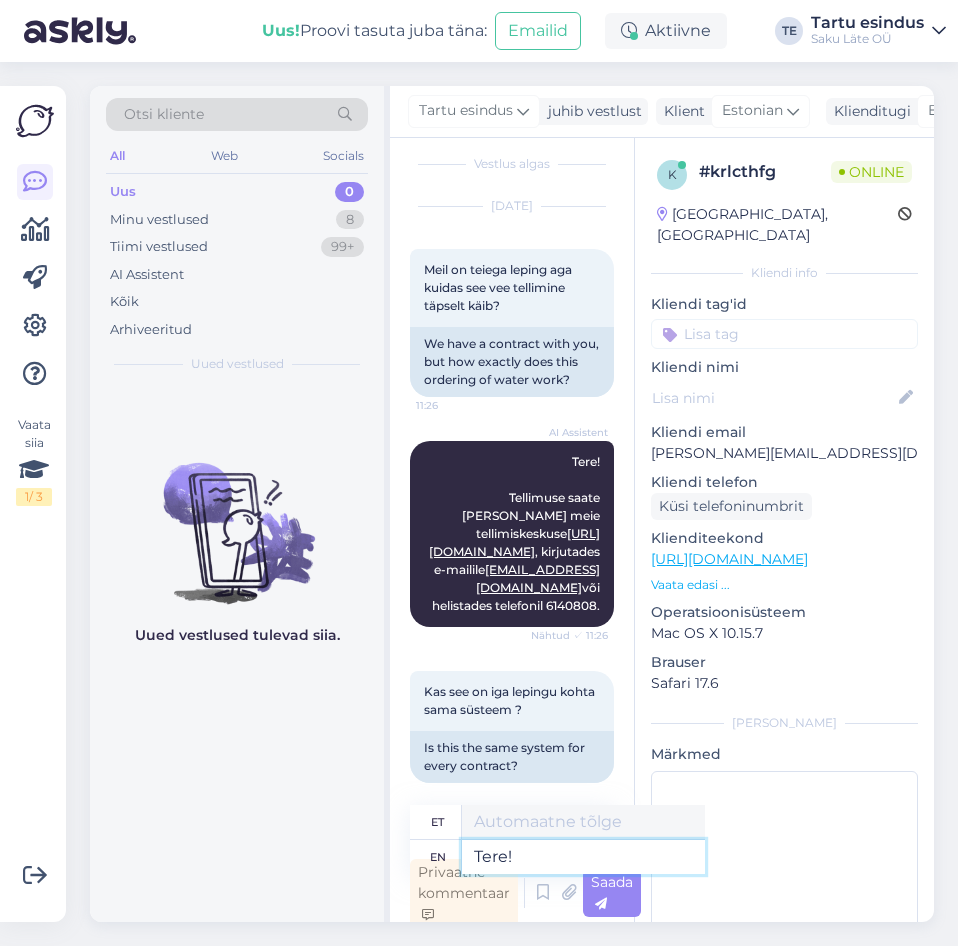 type on "Tere!" 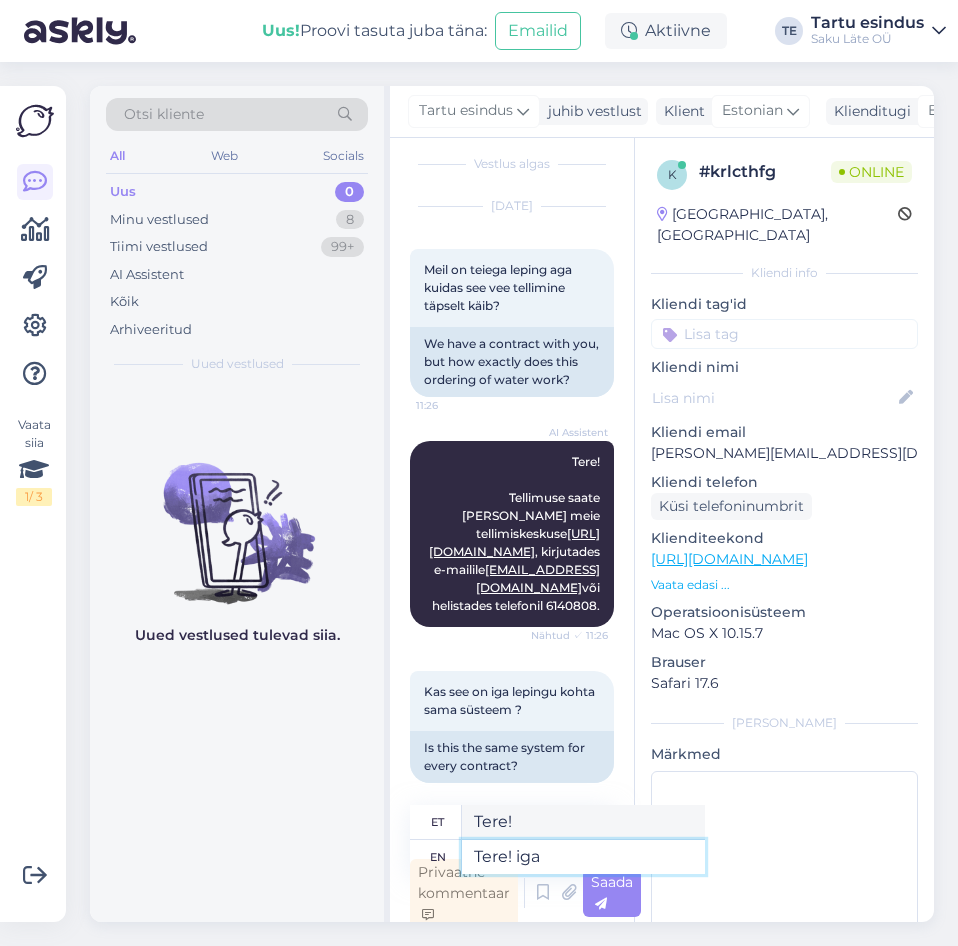type on "Tere! iga l" 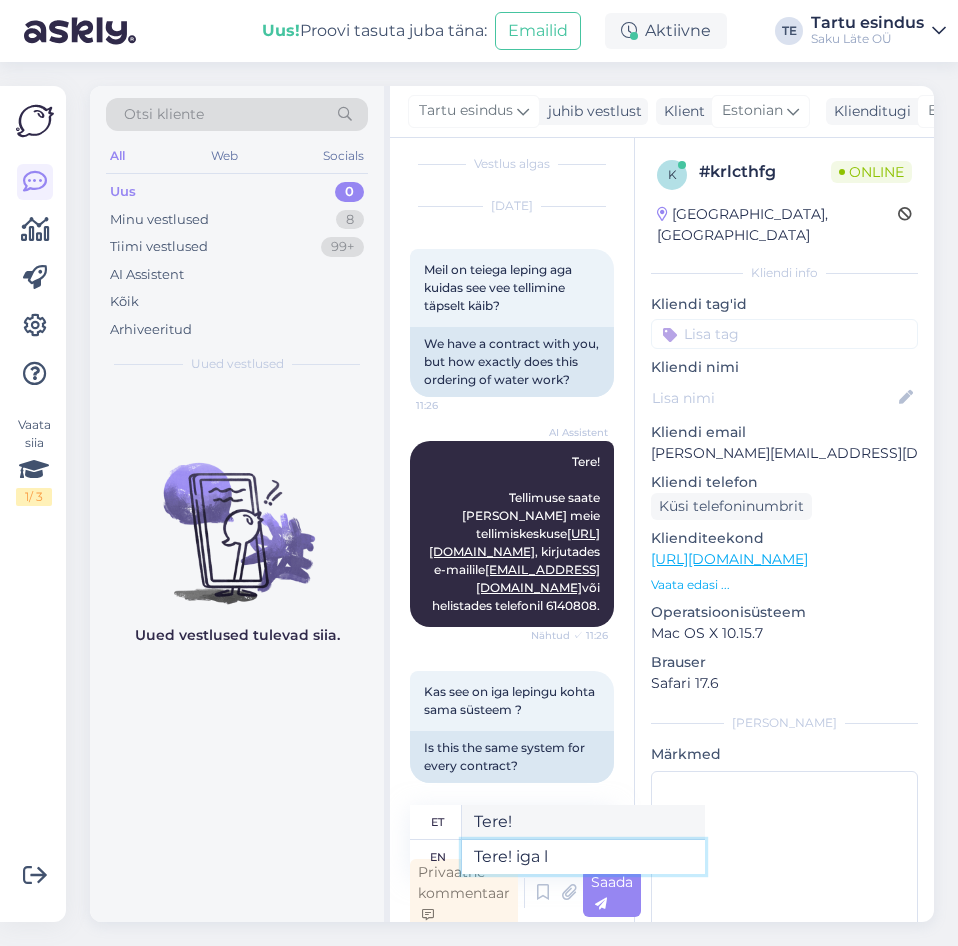 type on "Tere! iga" 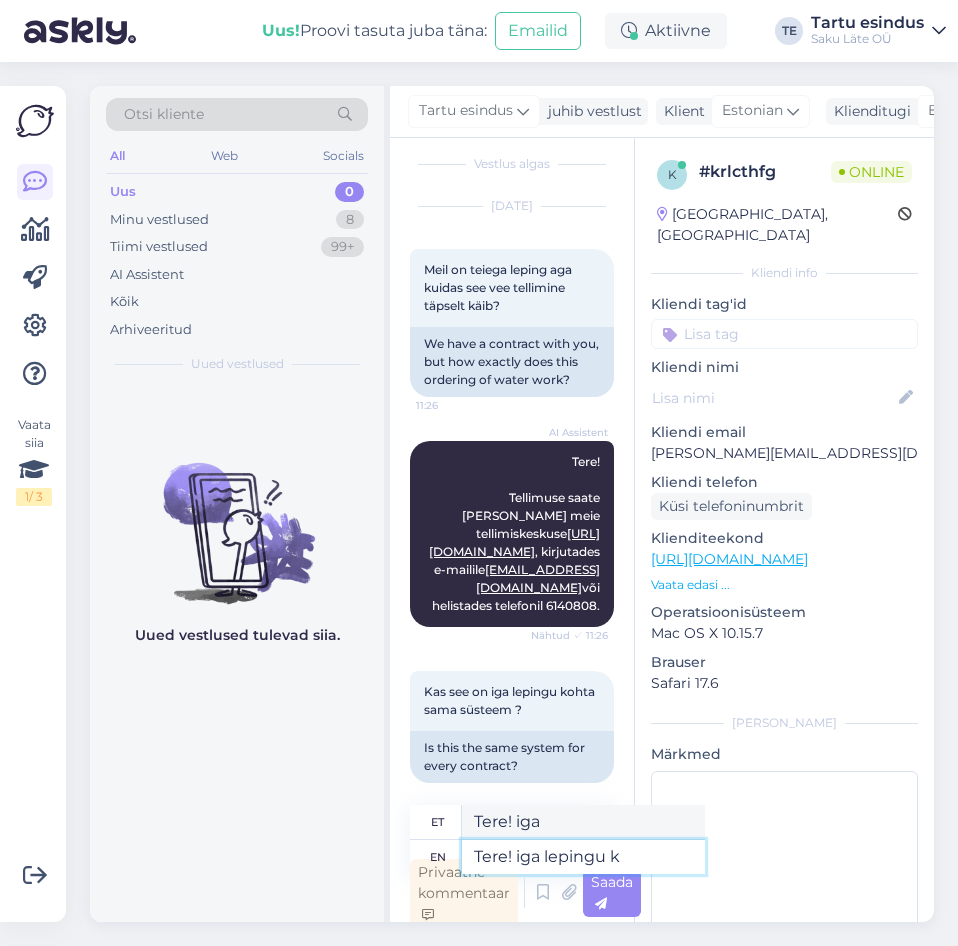 type on "Tere! iga lepingu ko" 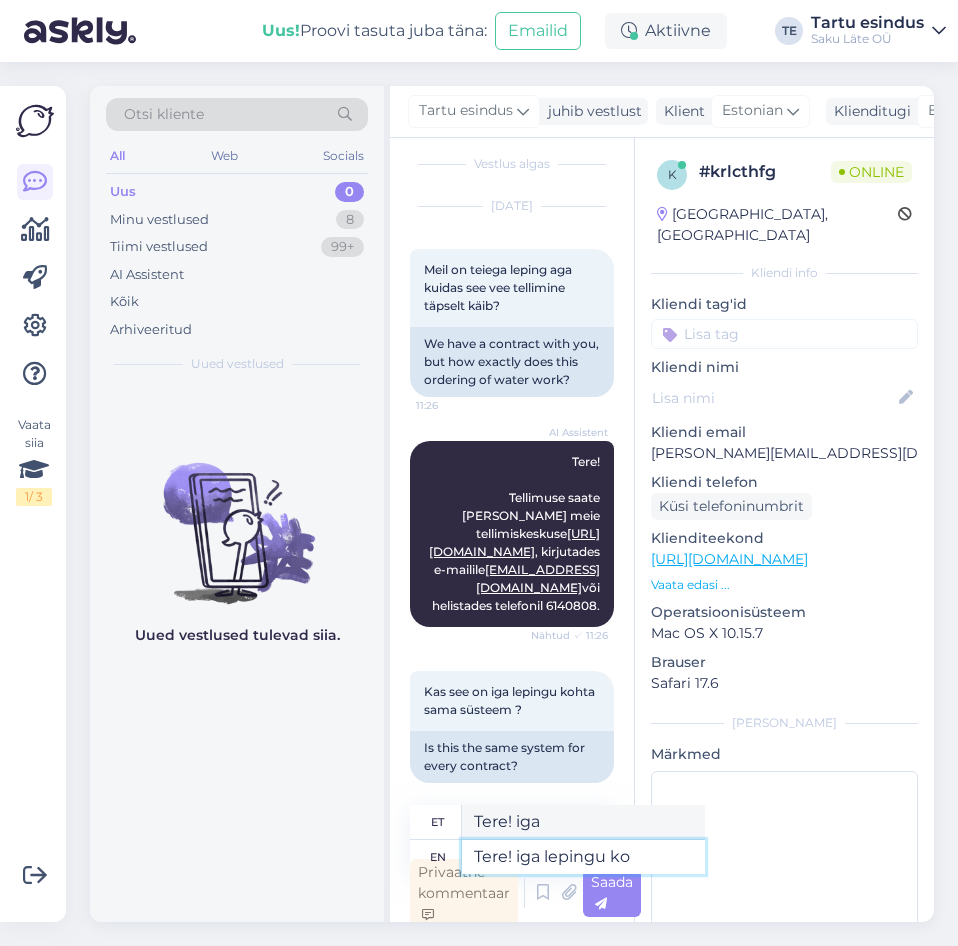 type on "Tere! iga leping" 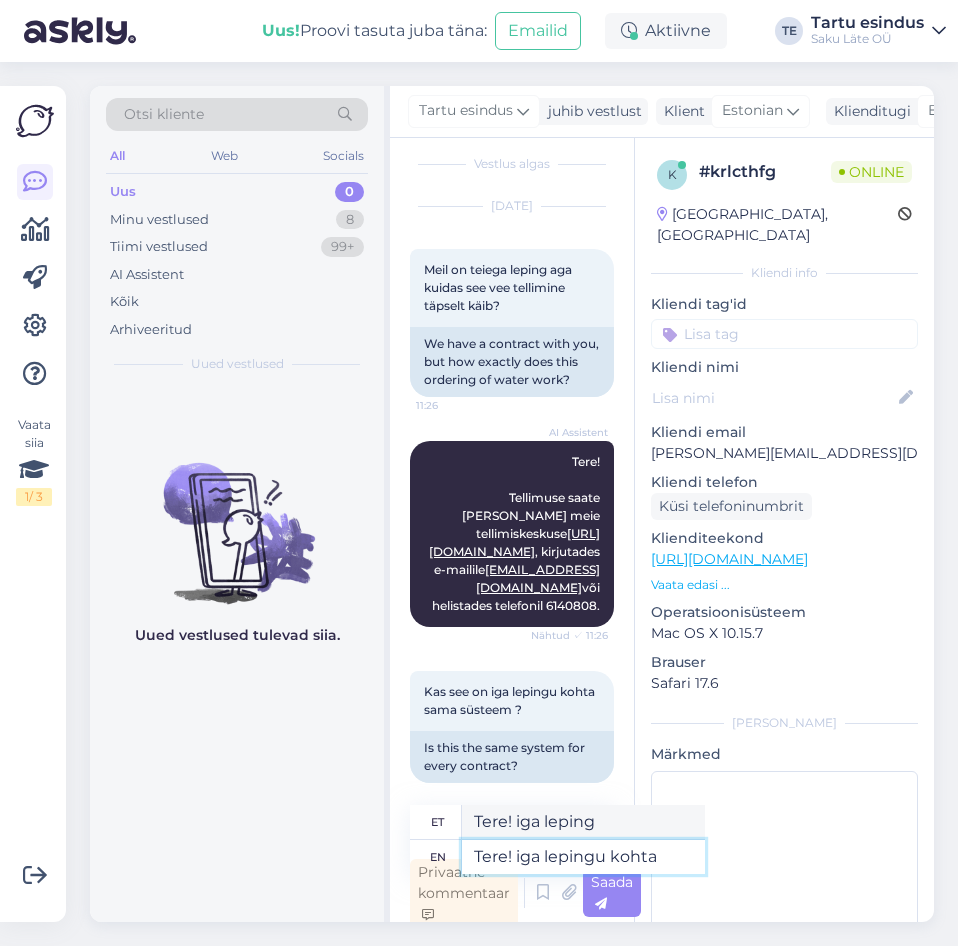 type on "Tere! iga lepingu kohta" 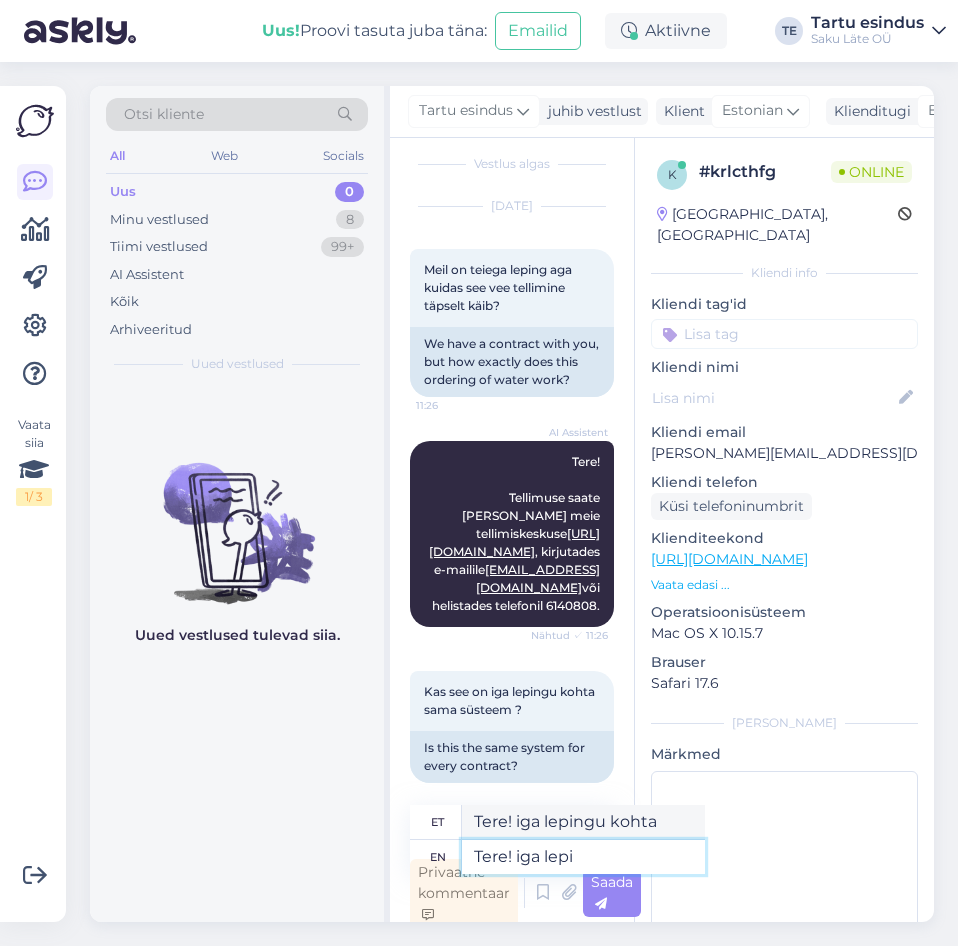 type on "Tere! iga lep" 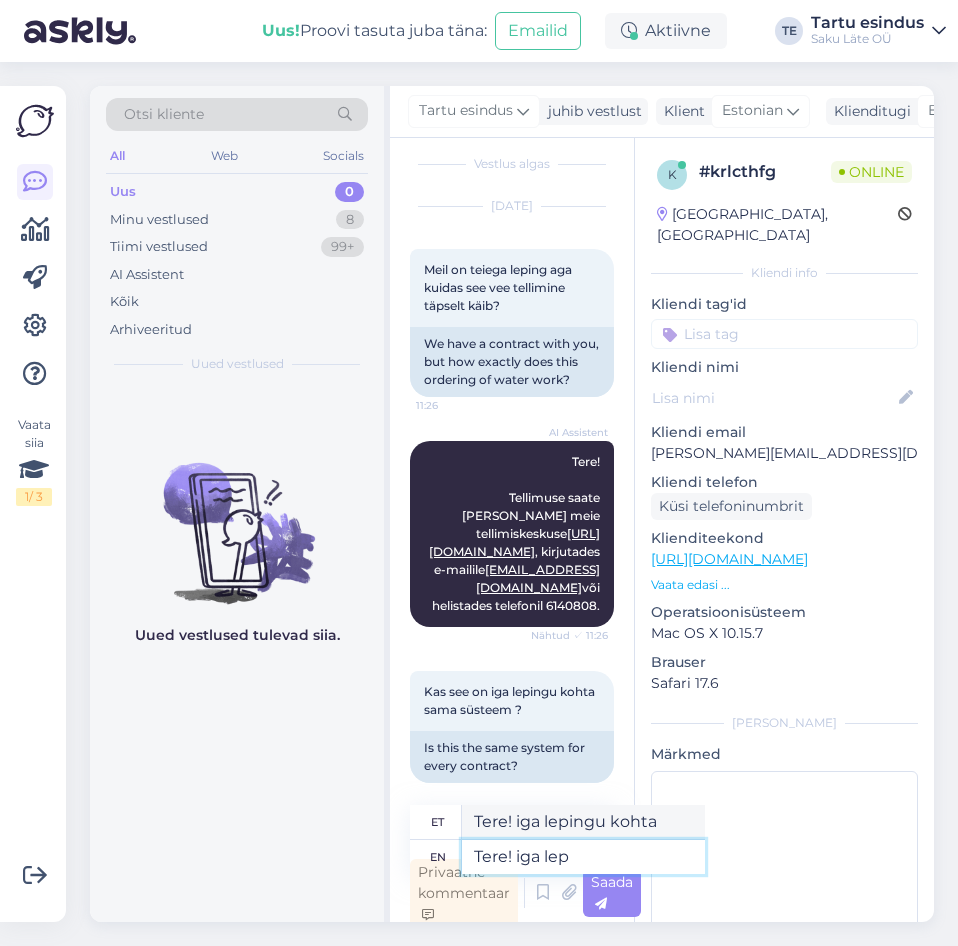 type on "Tere! iga leping" 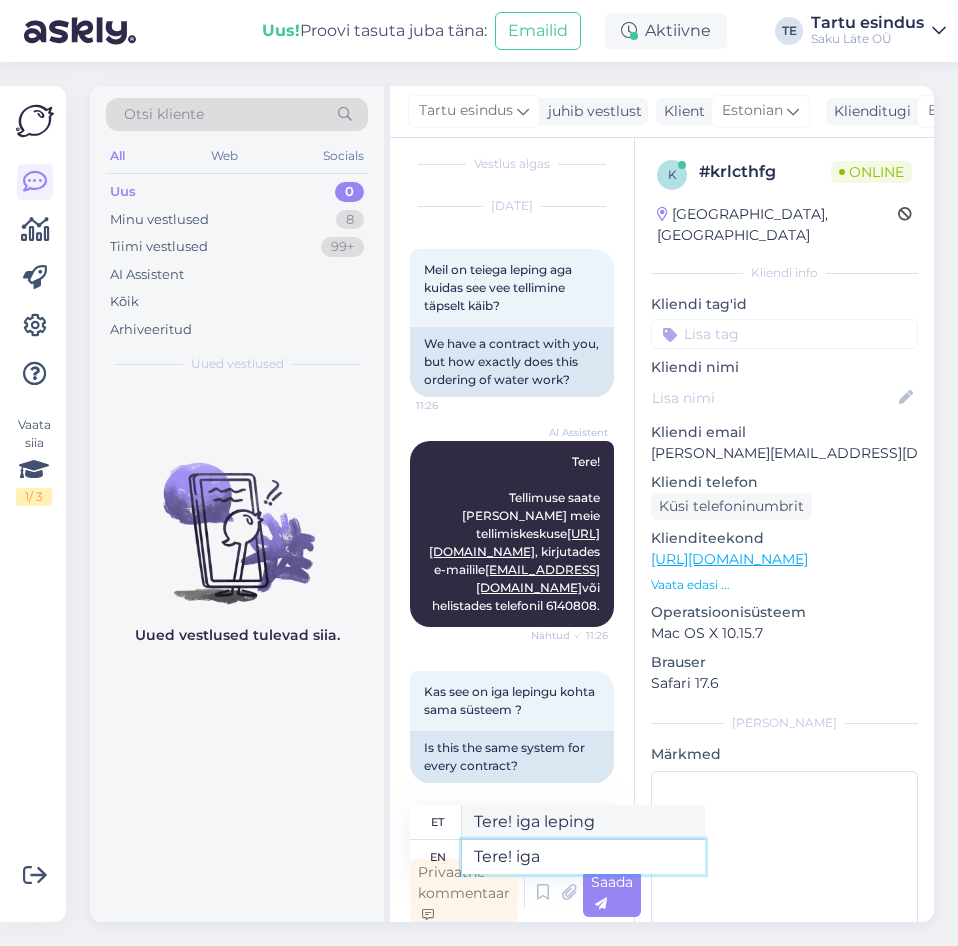 type on "Tere! ig" 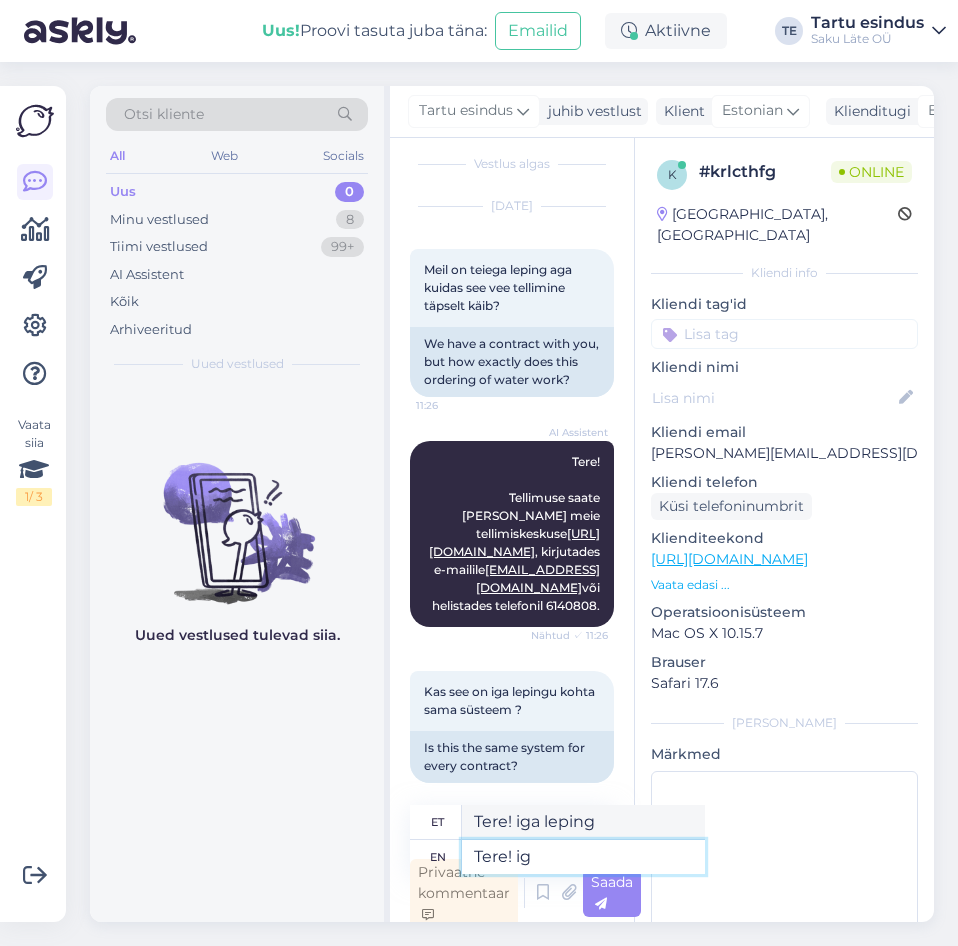 type on "Tere! iga" 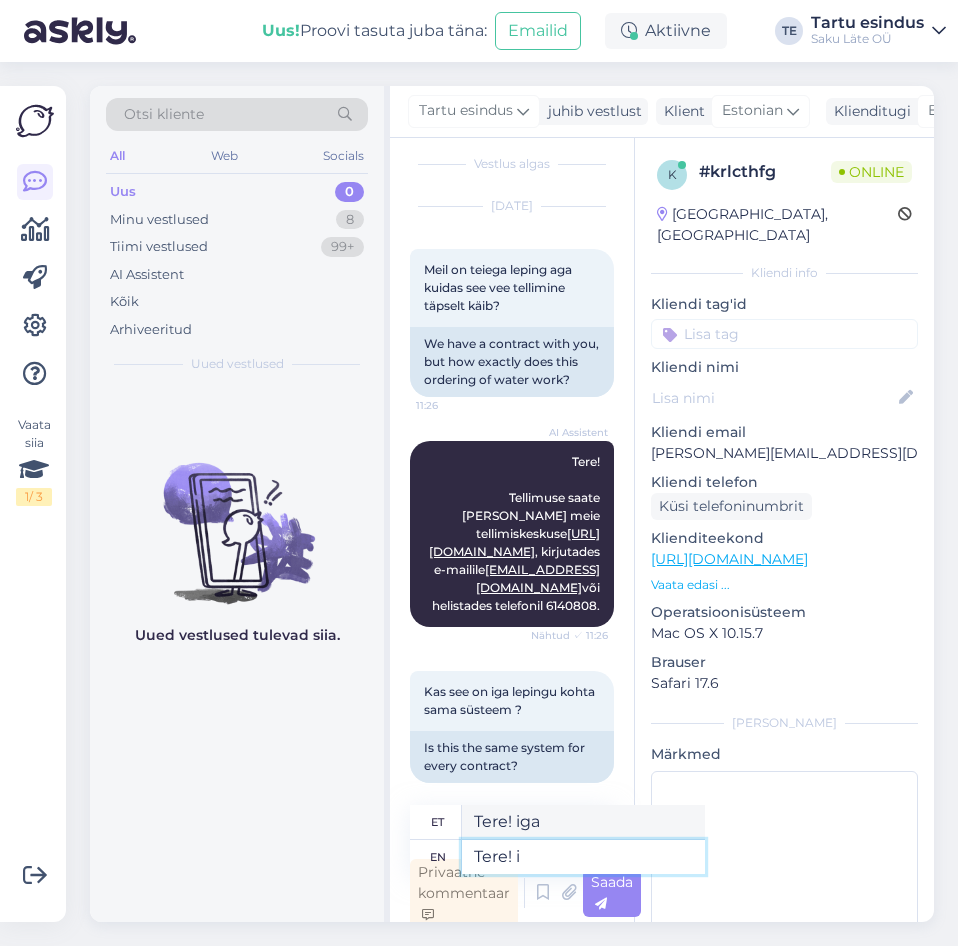type on "Tere!" 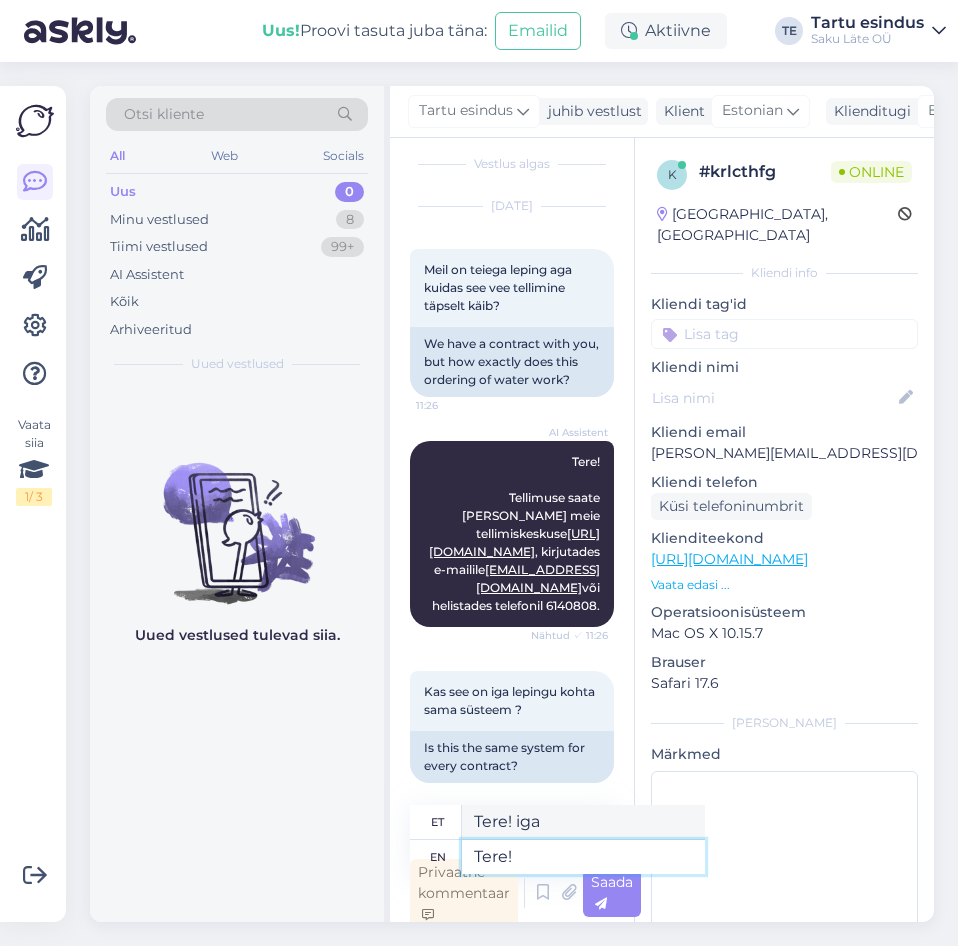 type on "Tere!" 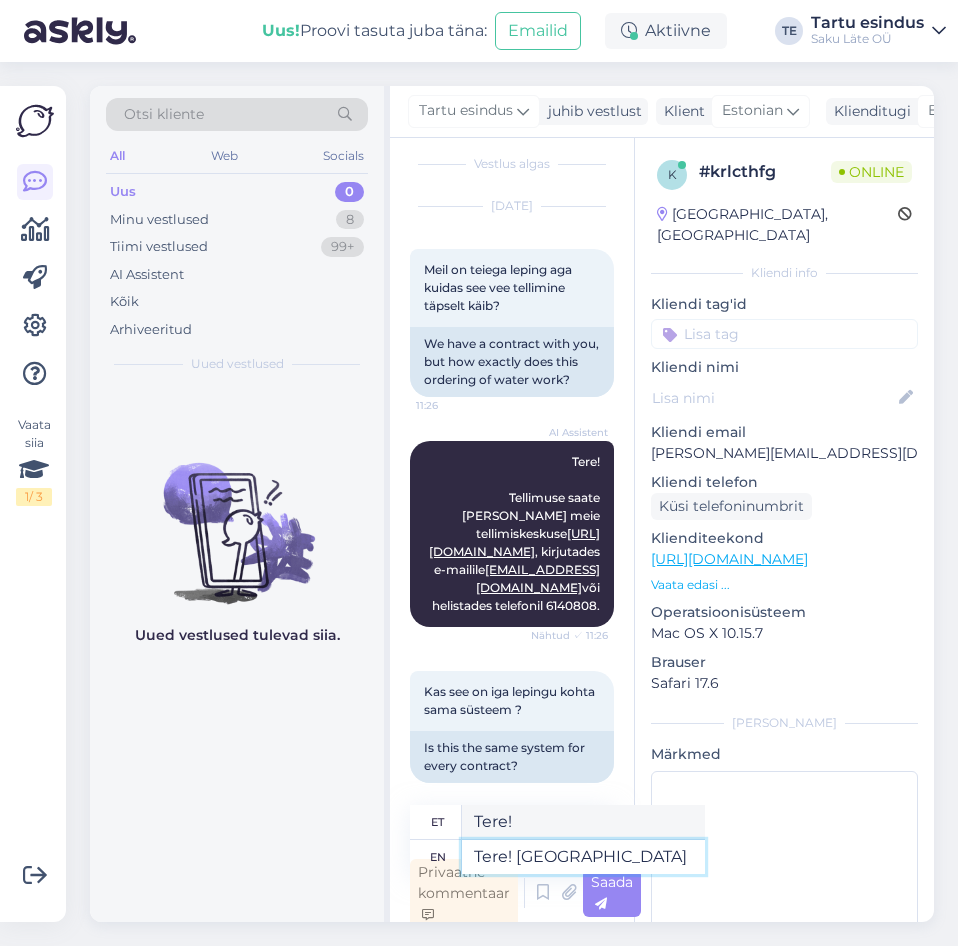 type on "Tere! [GEOGRAPHIC_DATA]" 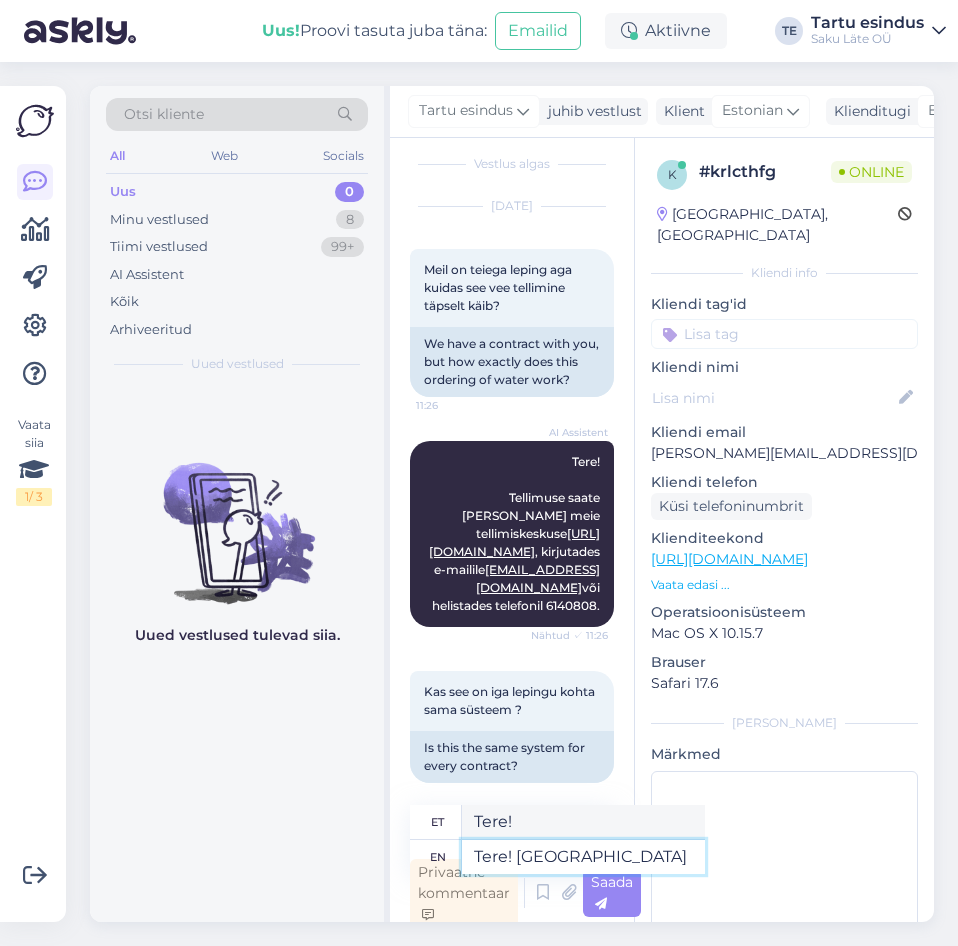 type on "Tere! [GEOGRAPHIC_DATA]" 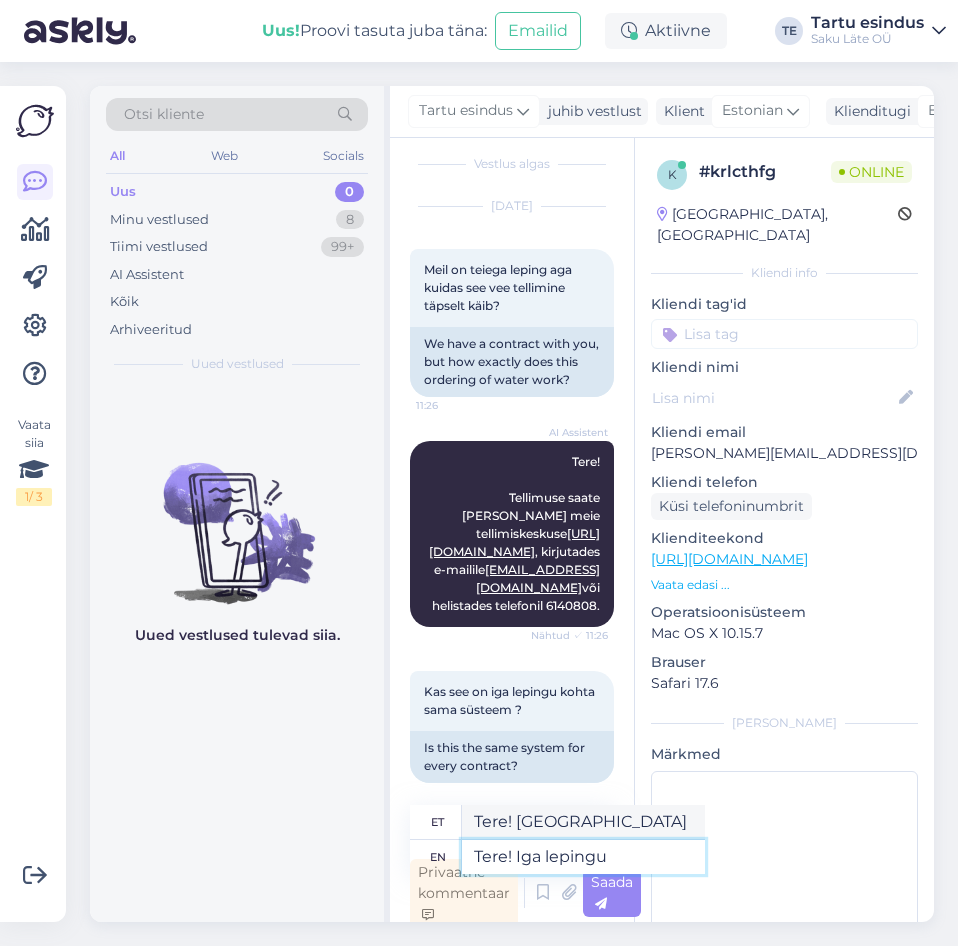 type on "Tere! Iga lepingu k" 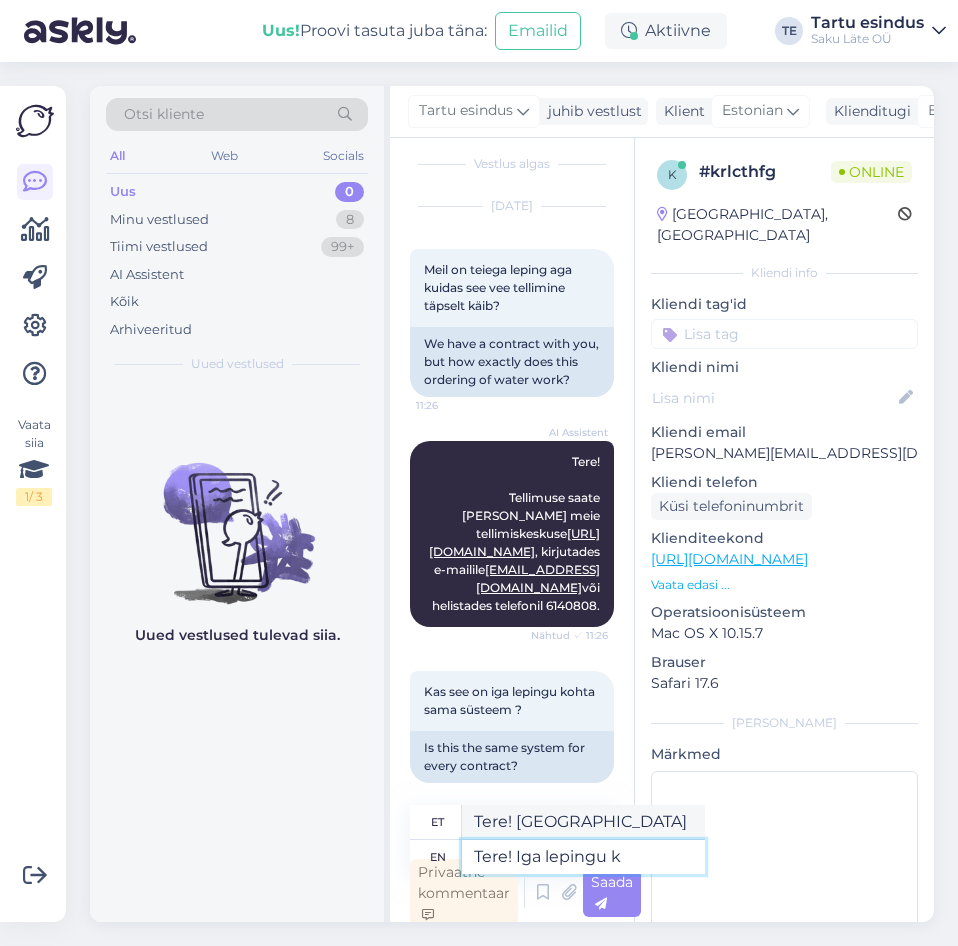 type on "Tere! Iga leping" 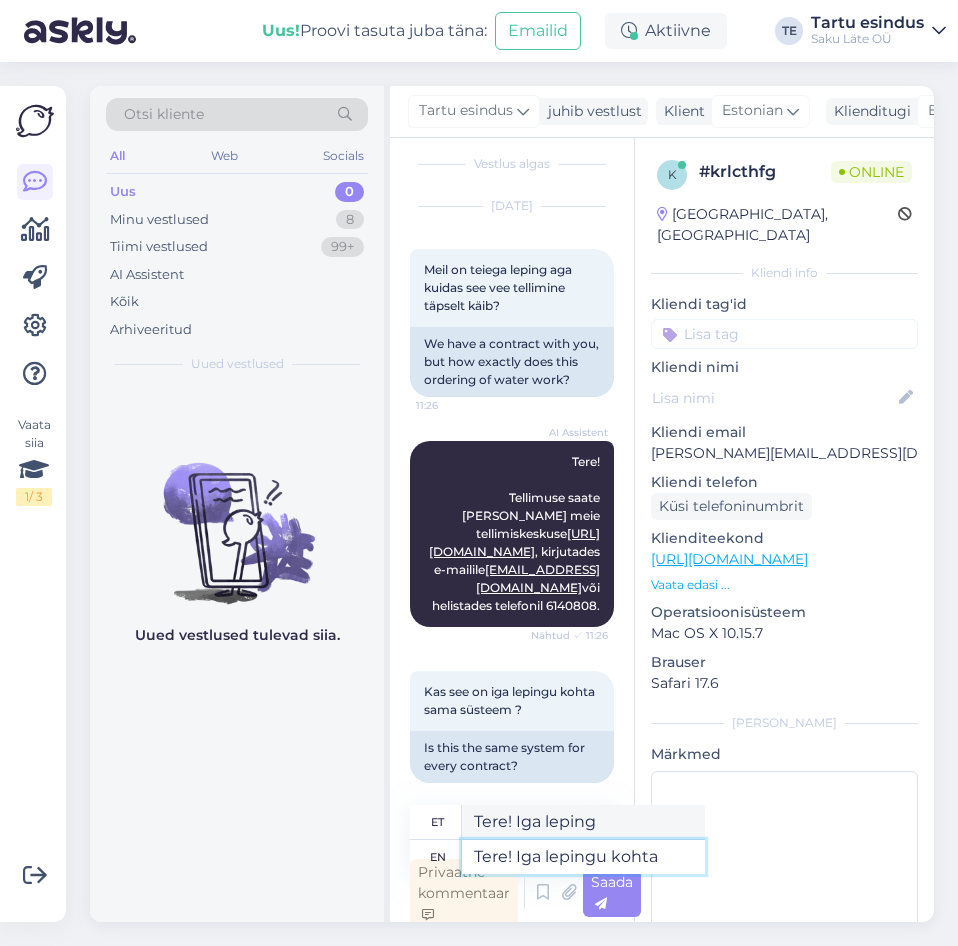 type on "Tere! Iga lepingu kohta s" 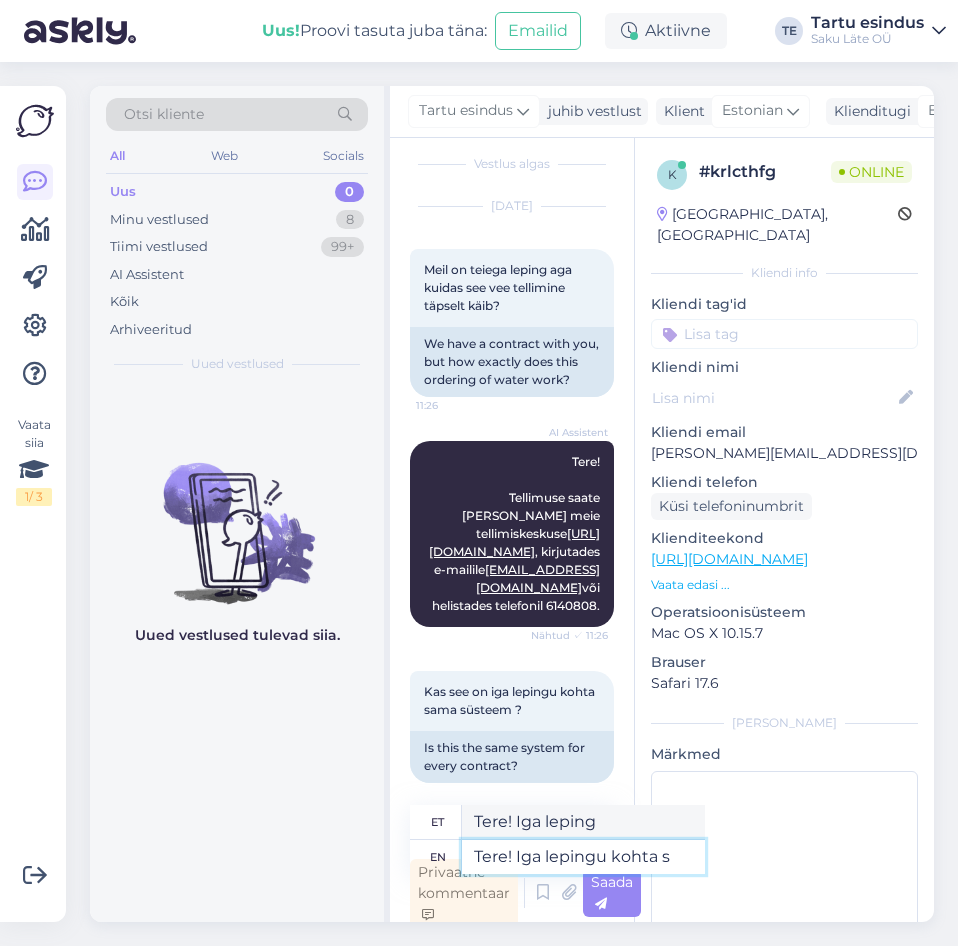 type on "Tere! Iga [PERSON_NAME]" 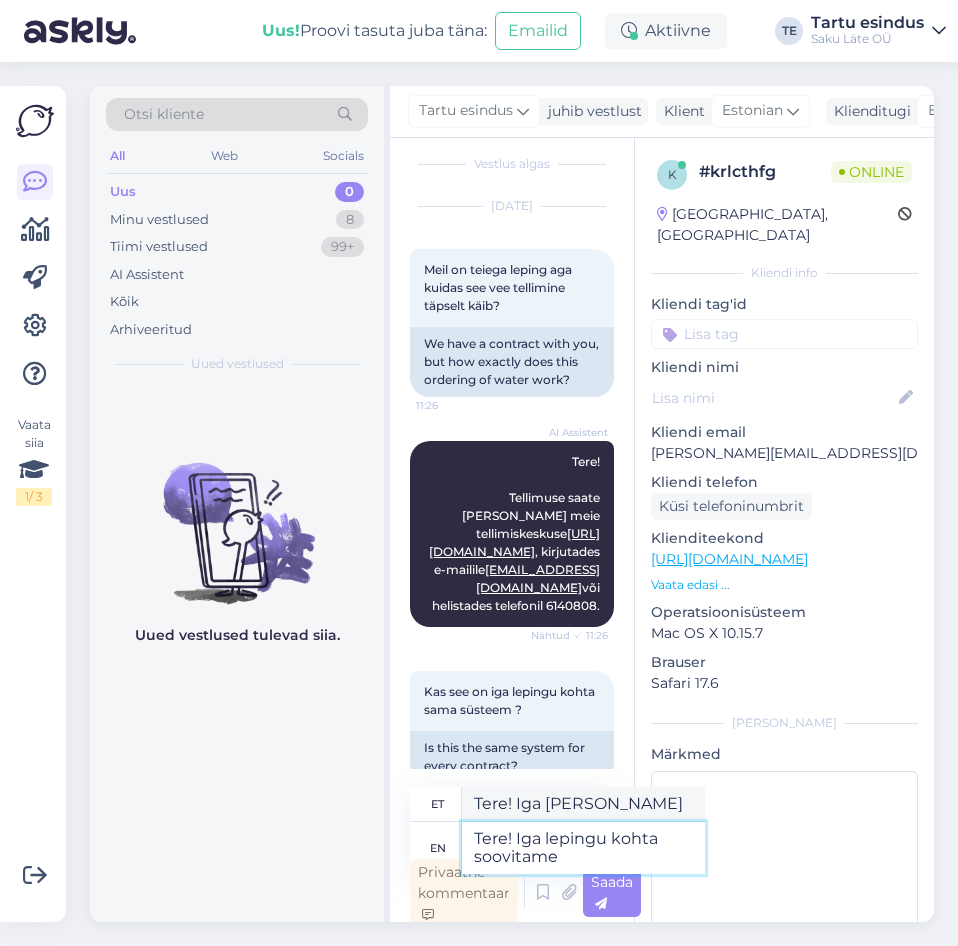 type on "Tere! Iga lepingu kohta soovitame t" 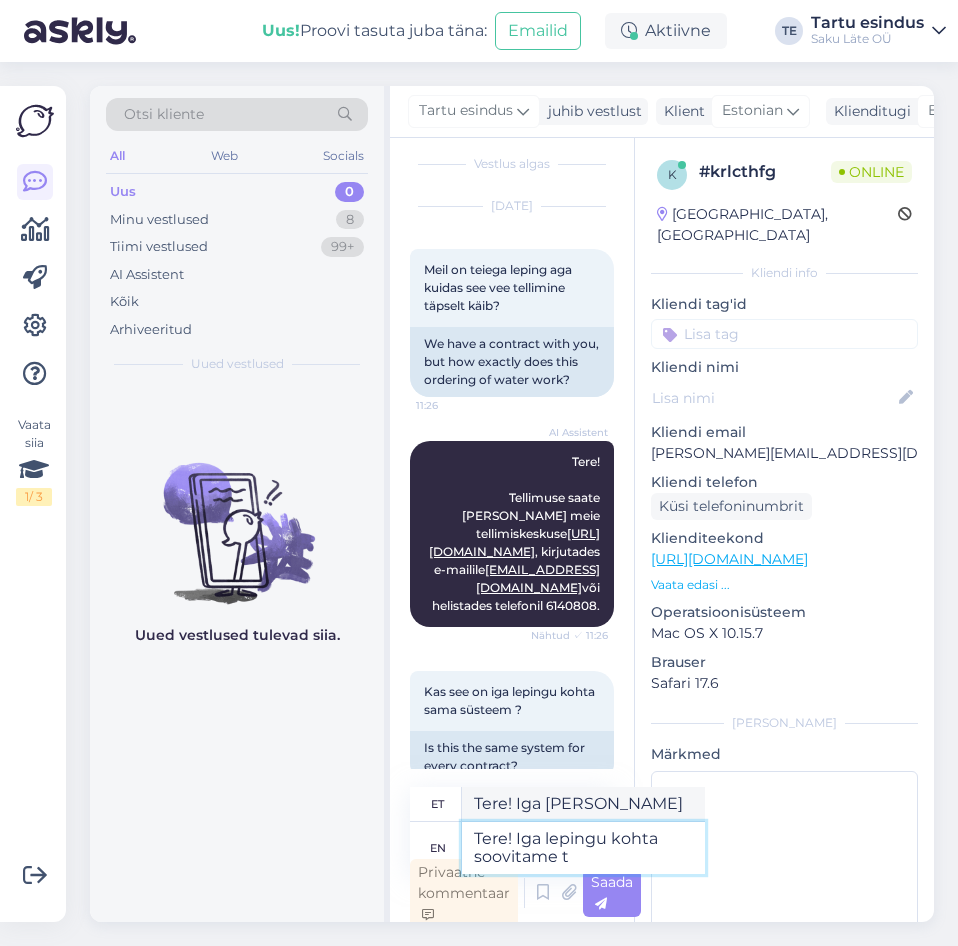 type on "Tere! Iga lepingu kohta soovitame" 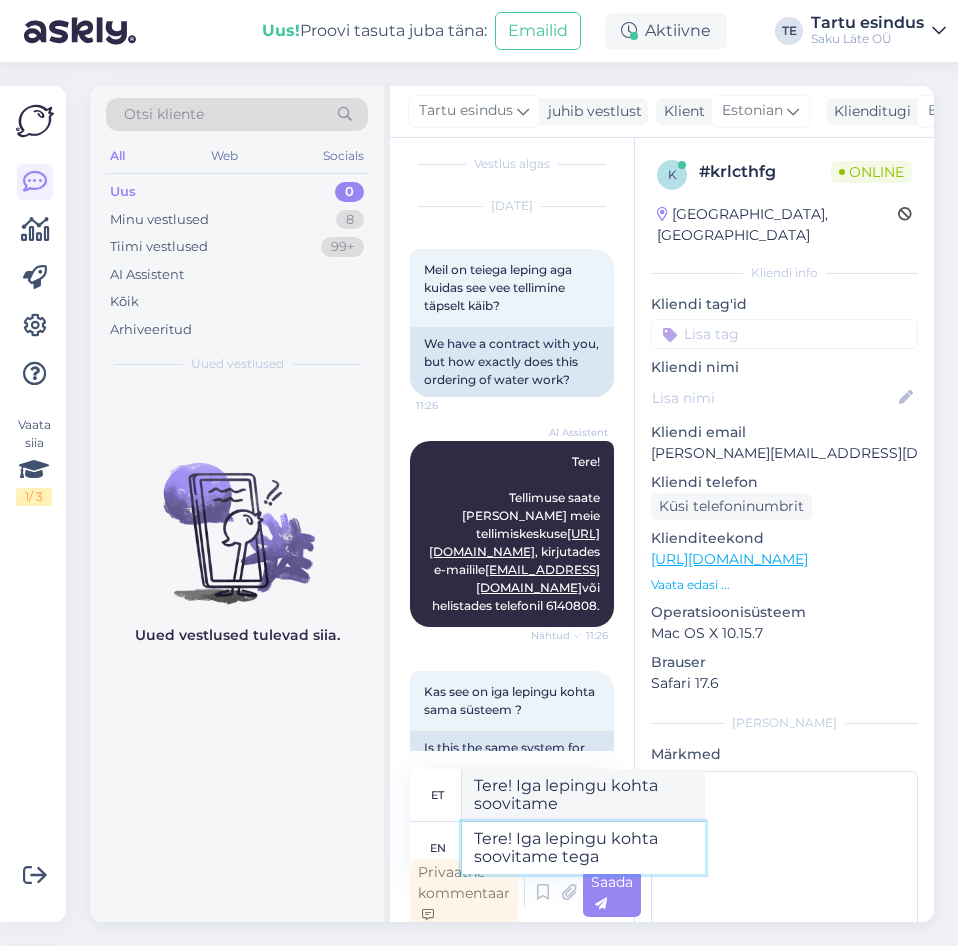 type on "Tere! Iga lepingu kohta soovitame tega e" 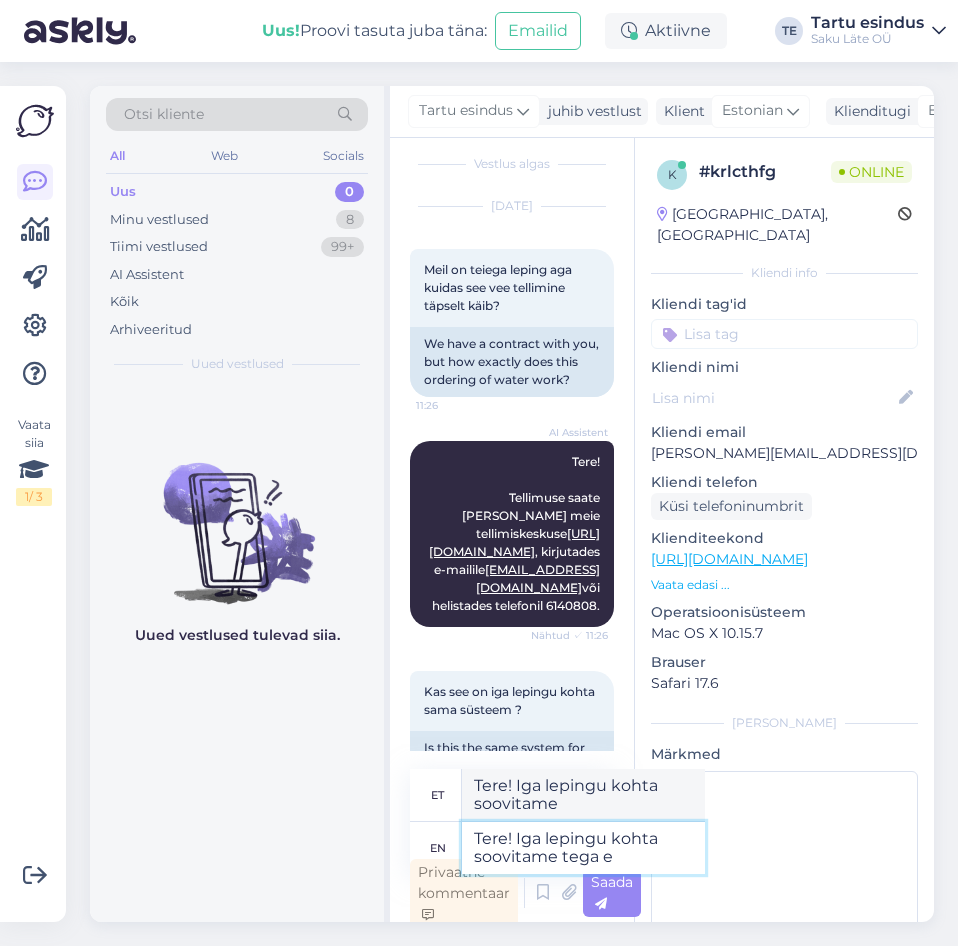 type on "Tere! Iga lepingu kohta soovitame tega" 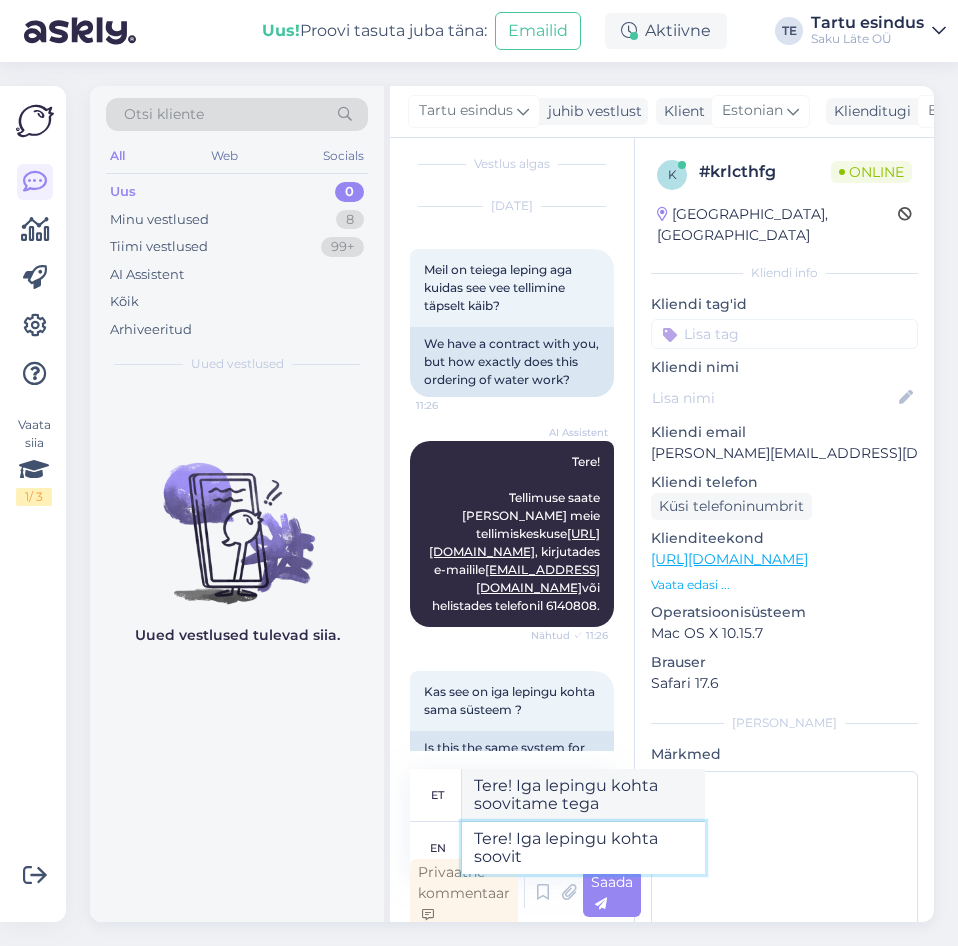 type on "Tere! Iga lepingu kohta soovi" 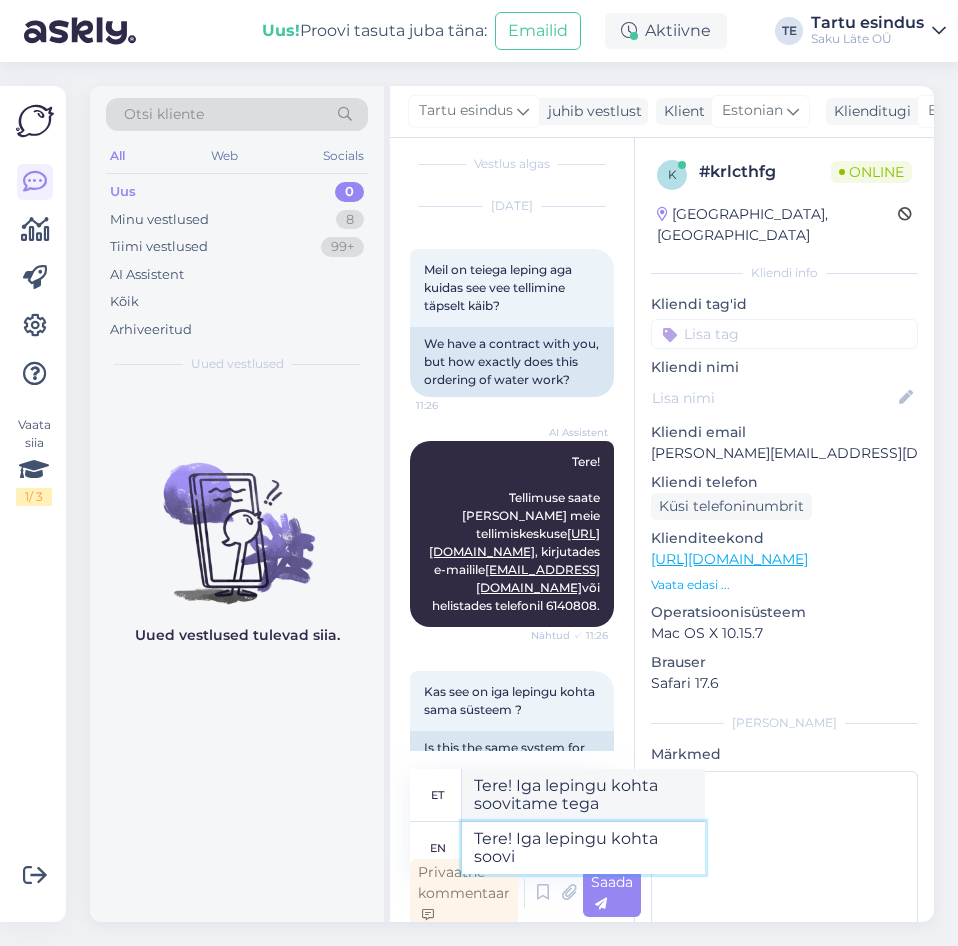 type on "Tere! Iga lepingu kohta soovitame" 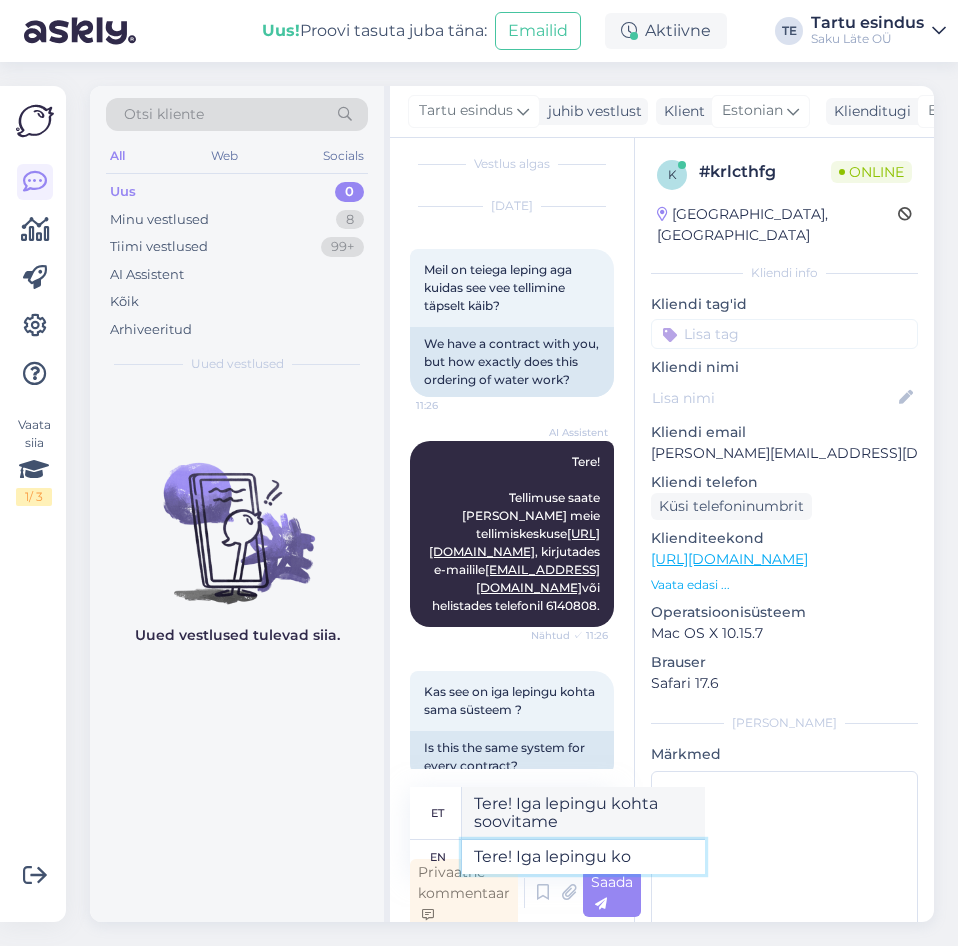 type on "Tere! Iga lepingu k" 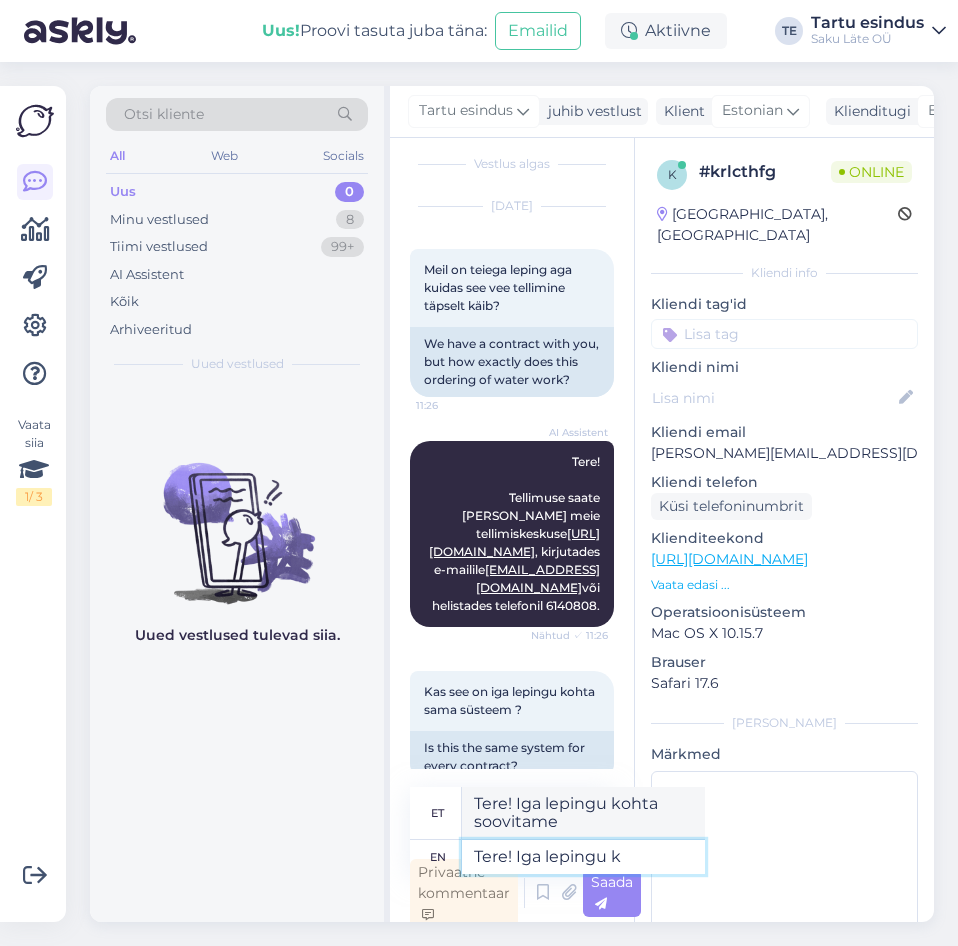 type on "Tere! Iga [PERSON_NAME]" 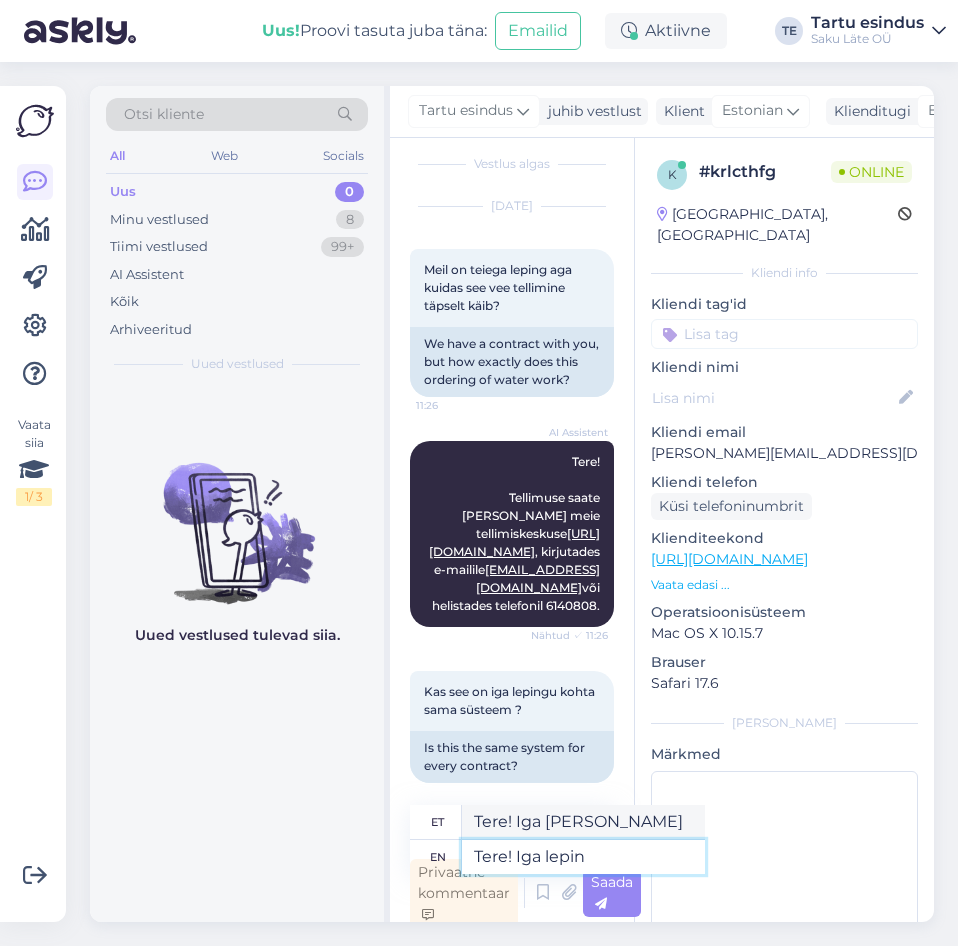 type on "Tere! Iga lepi" 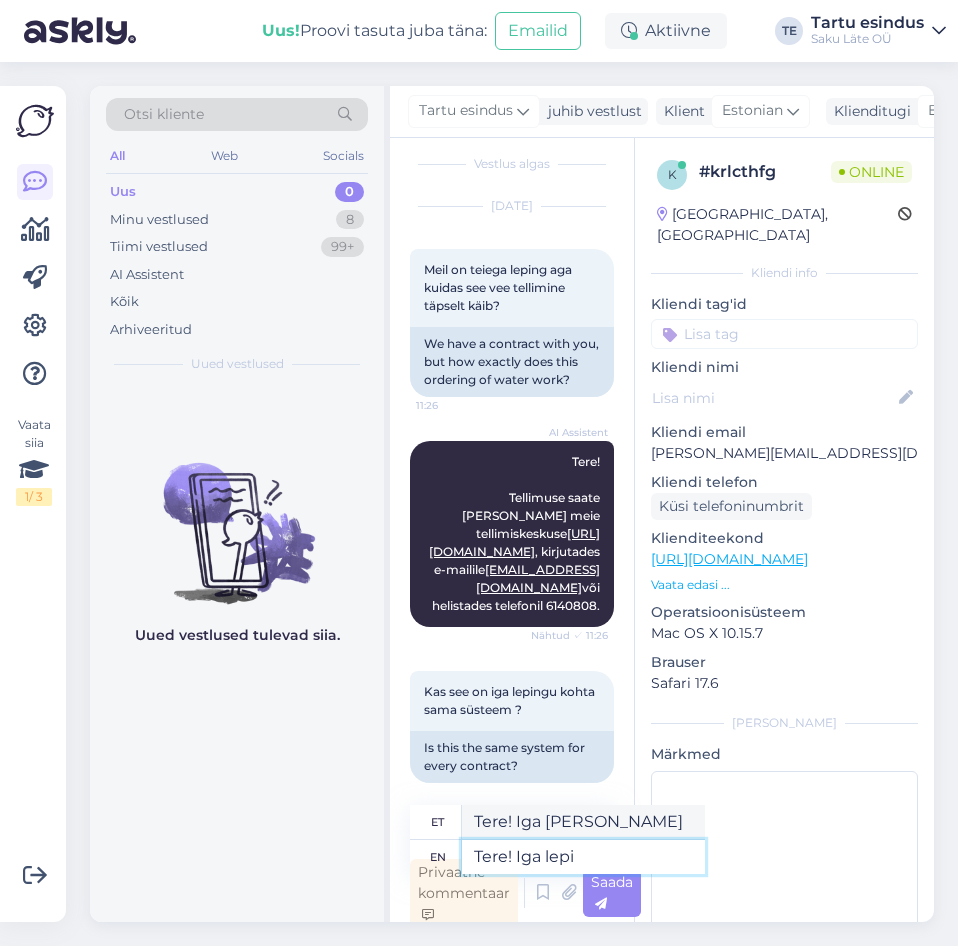 type on "Tere! Iga leping" 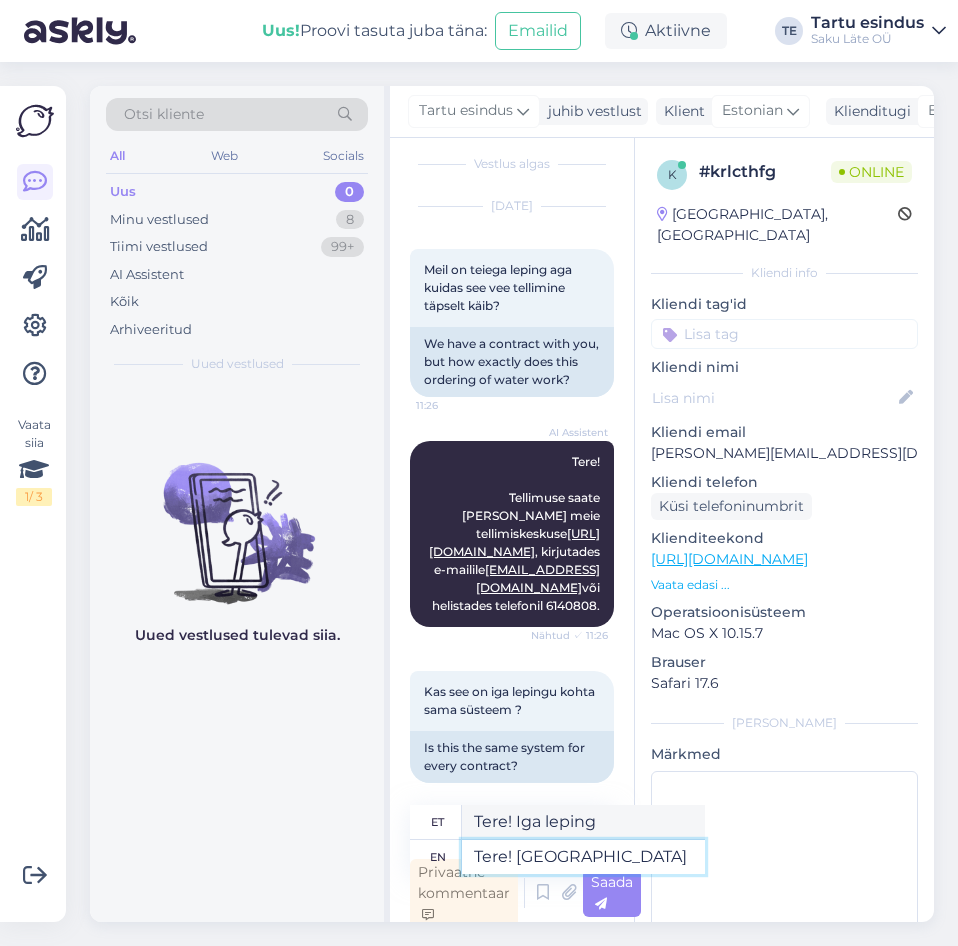 type on "Tere! [GEOGRAPHIC_DATA]" 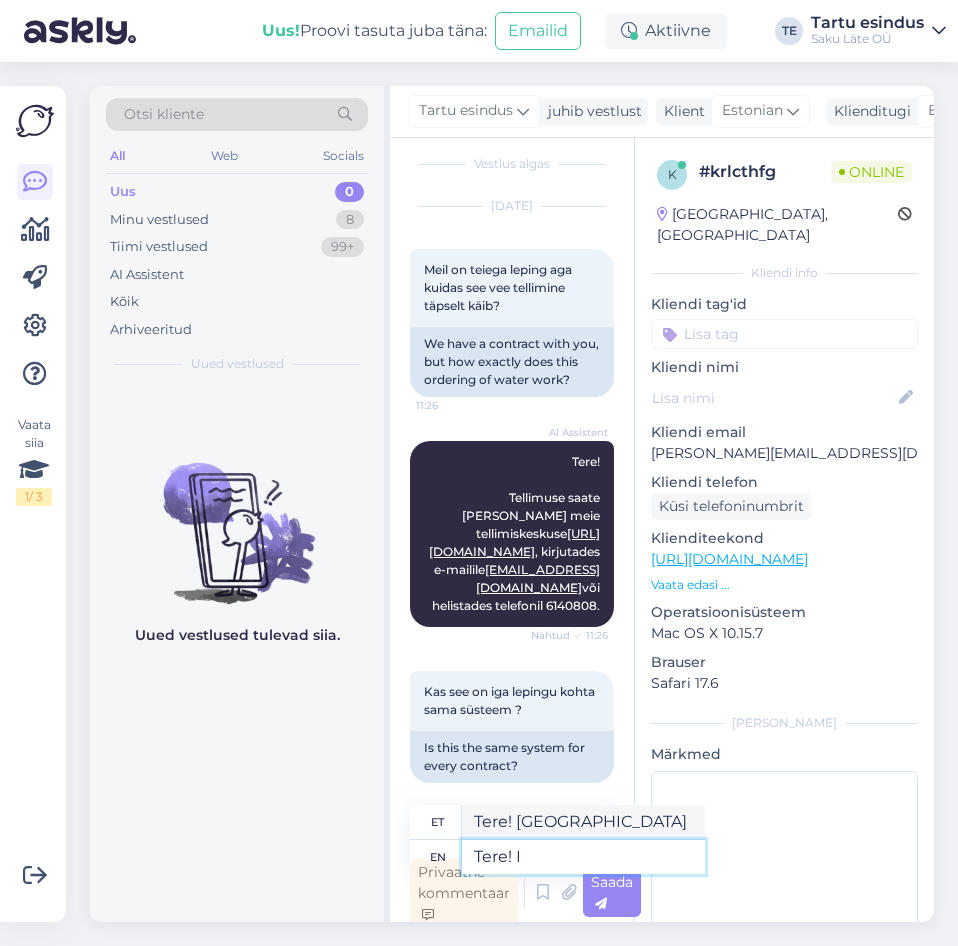 type on "Tere!" 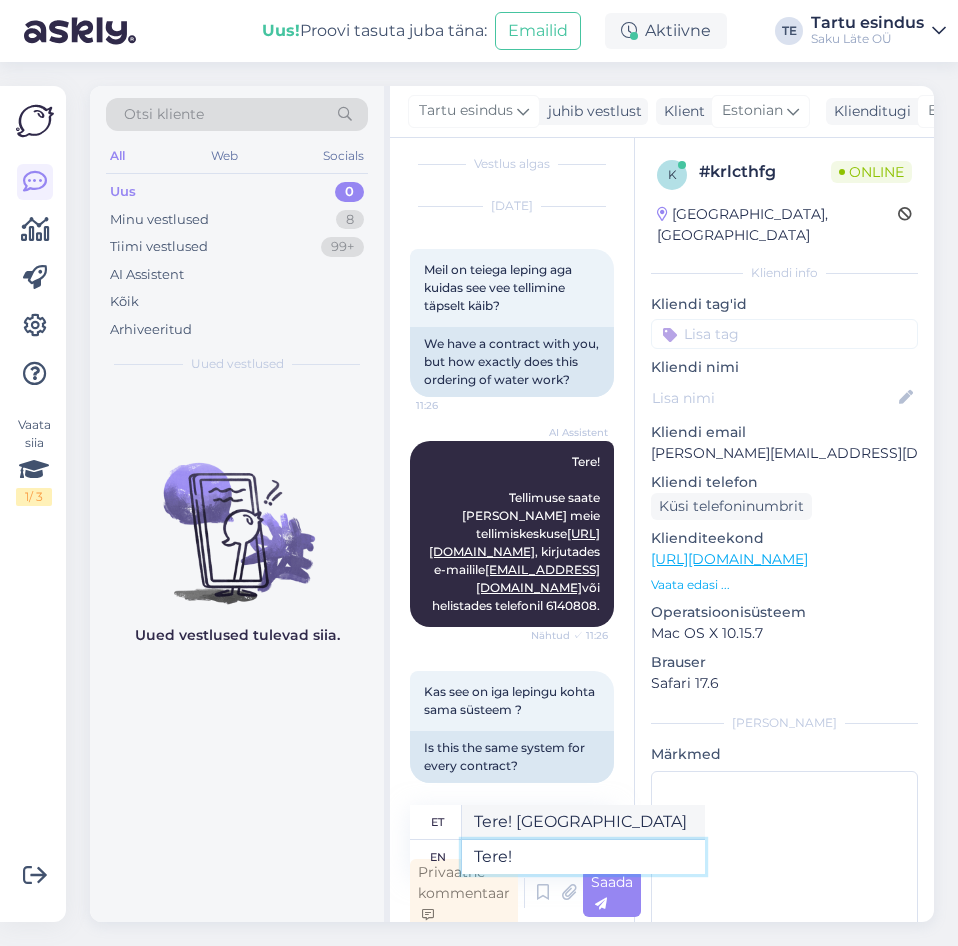 type on "Tere!" 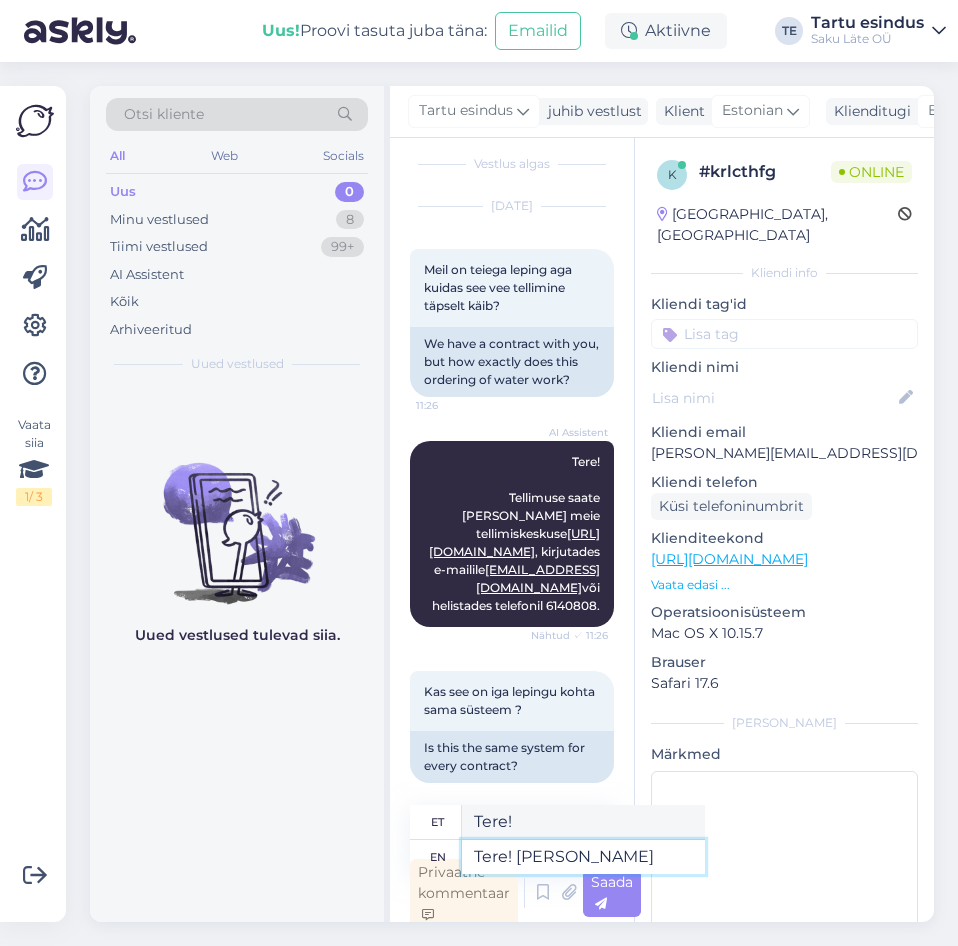 type on "Tere! Kui e" 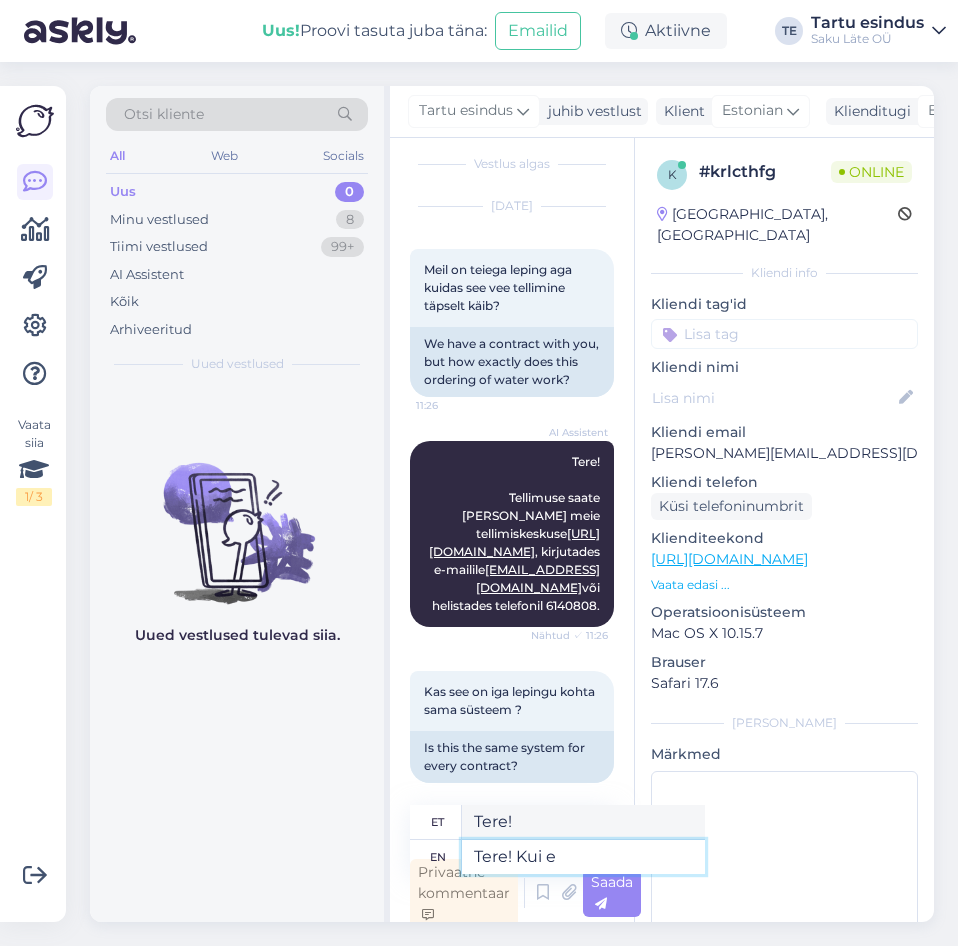 type on "Tere! [PERSON_NAME]" 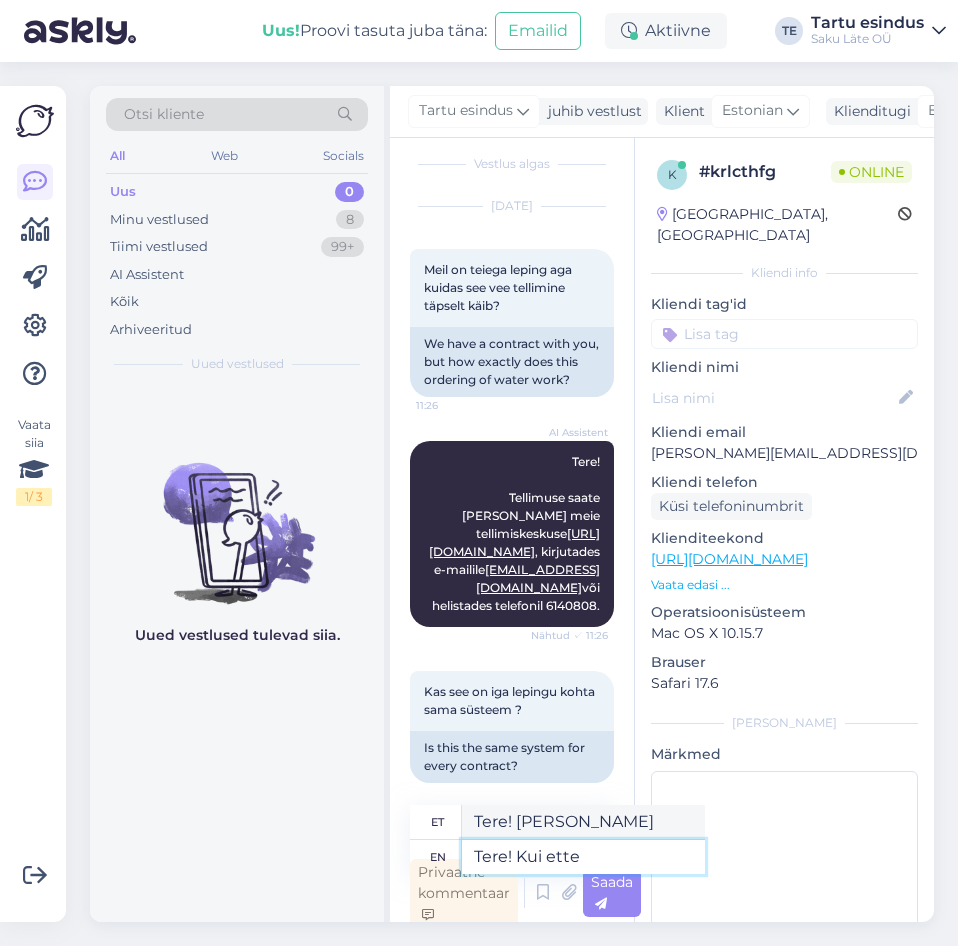 type on "Tere! Kui ette" 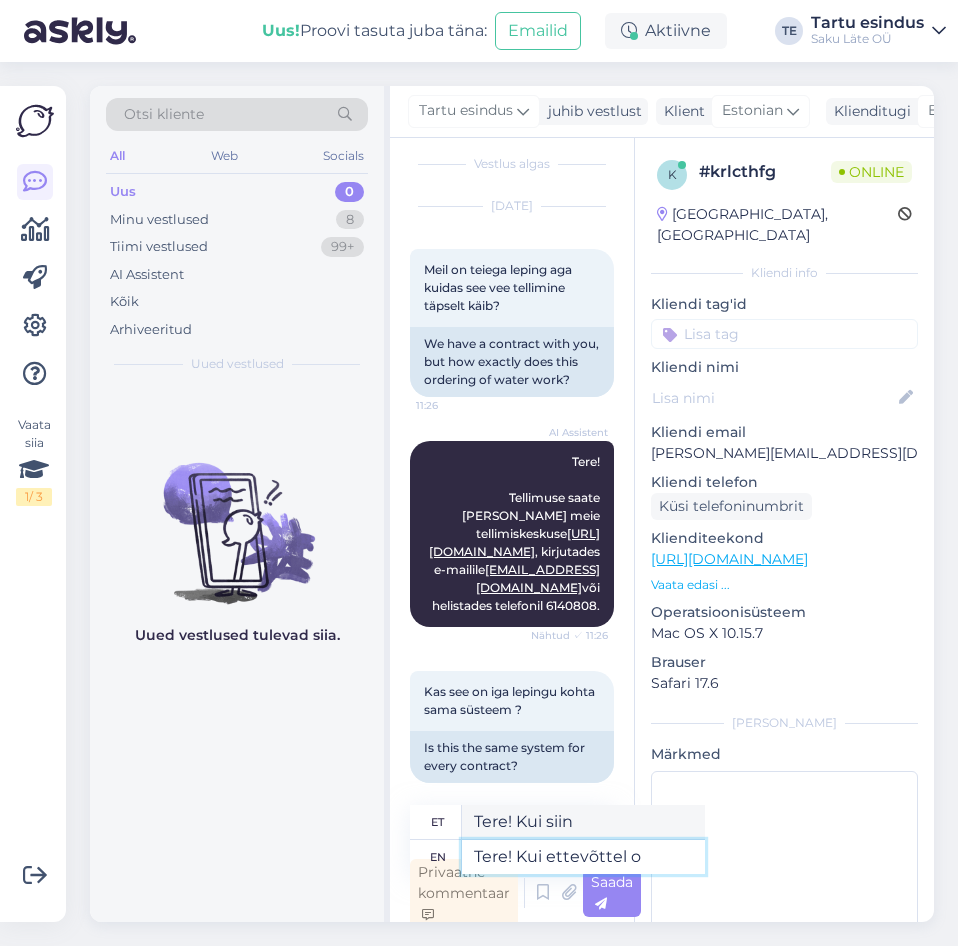 type 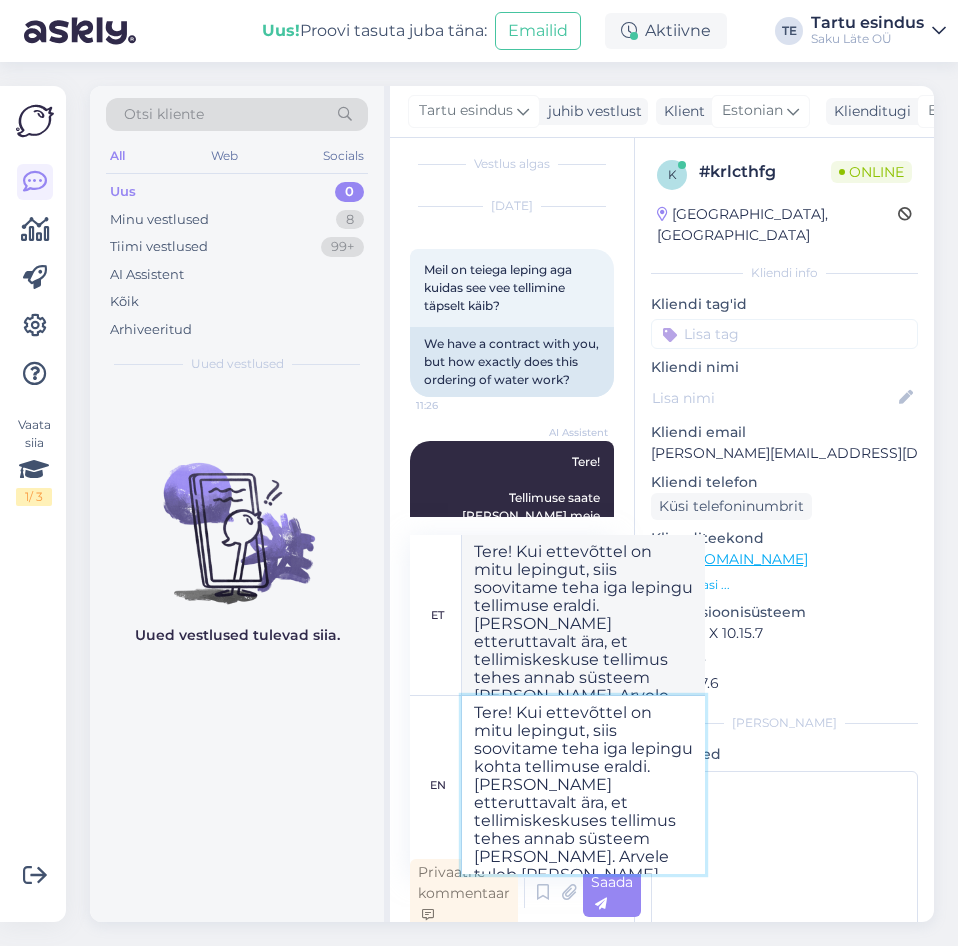 click on "Tere! Kui ettevõttel on mitu lepingut, siis soovitame teha iga lepingu kohta tellimuse eraldi. [PERSON_NAME] etteruttavalt ära, et tellimiskeskuses tellimus tehes annab süsteem [PERSON_NAME]. Arvele tuleb [PERSON_NAME] lepingus olev veehind." at bounding box center (583, 785) 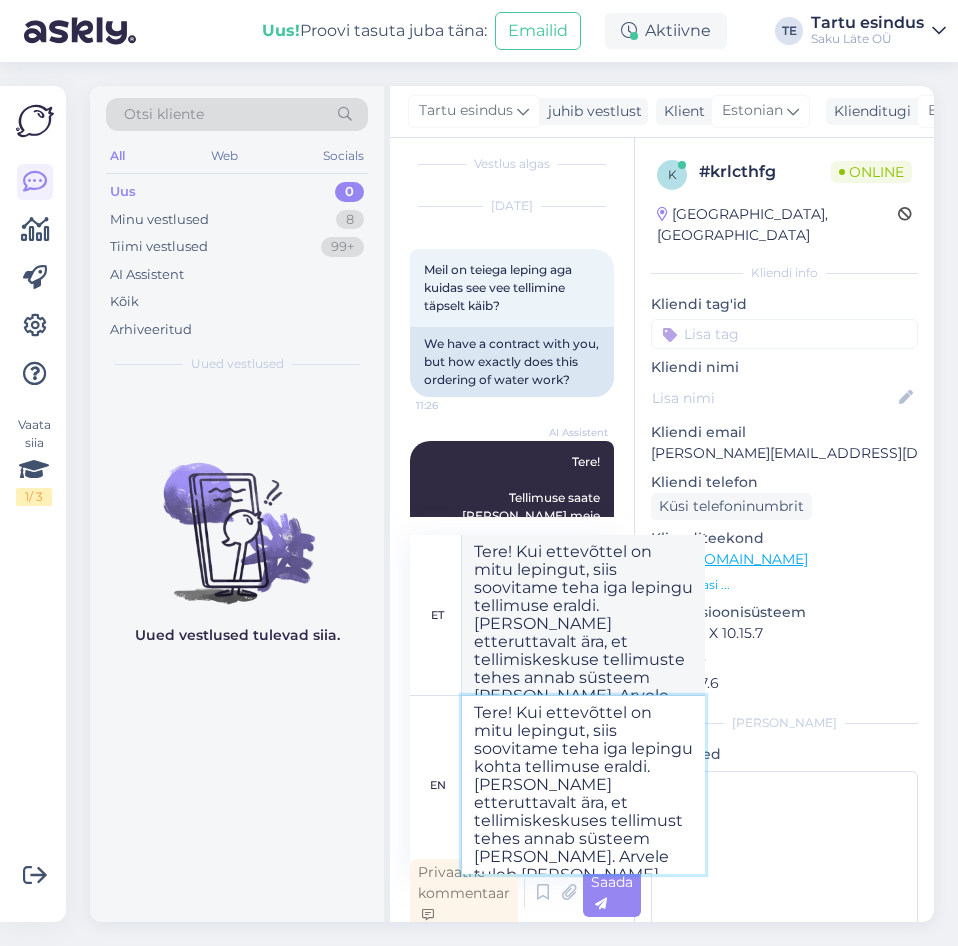 drag, startPoint x: 657, startPoint y: 853, endPoint x: 528, endPoint y: 773, distance: 151.79262 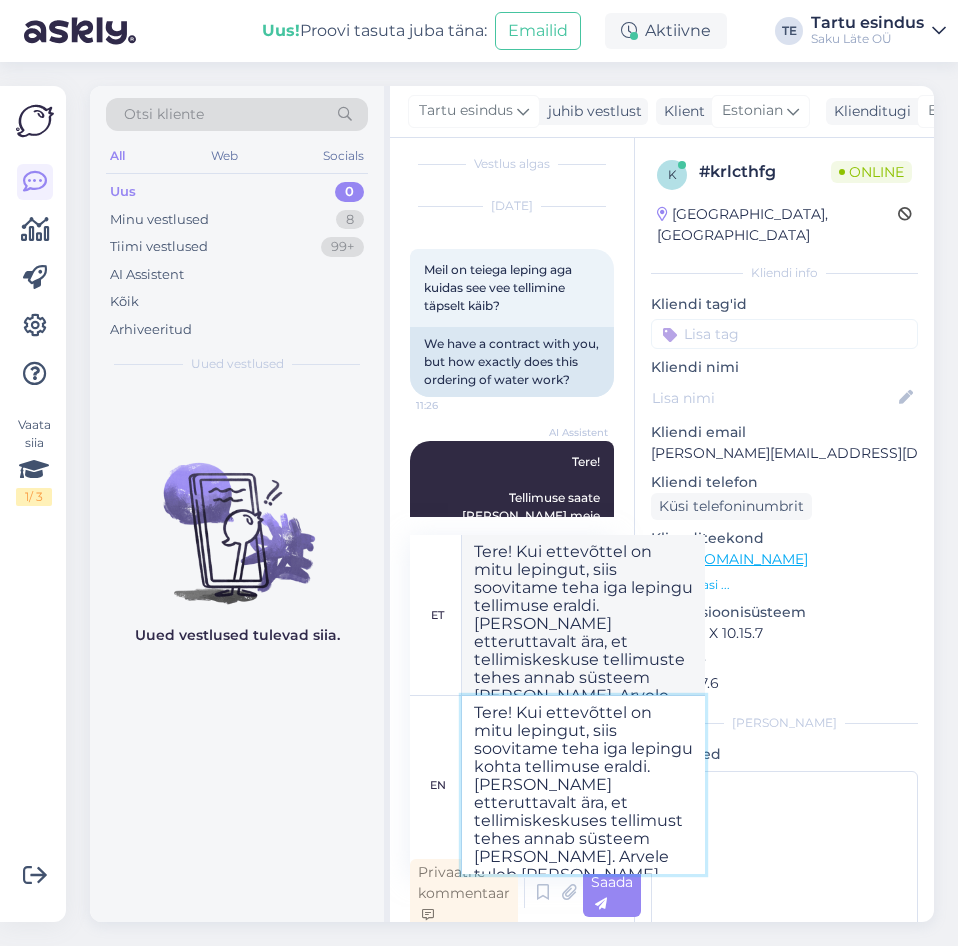 click on "Tere! Kui ettevõttel on mitu lepingut, siis soovitame teha iga lepingu kohta tellimuse eraldi. [PERSON_NAME] etteruttavalt ära, et tellimiskeskuses tellimust tehes annab süsteem [PERSON_NAME]. Arvele tuleb [PERSON_NAME] lepingus olev veehind." at bounding box center (583, 785) 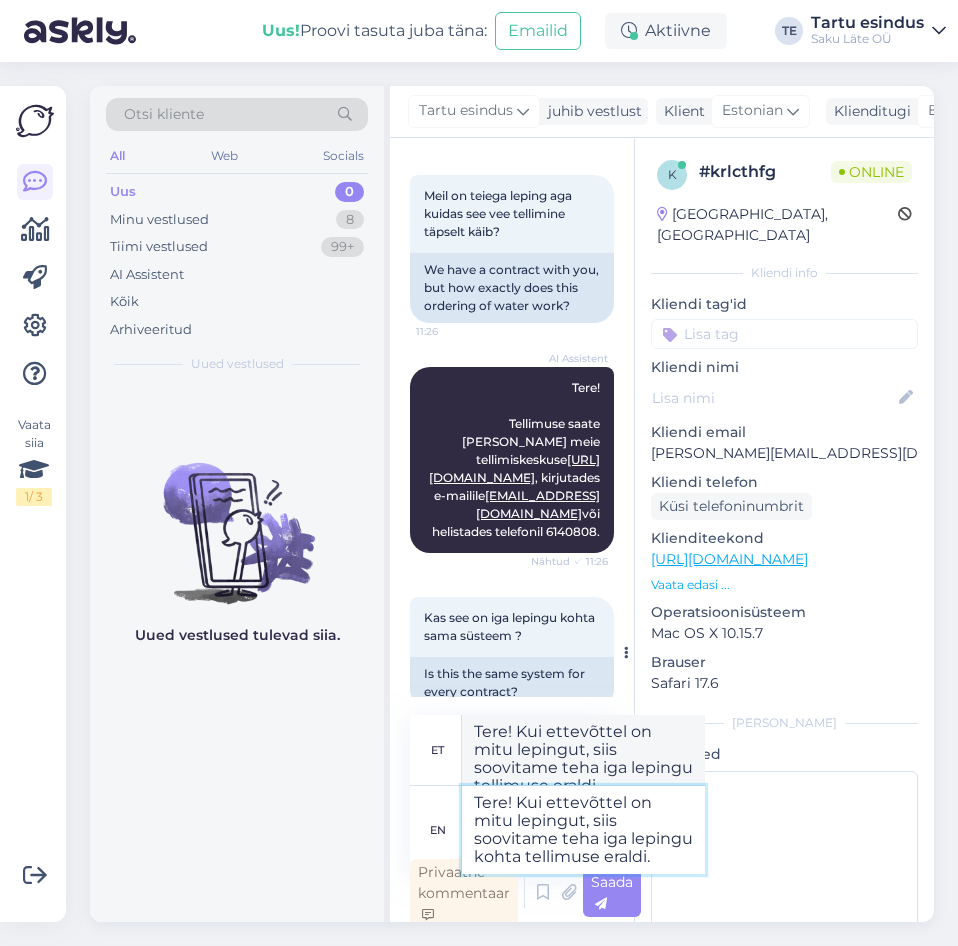 scroll, scrollTop: 105, scrollLeft: 0, axis: vertical 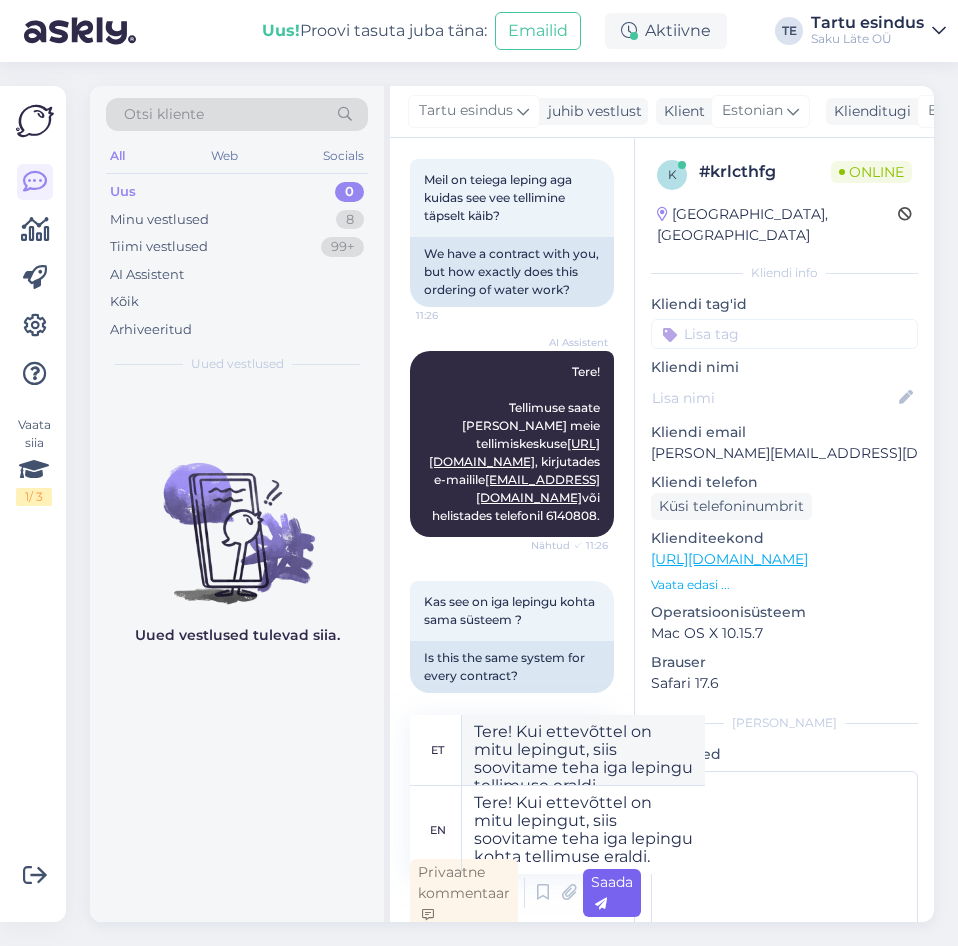 click on "Saada" at bounding box center [612, 893] 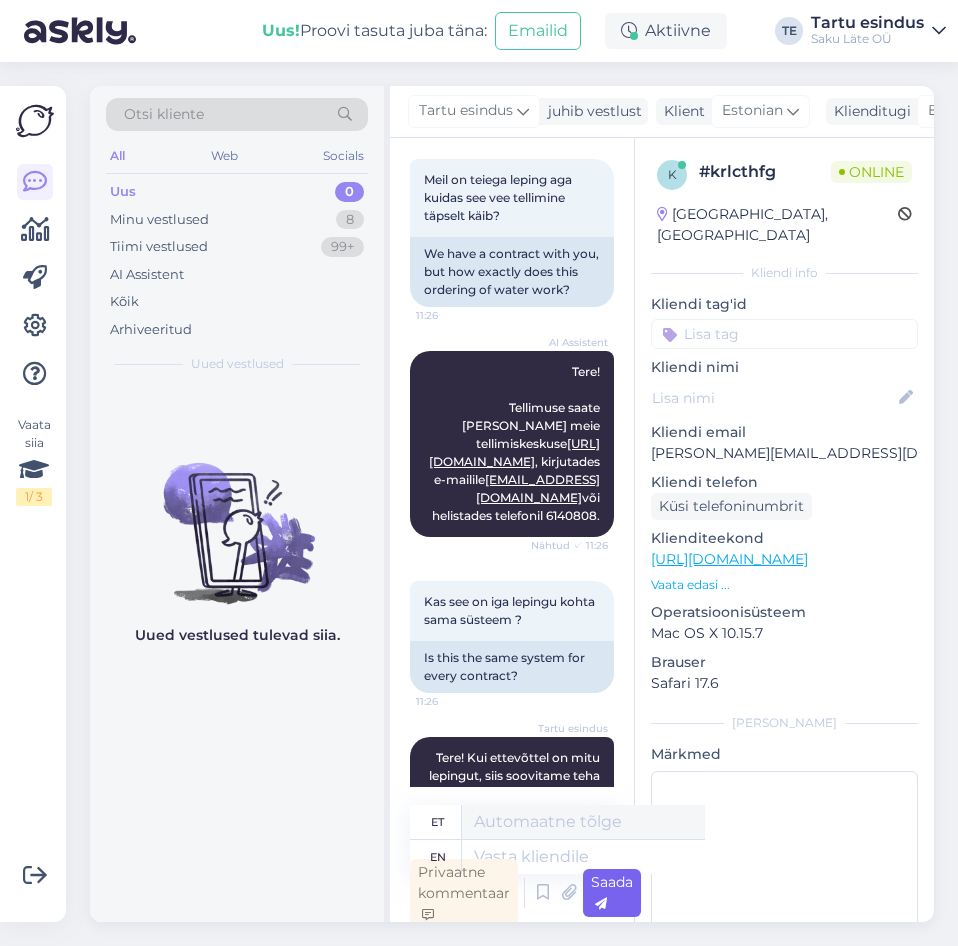 scroll, scrollTop: 225, scrollLeft: 0, axis: vertical 